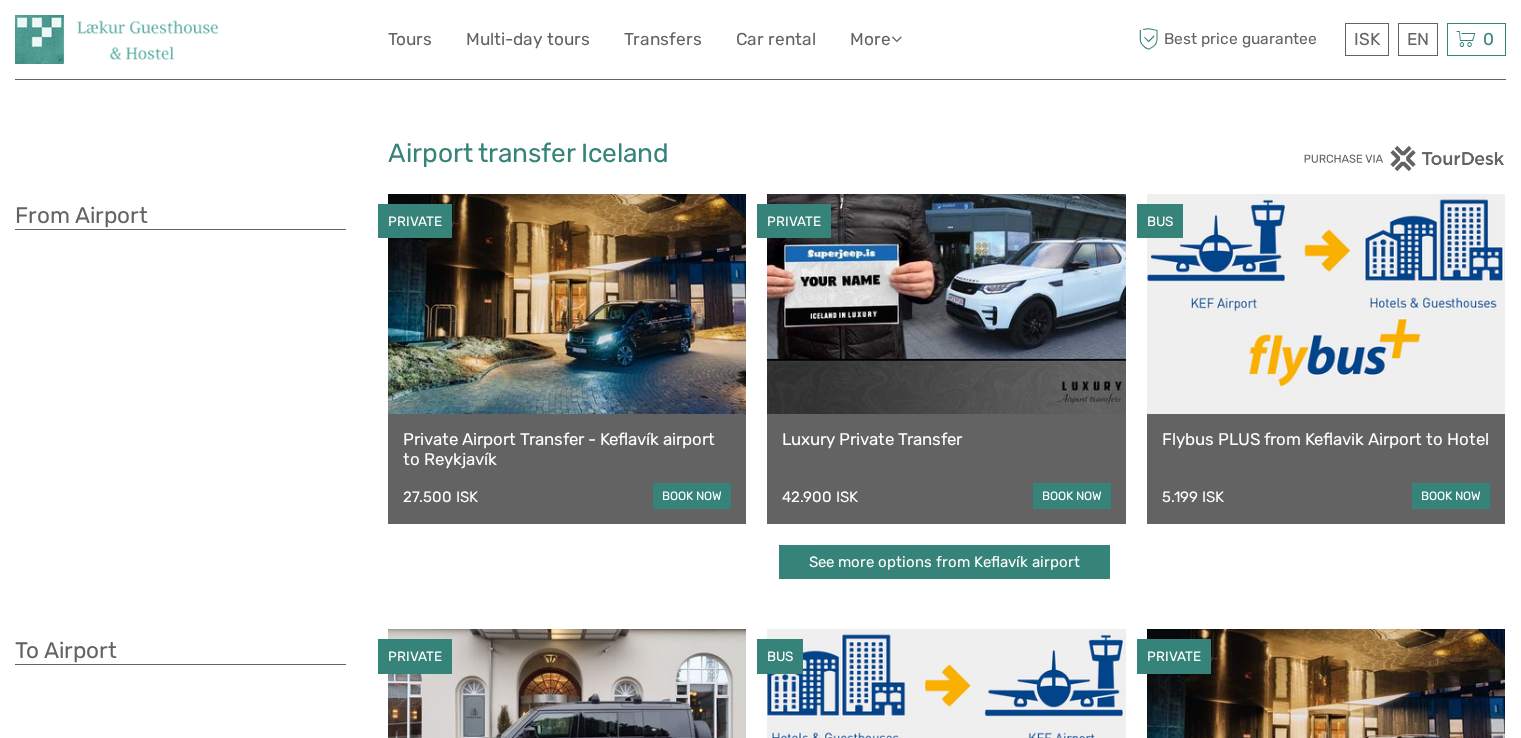 scroll, scrollTop: 0, scrollLeft: 0, axis: both 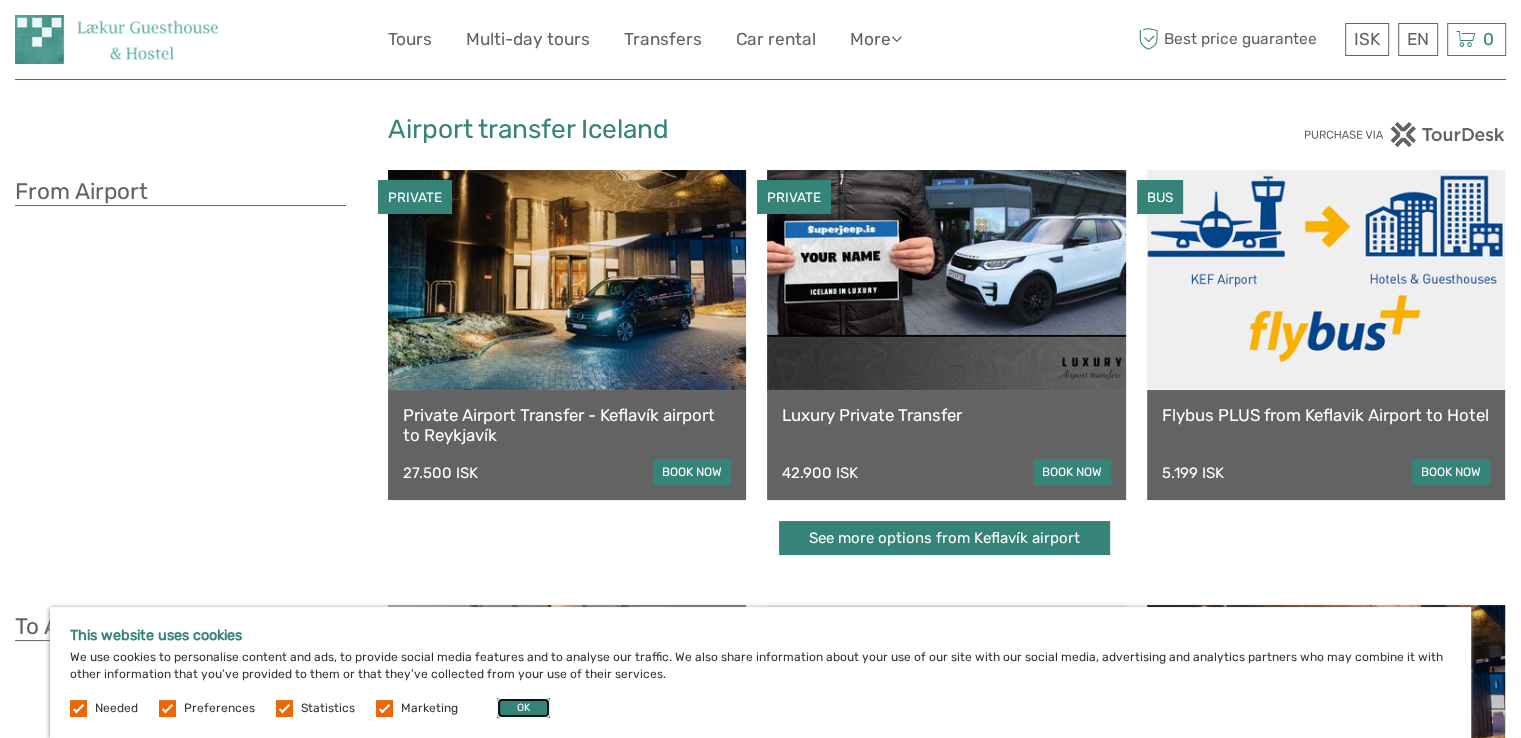 click on "OK" at bounding box center (523, 708) 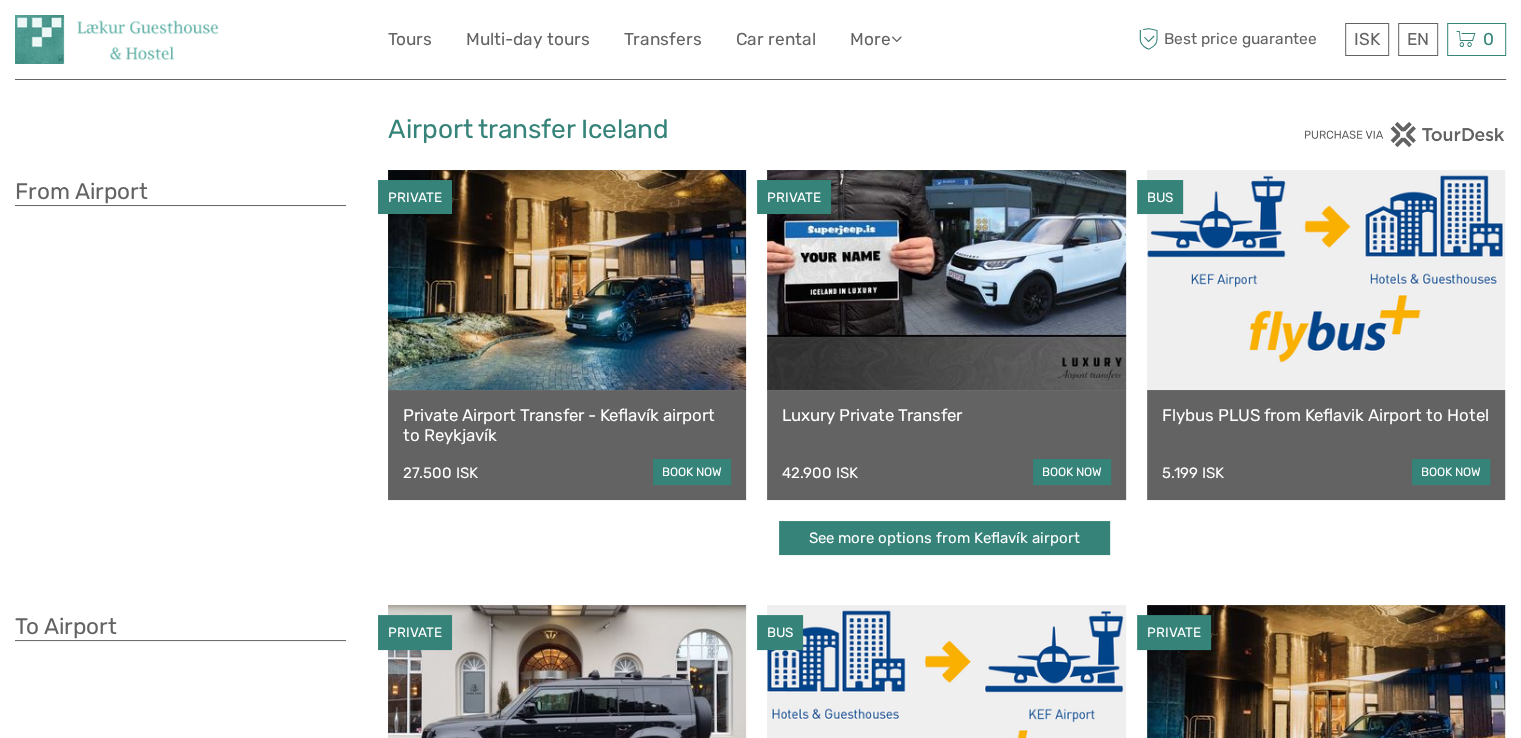 click on "book now" at bounding box center (1451, 472) 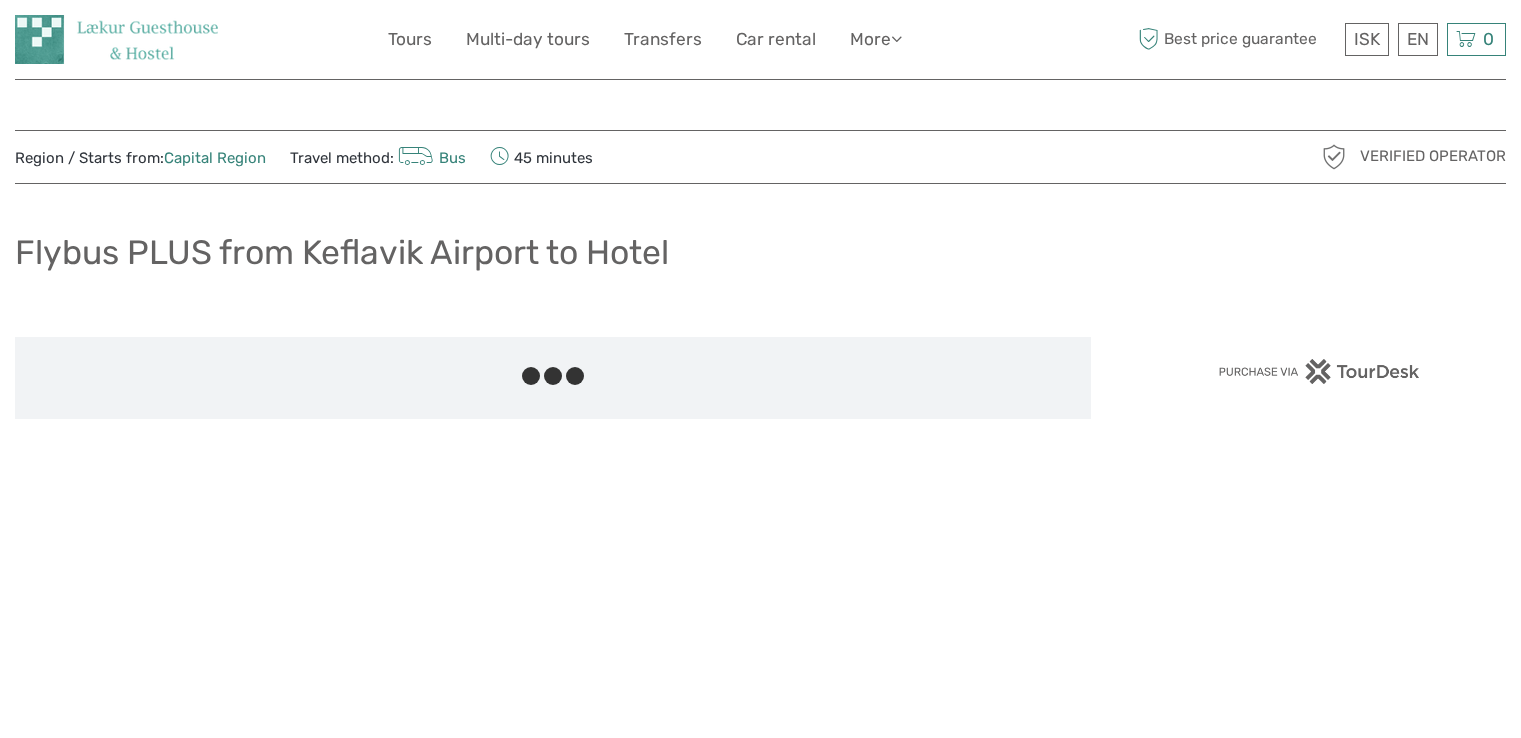 scroll, scrollTop: 0, scrollLeft: 0, axis: both 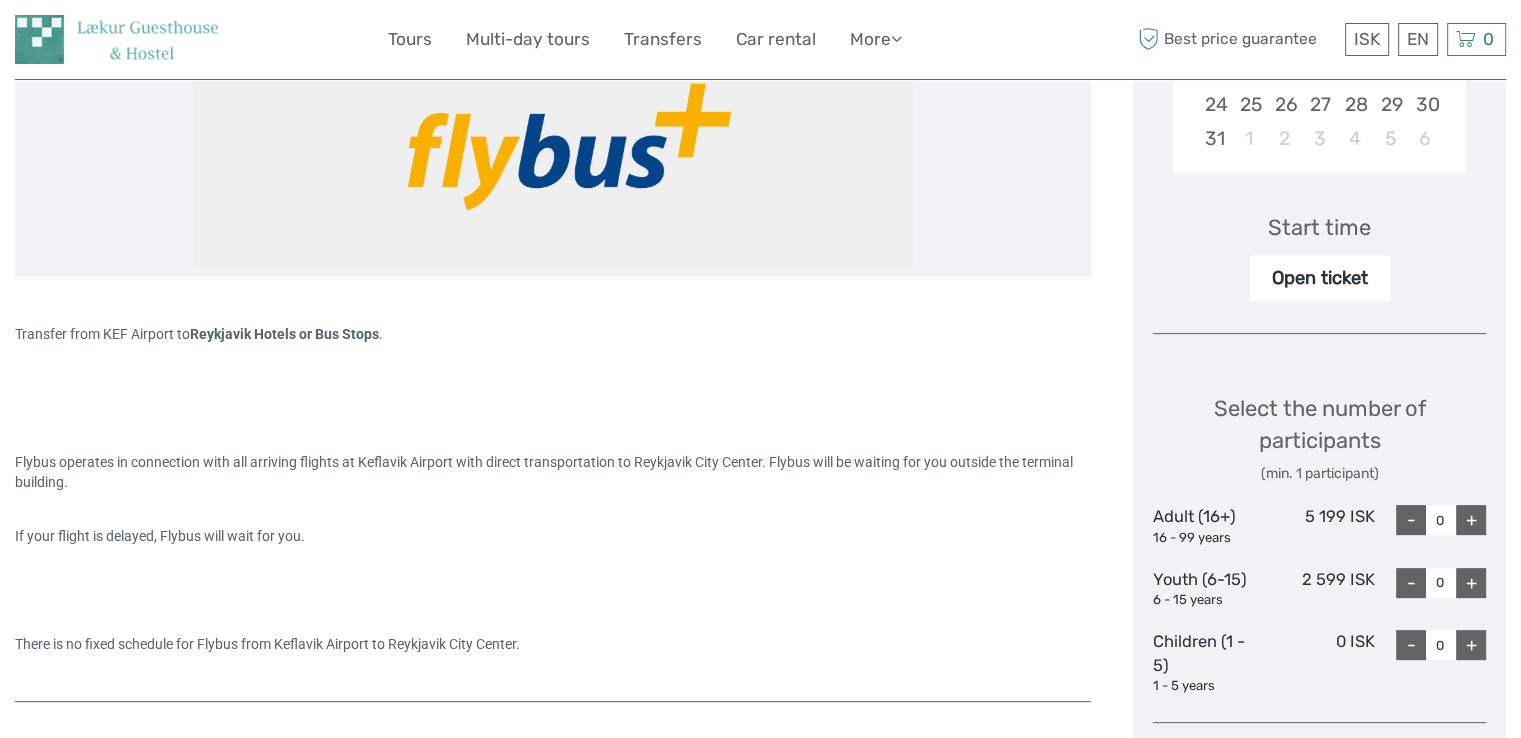 click on "+" at bounding box center (1471, 520) 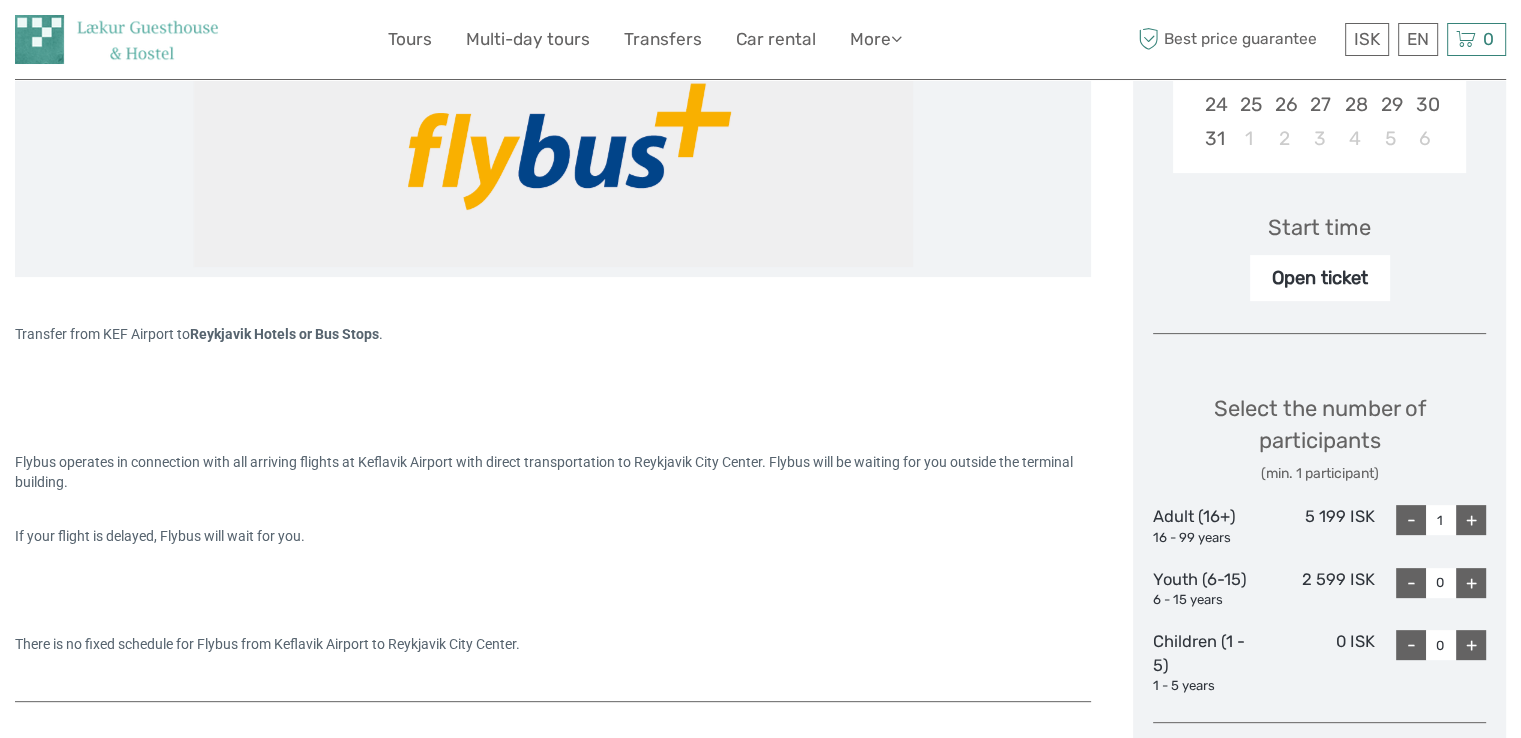 click on "+" at bounding box center (1471, 520) 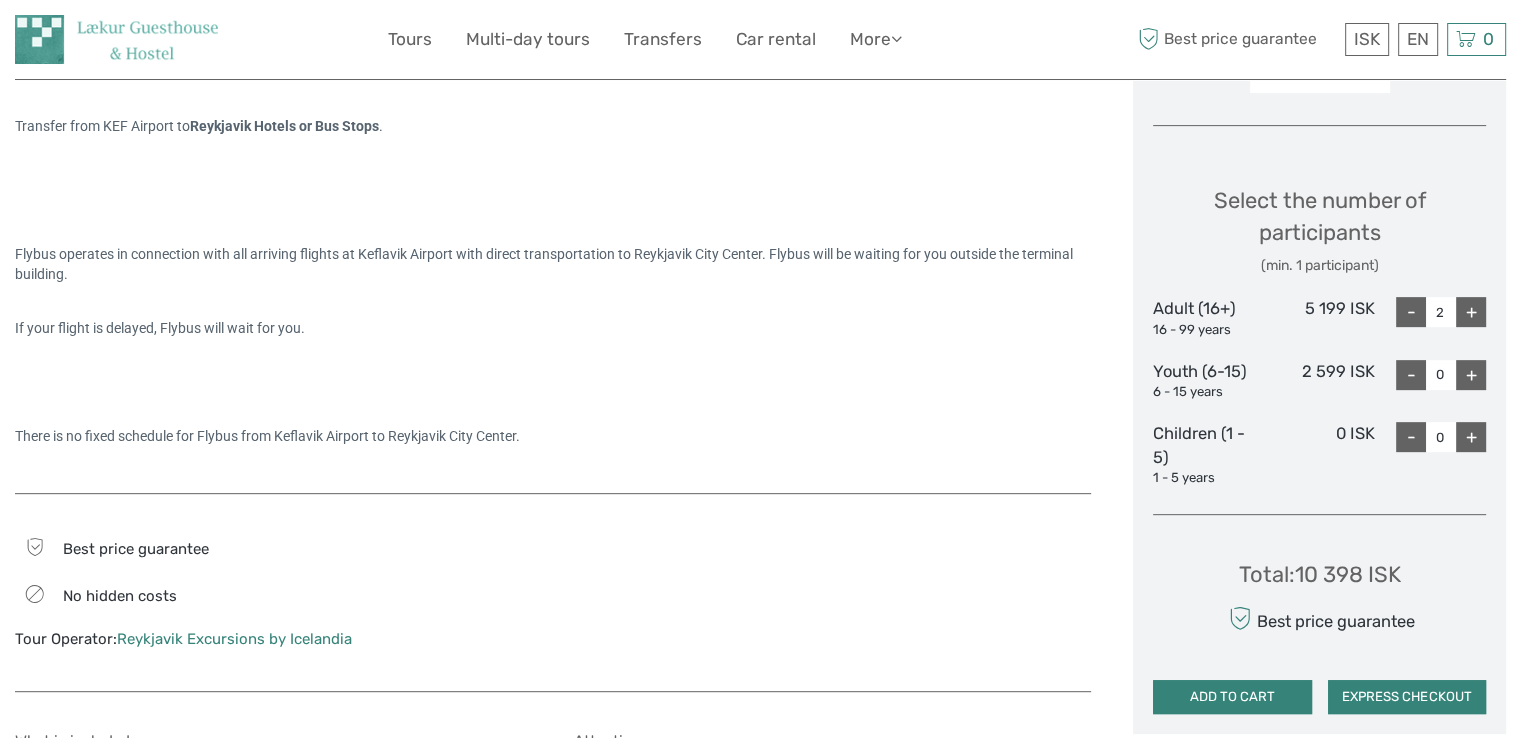 scroll, scrollTop: 767, scrollLeft: 0, axis: vertical 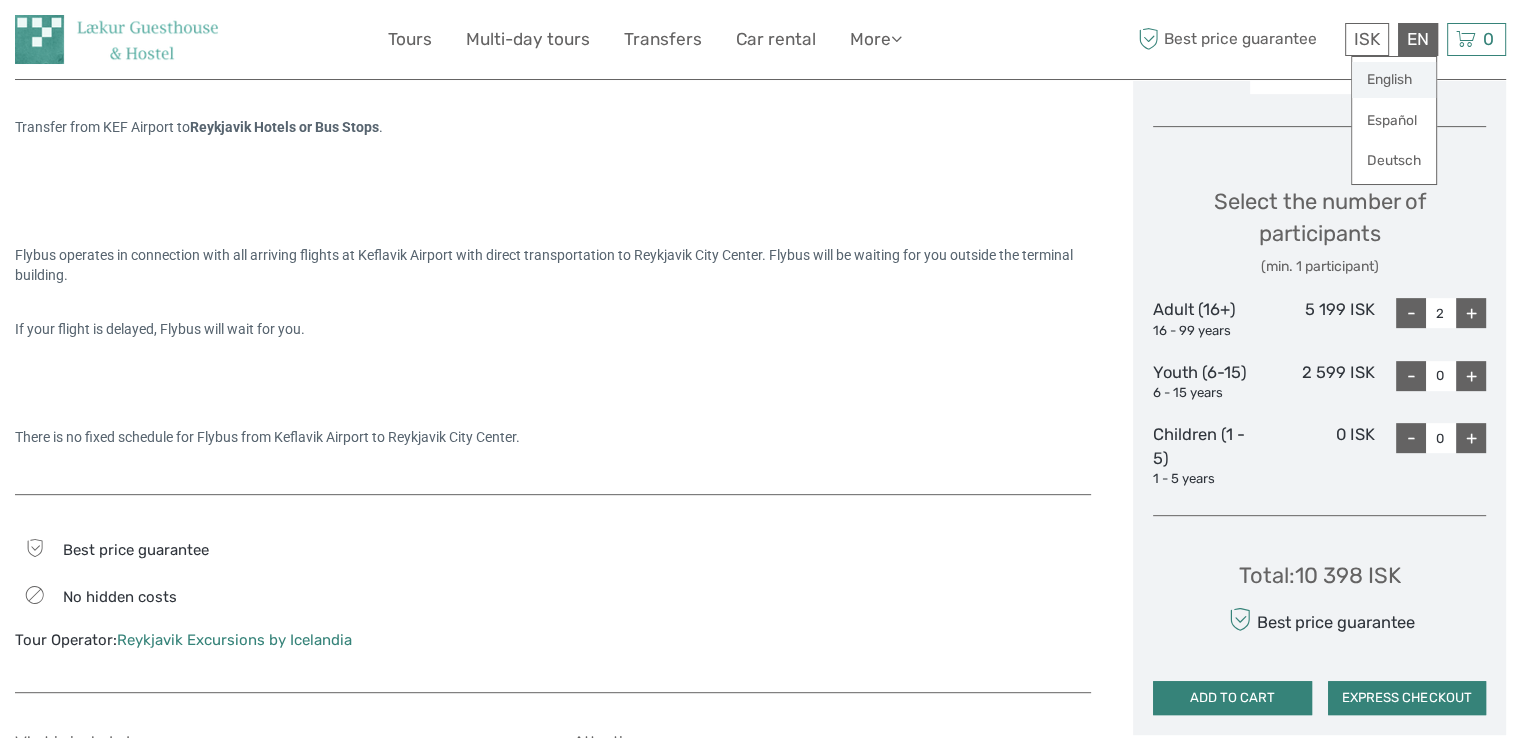 click on "English" at bounding box center [1394, 80] 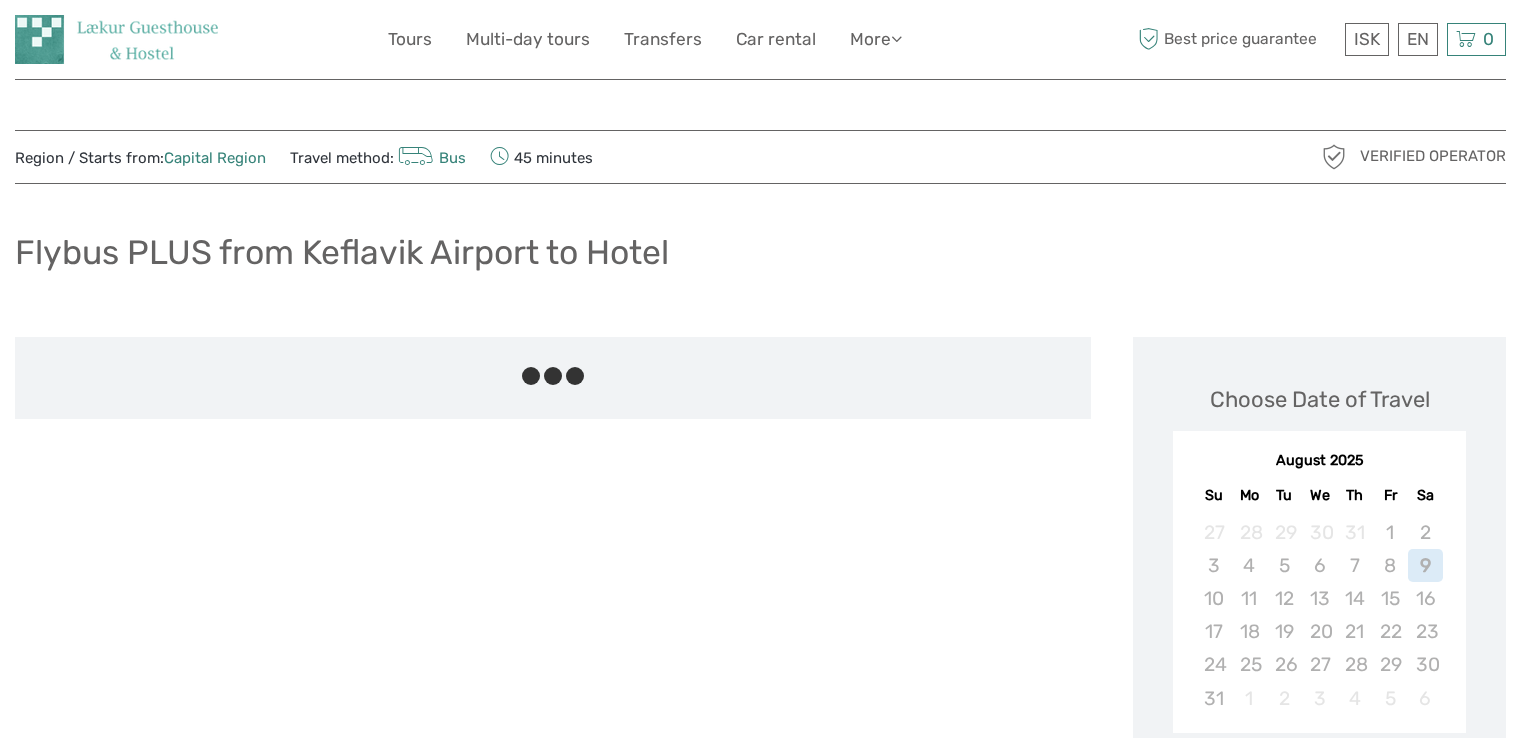 scroll, scrollTop: 0, scrollLeft: 0, axis: both 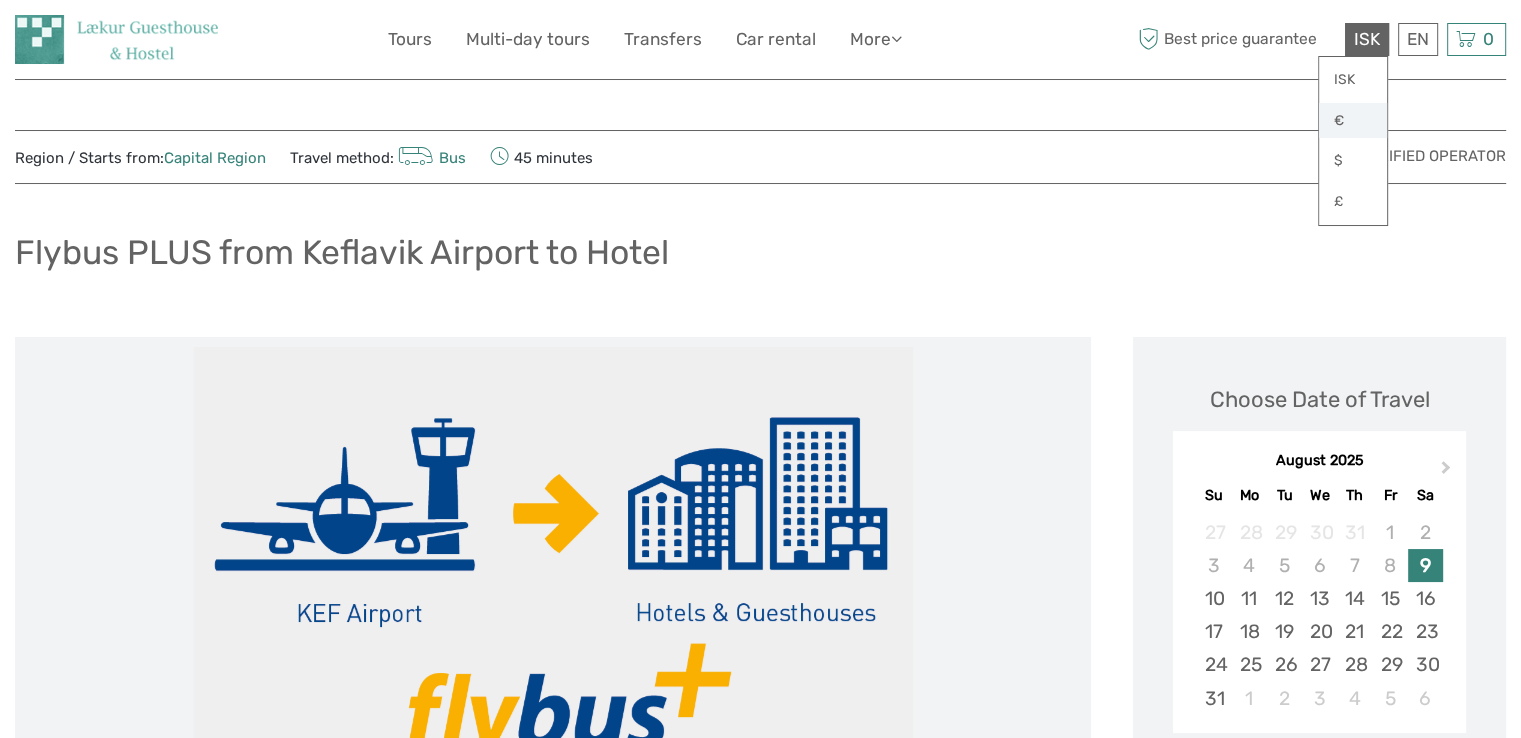 click on "€" at bounding box center (1353, 121) 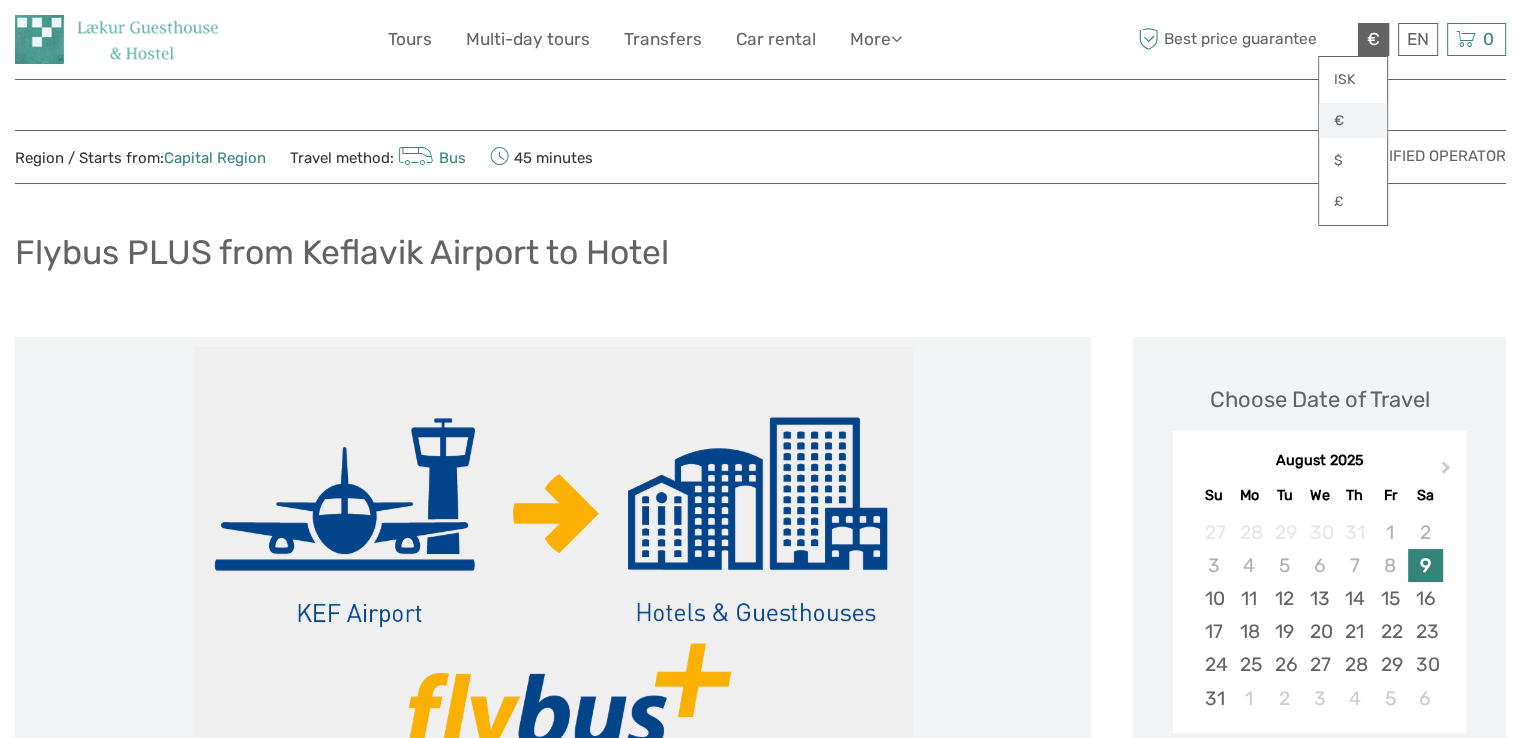 click on "€" at bounding box center [1353, 121] 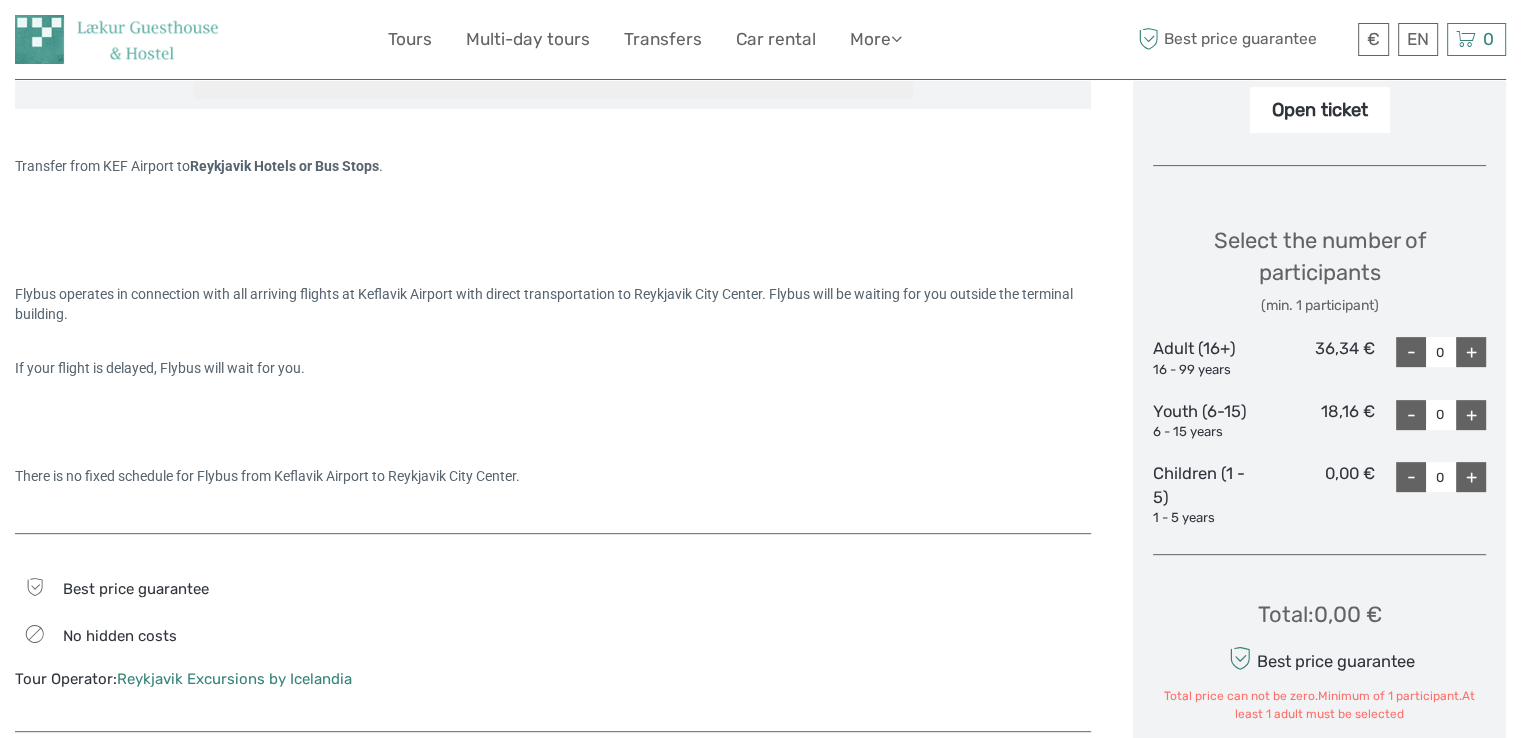 scroll, scrollTop: 730, scrollLeft: 0, axis: vertical 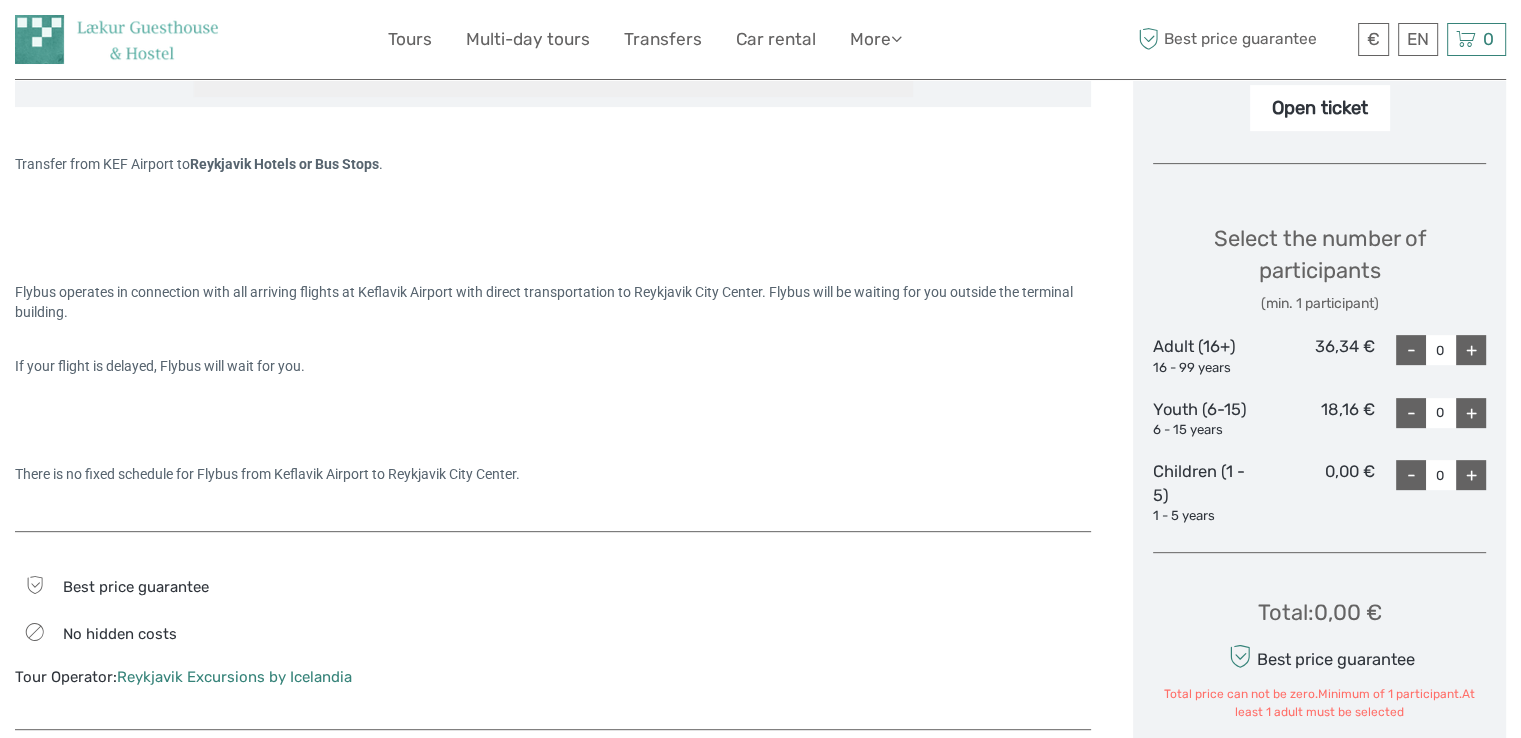 click on "+" at bounding box center (1471, 350) 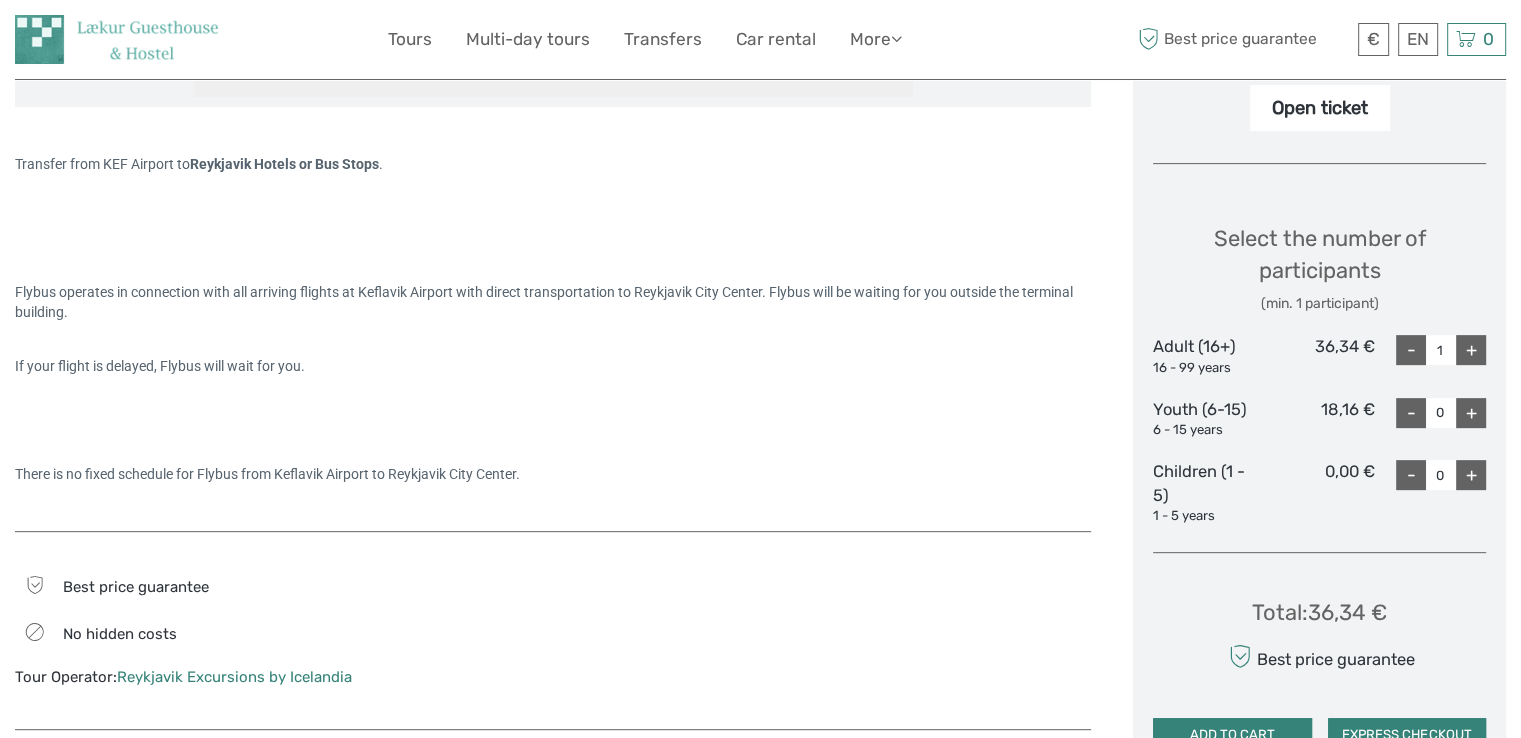 click on "+" at bounding box center (1471, 350) 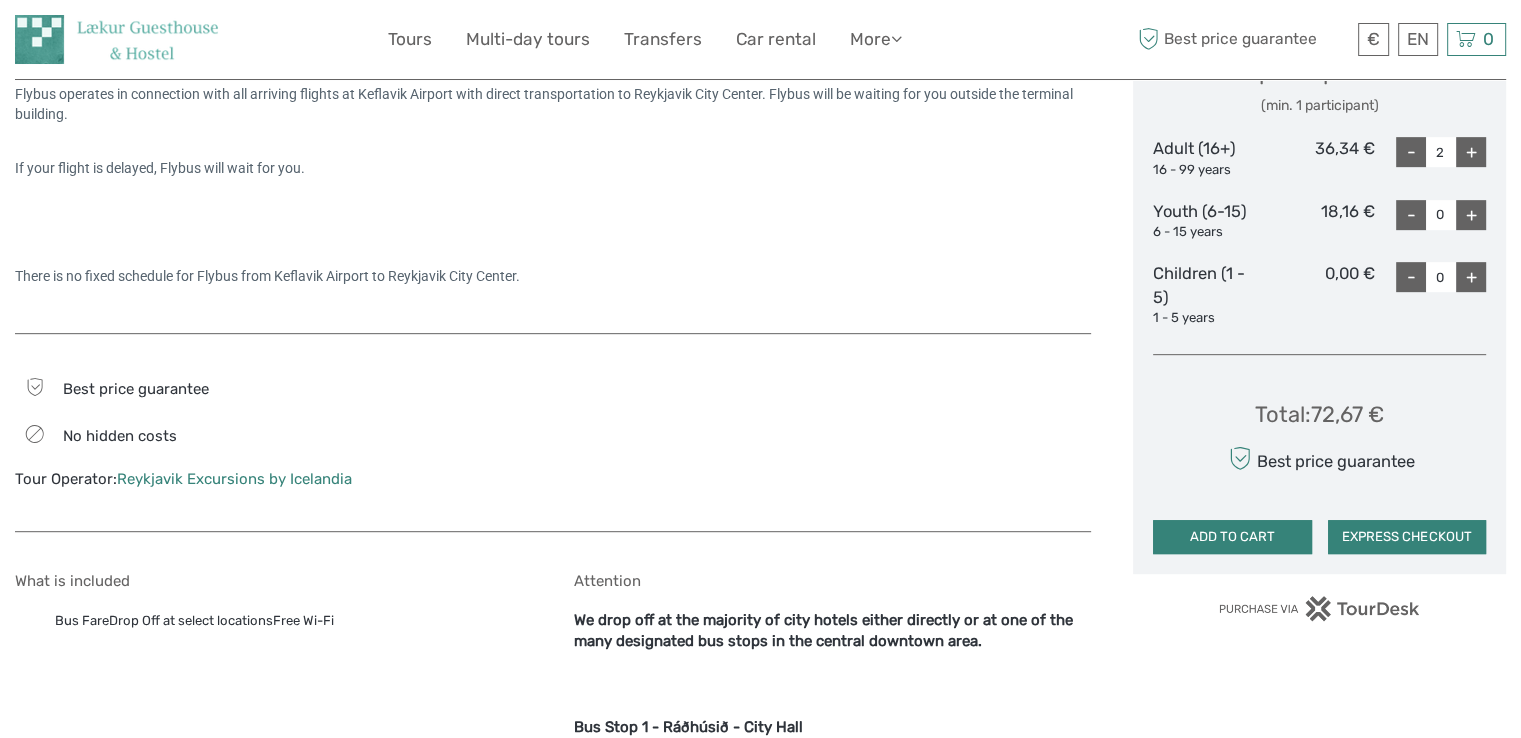 scroll, scrollTop: 930, scrollLeft: 0, axis: vertical 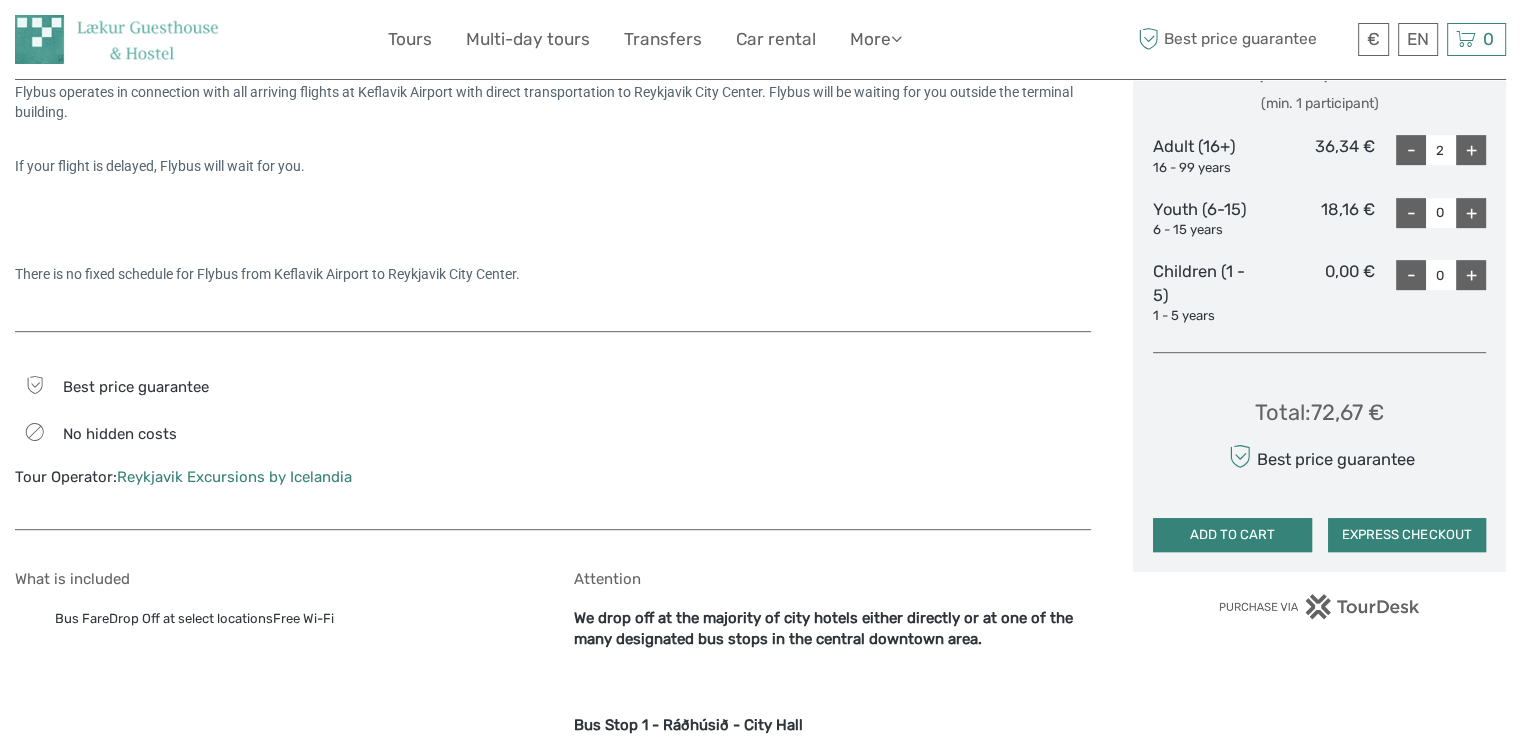 click on "ADD TO CART" at bounding box center [1232, 535] 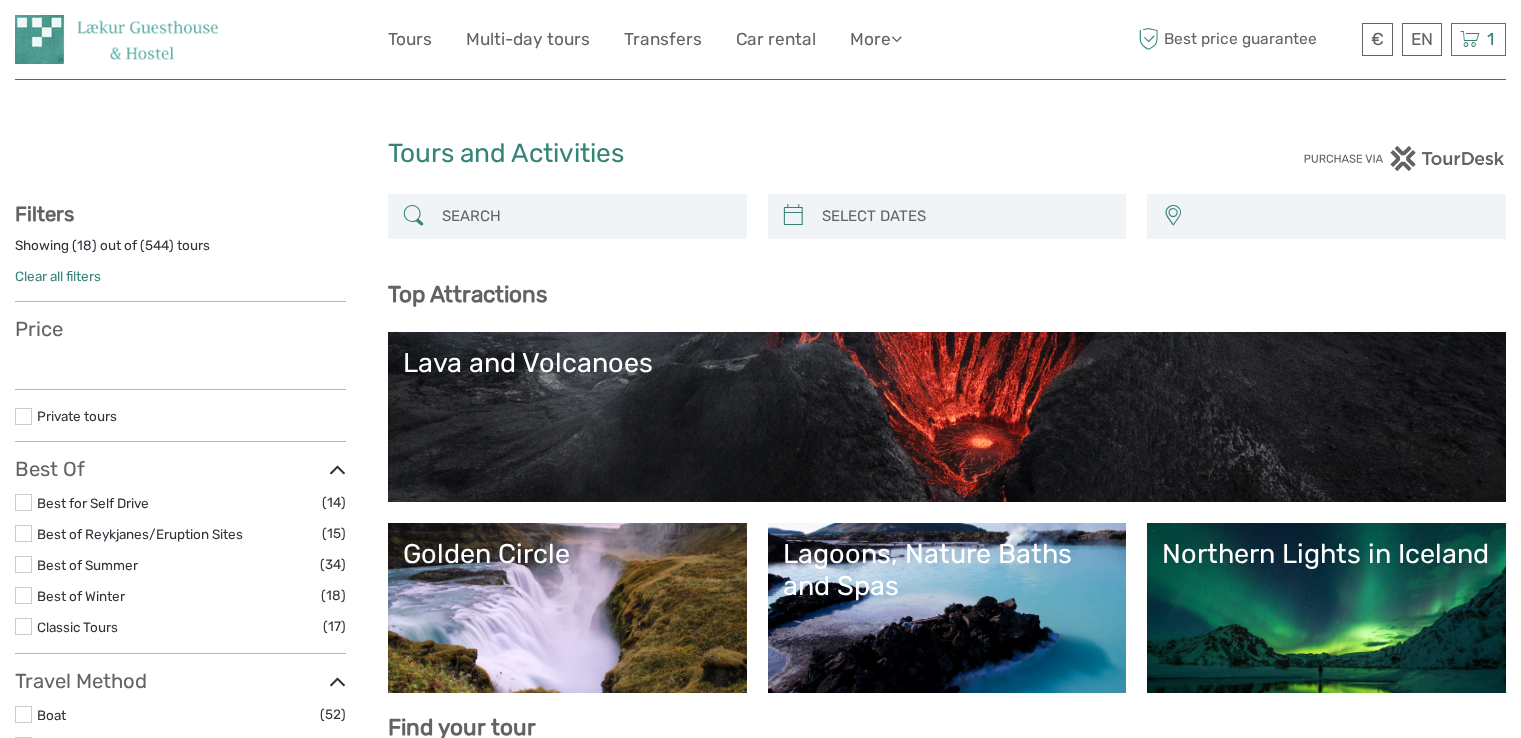 scroll, scrollTop: 0, scrollLeft: 0, axis: both 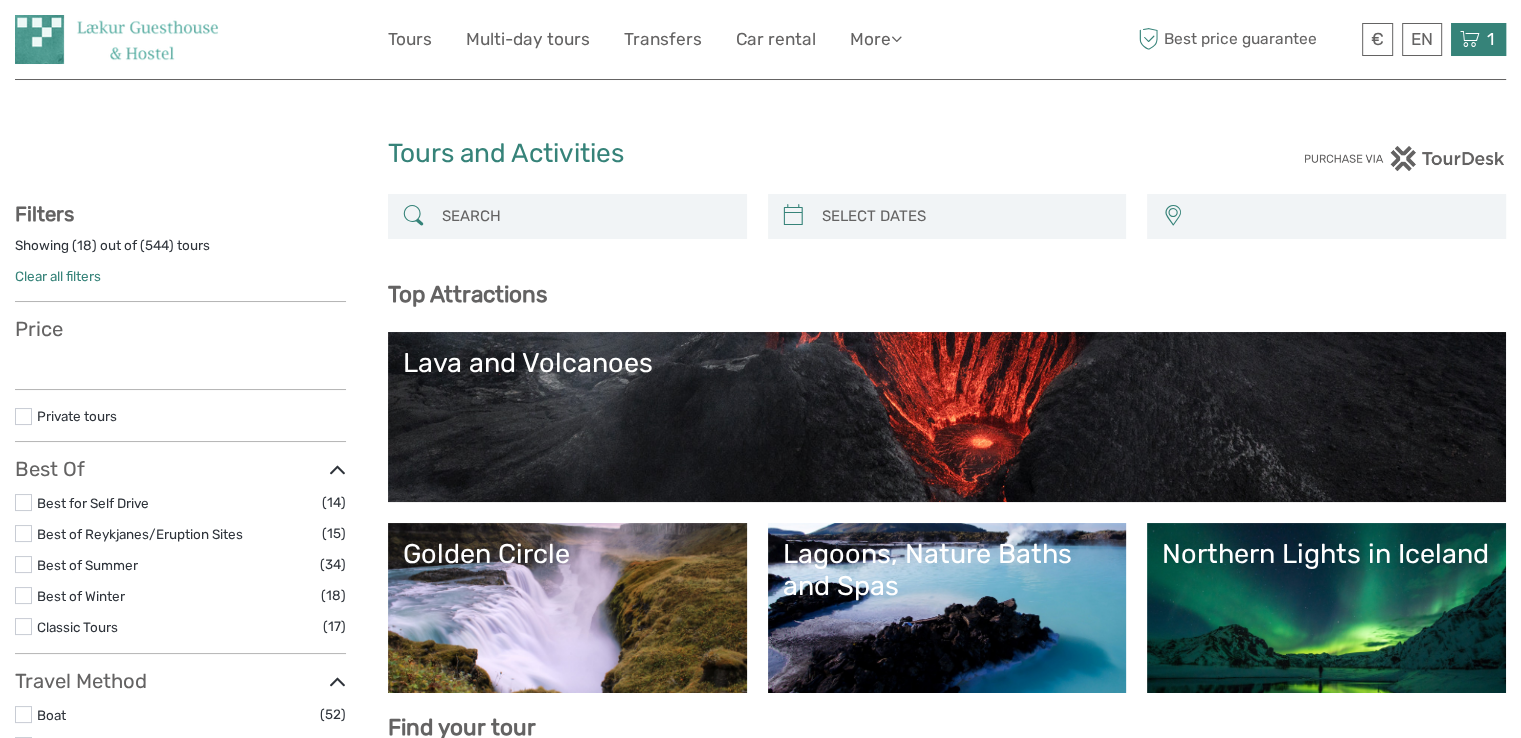 click at bounding box center [1470, 39] 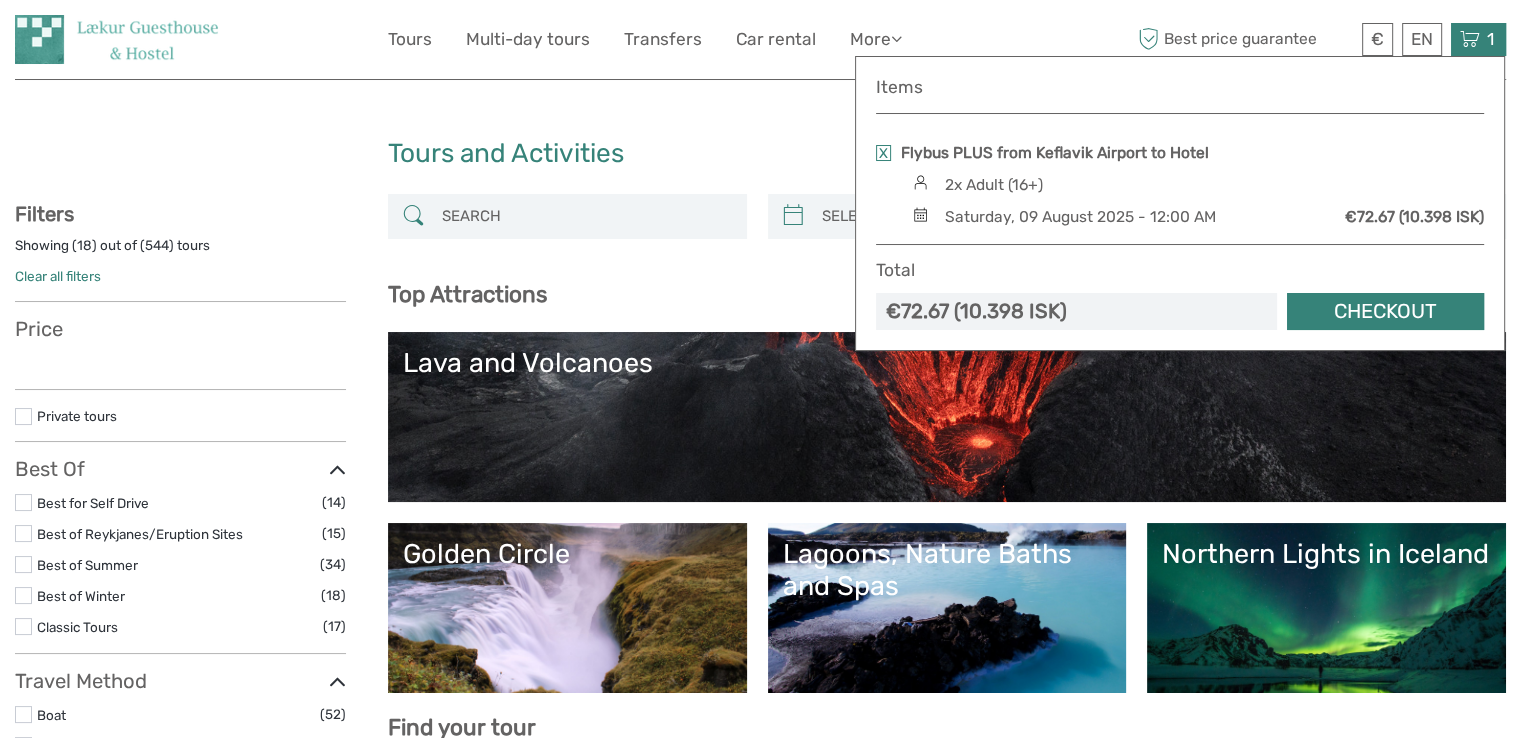 click on "Checkout" at bounding box center [1385, 311] 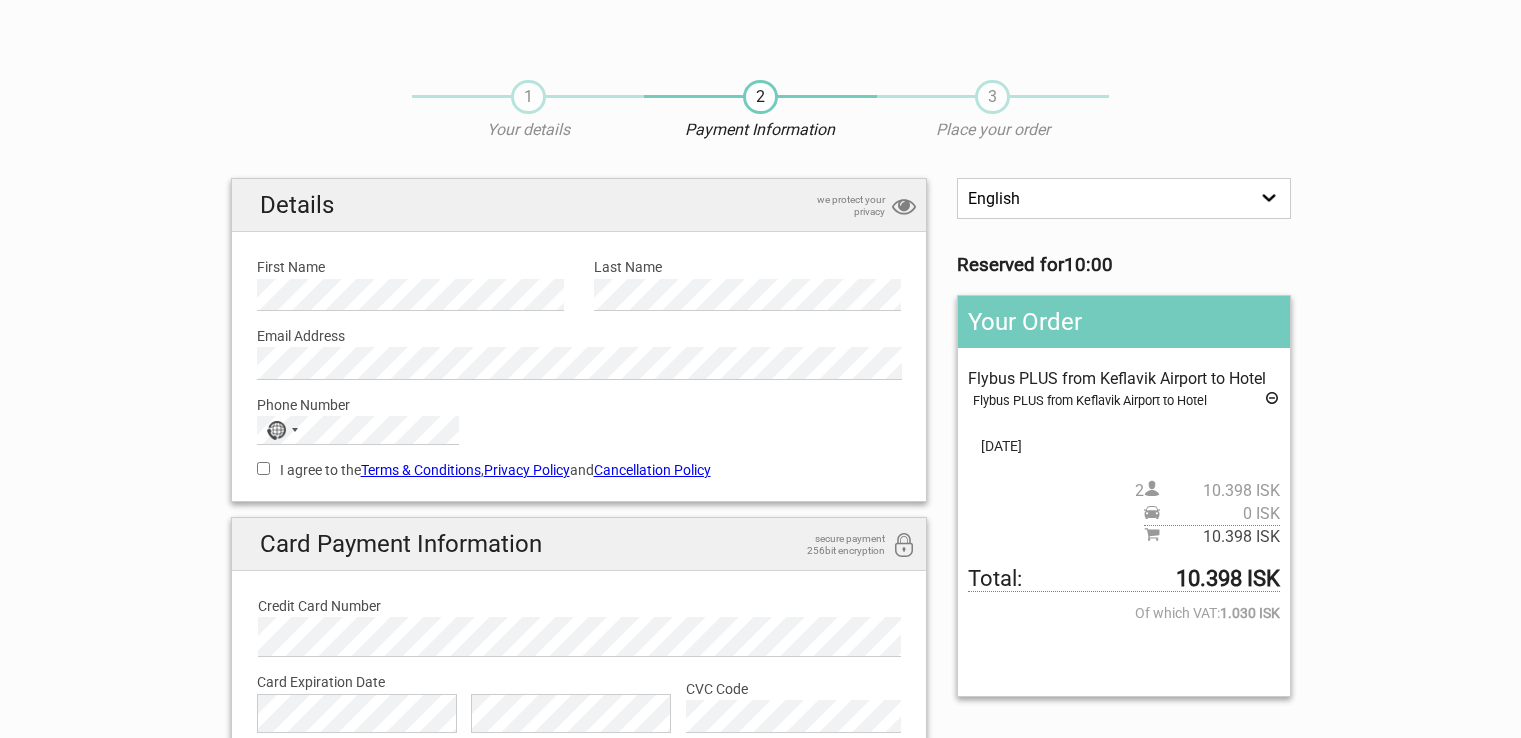 scroll, scrollTop: 0, scrollLeft: 0, axis: both 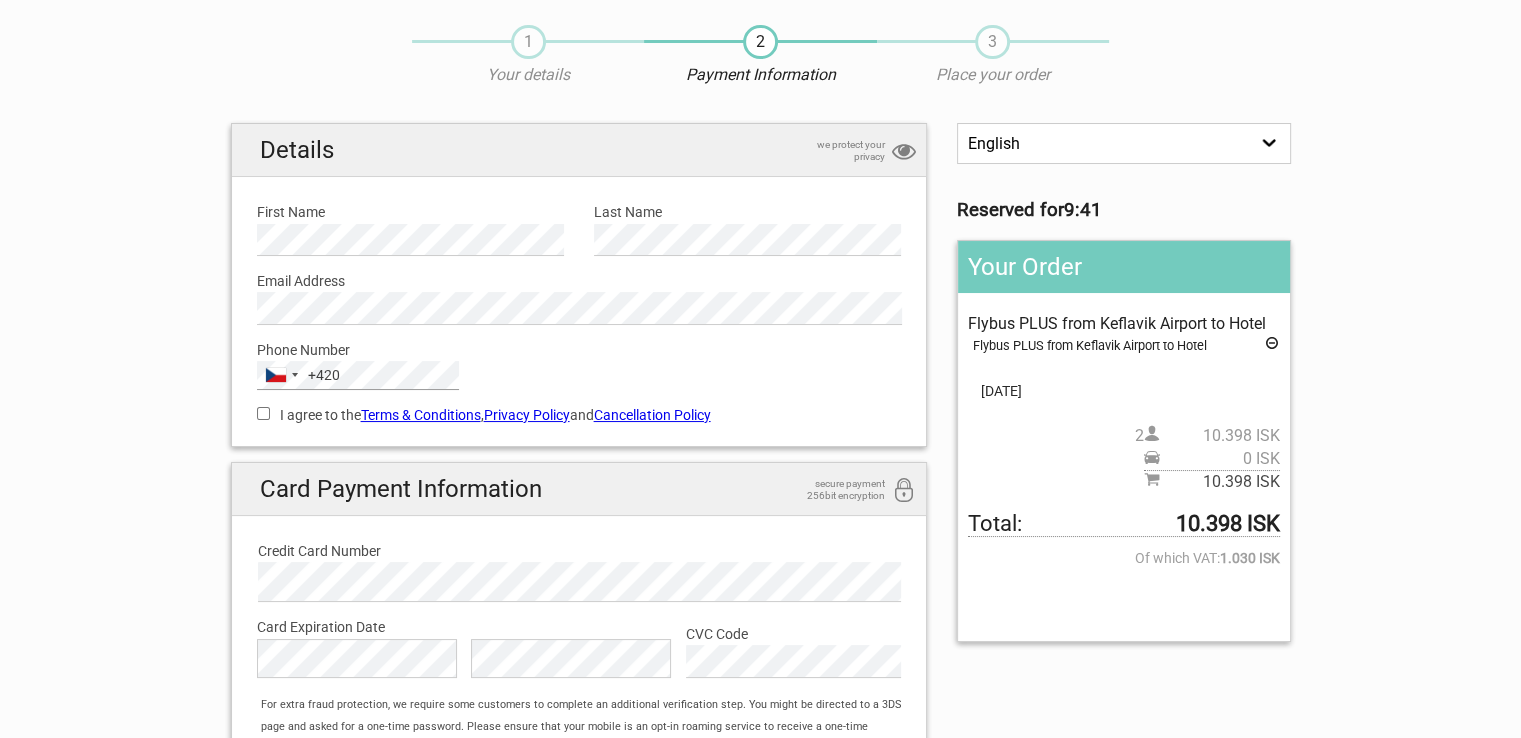 click on "Czechia +420 +420 244 results found Afghanistan +93 Albania +355 Algeria +213 American Samoa +1 Andorra +376 Angola +244 Anguilla +1 Antigua & Barbuda +1 Argentina +54 Armenia +374 Aruba +297 Ascension Island +247 Australia +61 Austria +43 Azerbaijan +994 Bahamas +1 Bahrain +973 Bangladesh +880 Barbados +1 Belarus +375 Belgium +32 Belize +501 Benin +229 Bermuda +1 Bhutan +975 Bolivia +591 Bosnia & Herzegovina +387 Botswana +267 Brazil +55 British Indian Ocean Territory +246 British Virgin Islands +1 Brunei +673 Bulgaria +359 Burkina Faso +226 Burundi +257 Cambodia +855 Cameroon +237 Canada +1 Cape Verde +238 Caribbean Netherlands +599 Cayman Islands +1 Central African Republic +236 Chad +235 Chile +56 China +86 Christmas Island +61 Cocos (Keeling) Islands +61 Colombia +57 Comoros +269 Congo - Brazzaville +242 Congo - Kinshasa +243 Cook Islands +682 Costa Rica +506 Croatia +385 Cuba +53 Curaçao +599 Cyprus +357 Czechia +420 Côte d’Ivoire +225 Denmark +45 Djibouti +253 Dominica +1 Dominican Republic +1 +593" at bounding box center [358, 375] 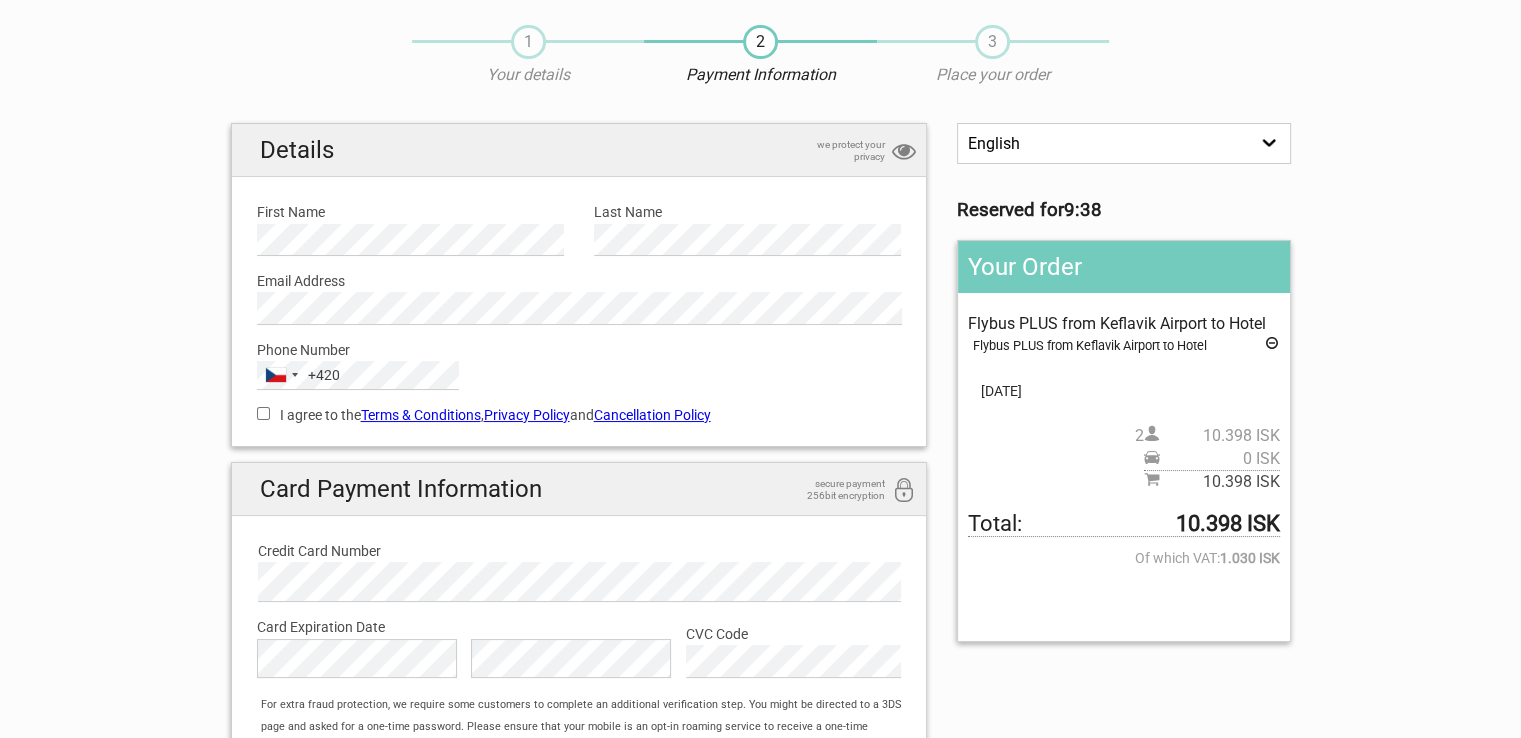 click on "I agree to the  Terms & Conditions ,  Privacy Policy  and  Cancellation Policy" at bounding box center [579, 415] 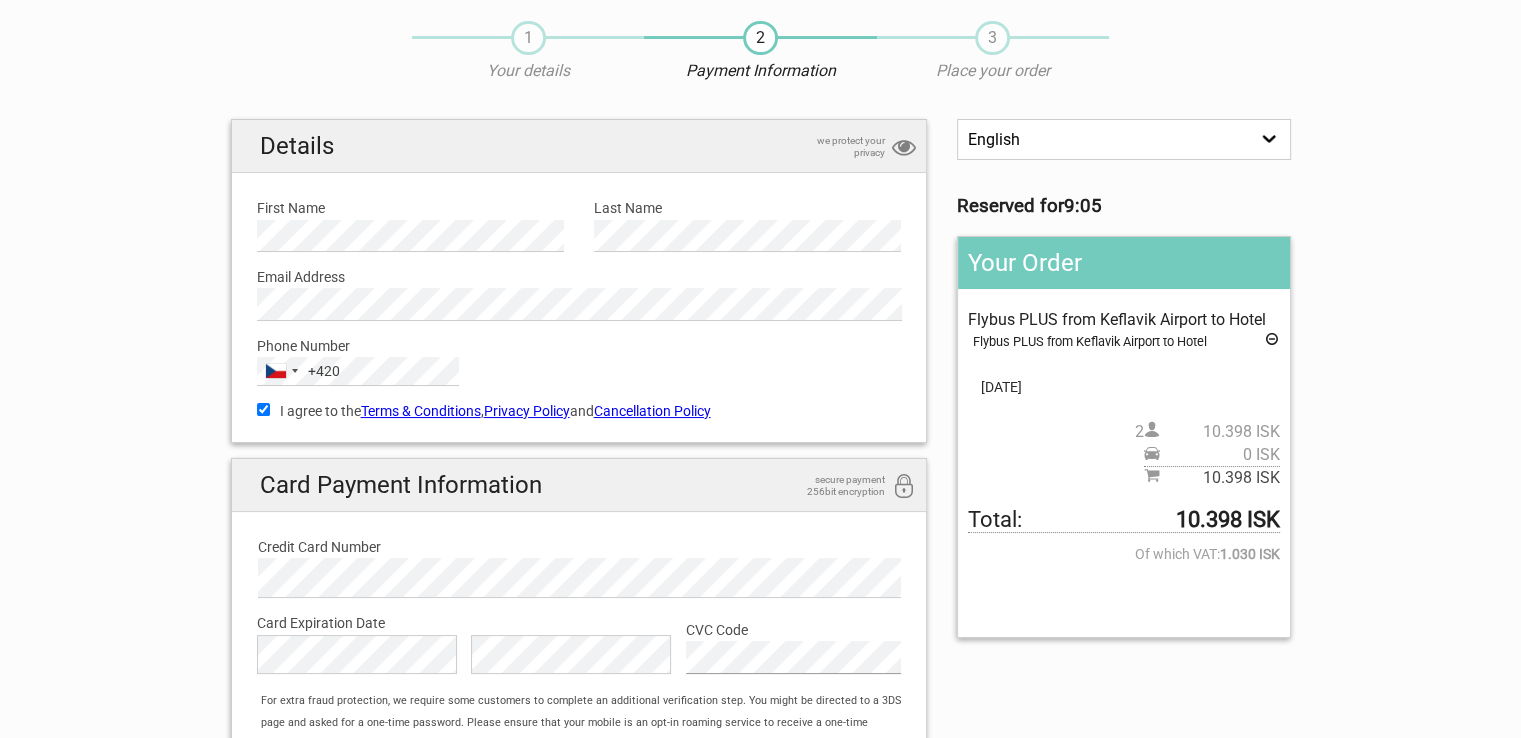 scroll, scrollTop: 60, scrollLeft: 0, axis: vertical 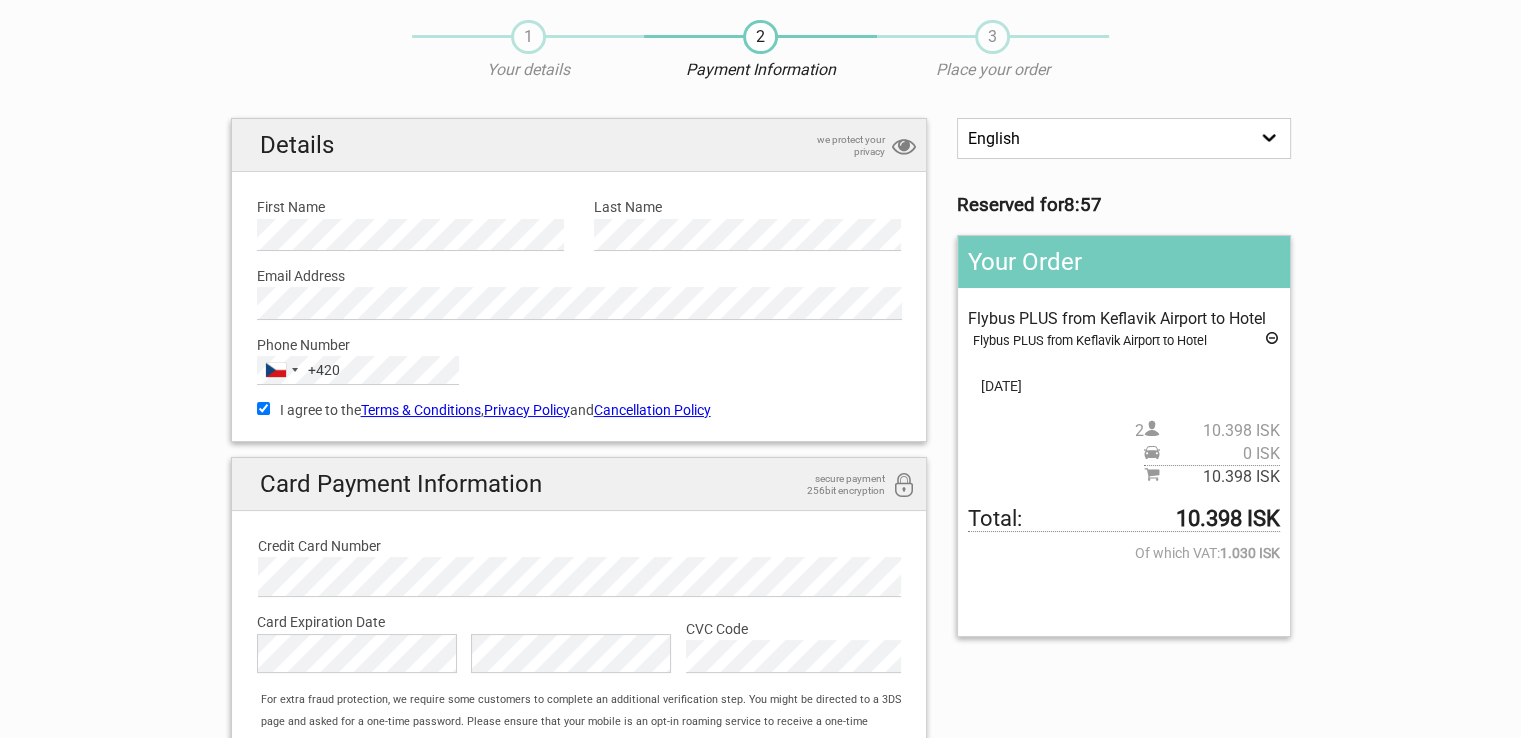 click at bounding box center (1272, 341) 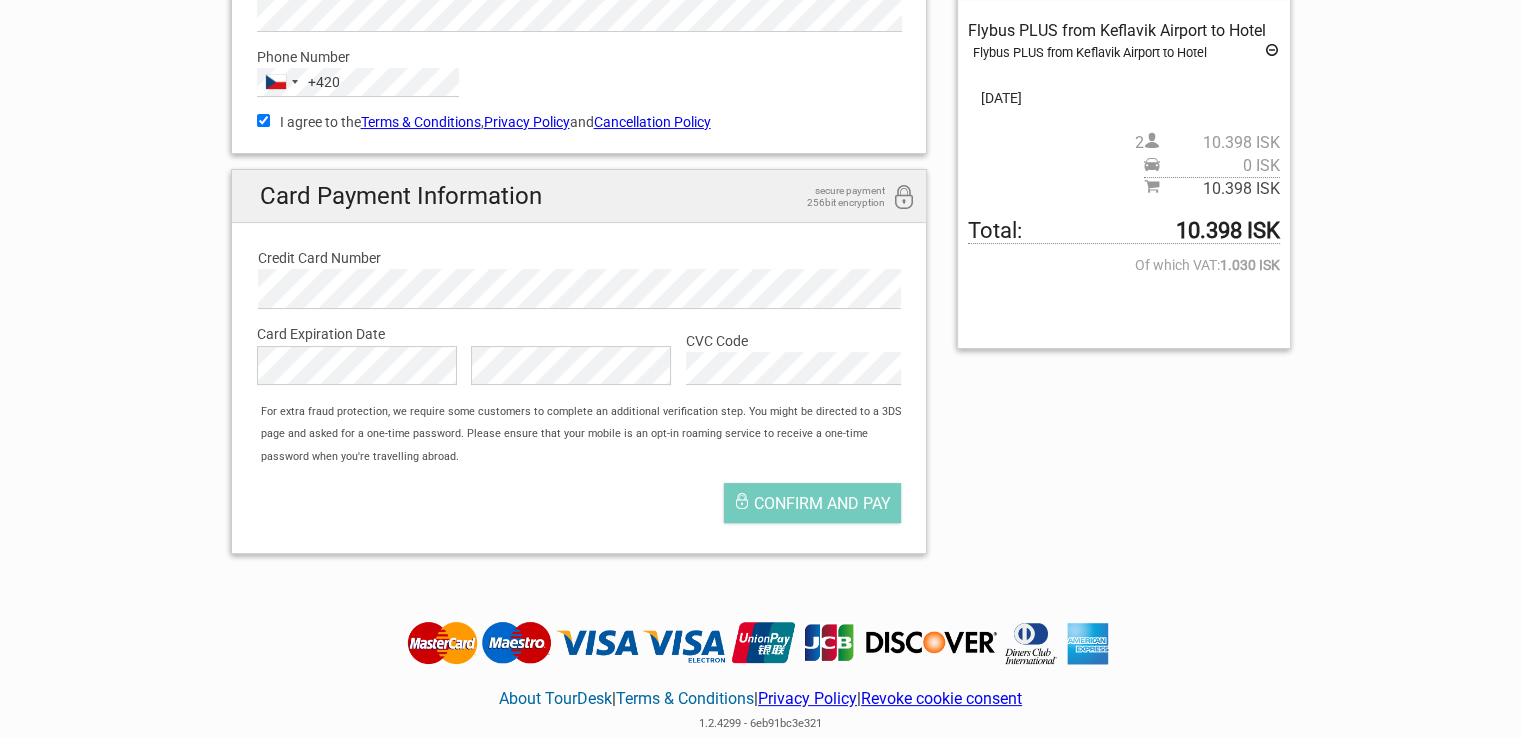 scroll, scrollTop: 348, scrollLeft: 0, axis: vertical 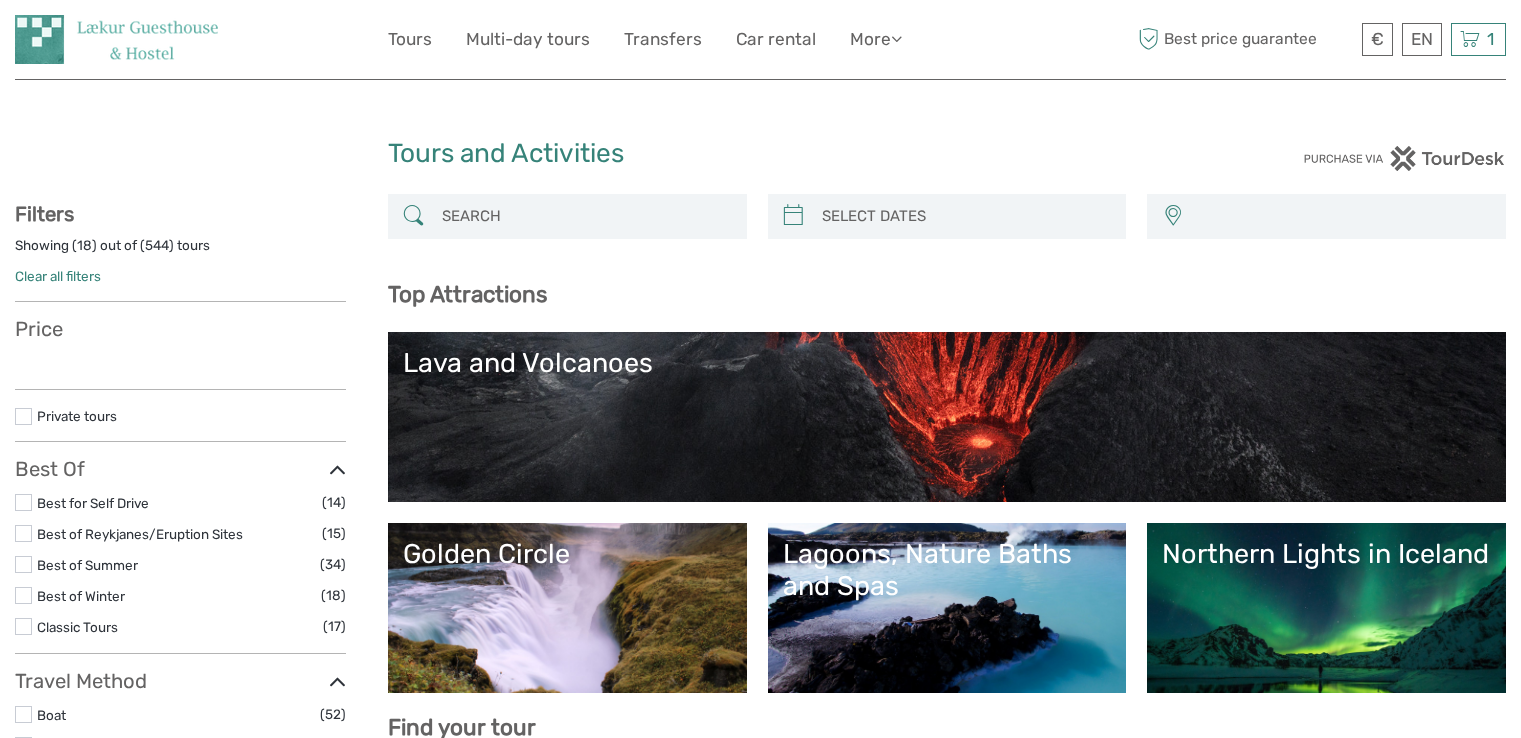 select 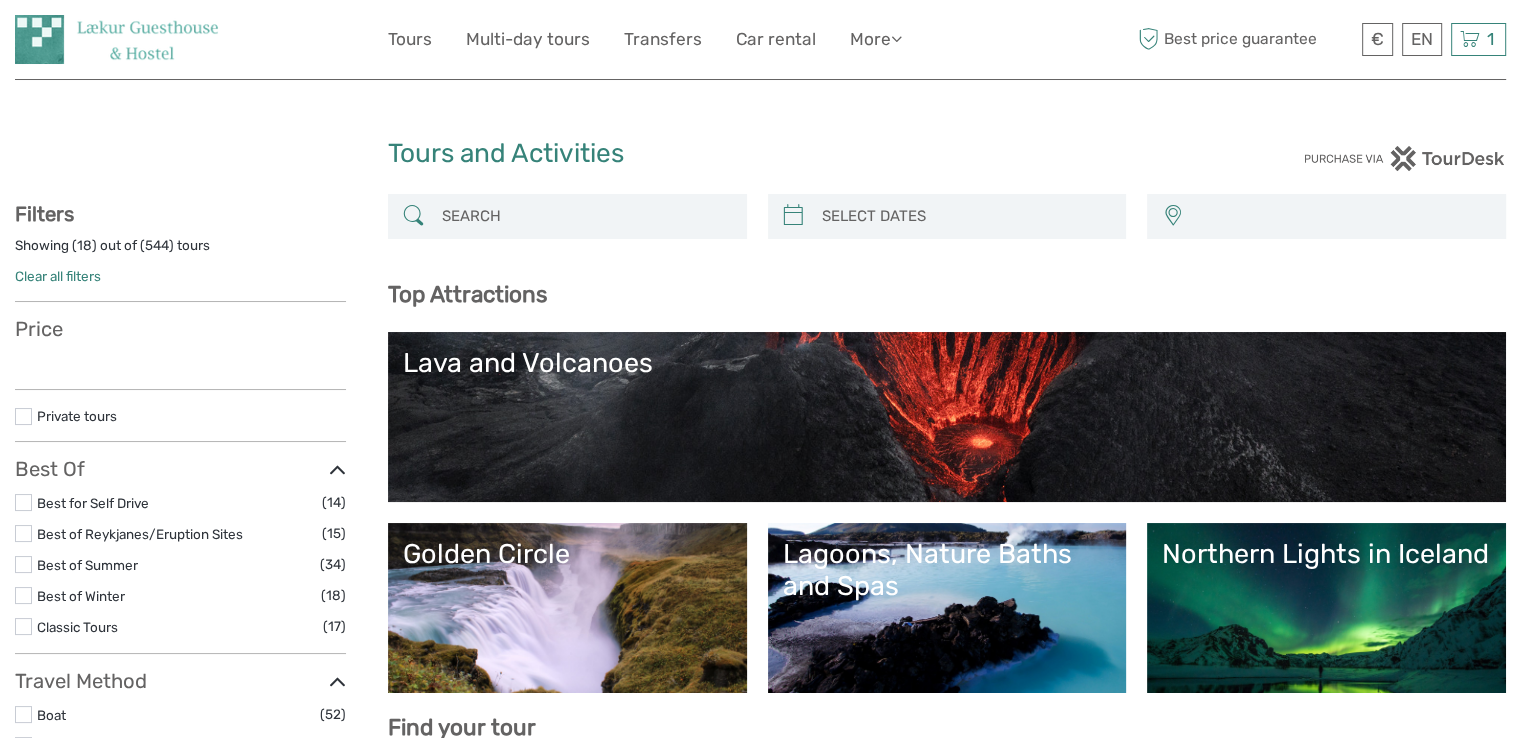 scroll, scrollTop: 0, scrollLeft: 0, axis: both 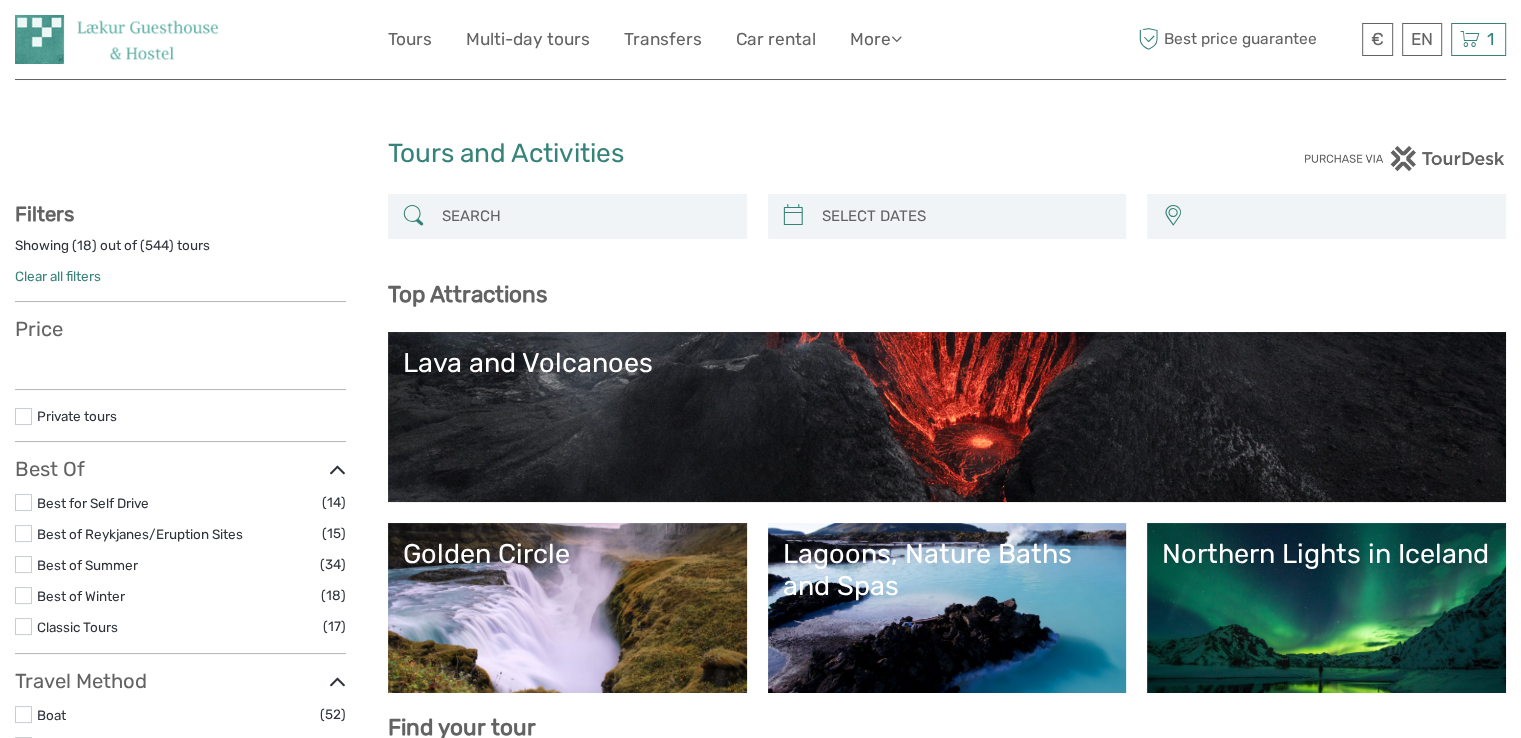 select 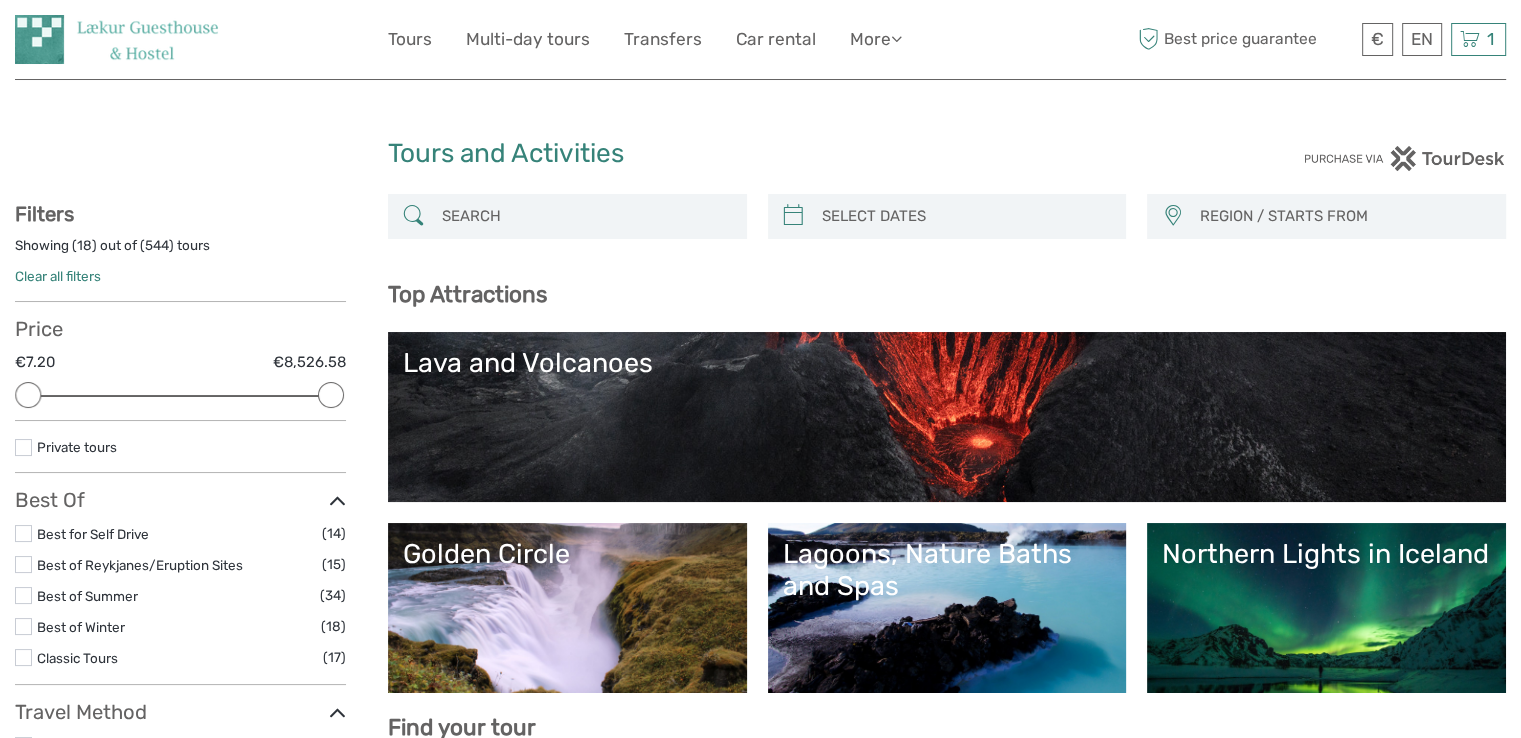 scroll, scrollTop: 0, scrollLeft: 0, axis: both 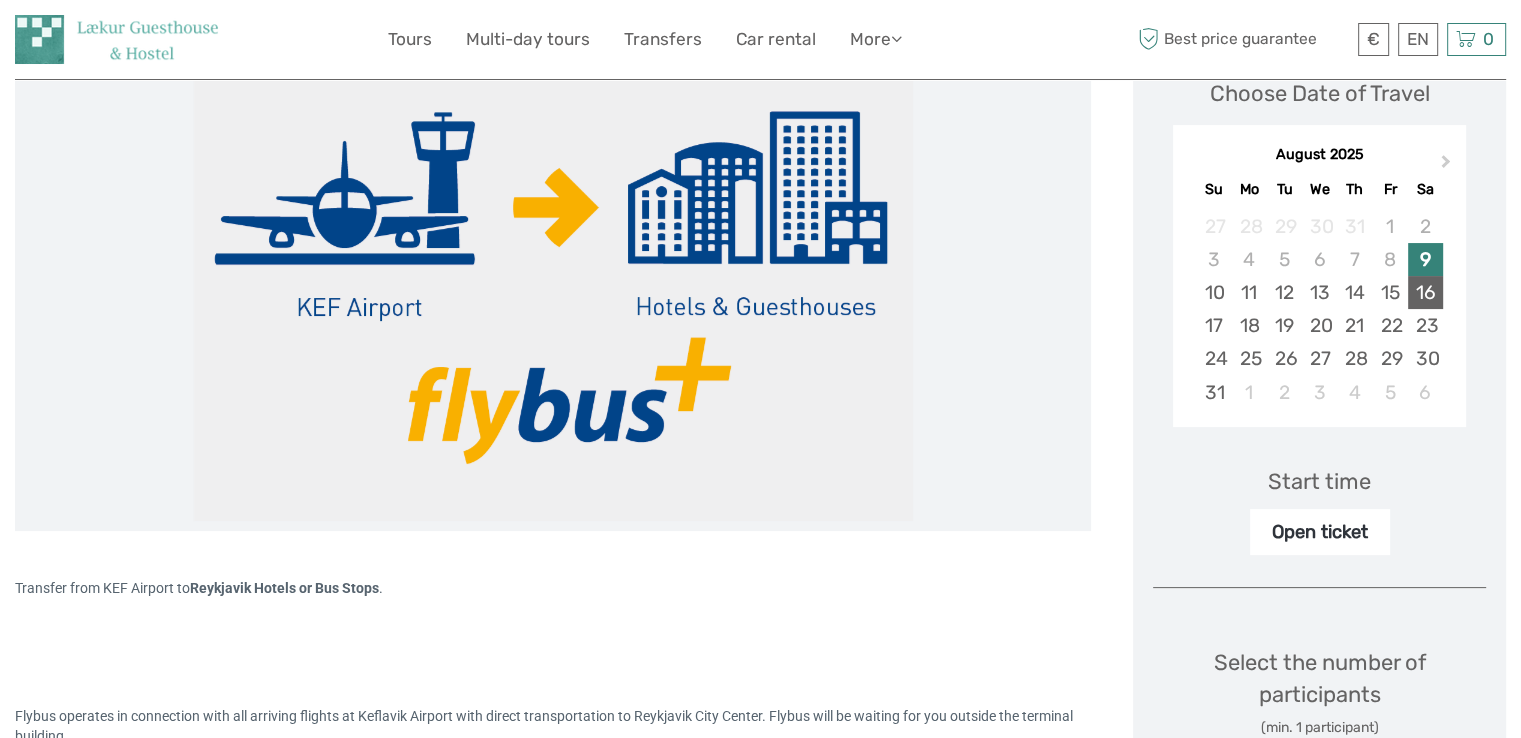 click on "16" at bounding box center (1425, 292) 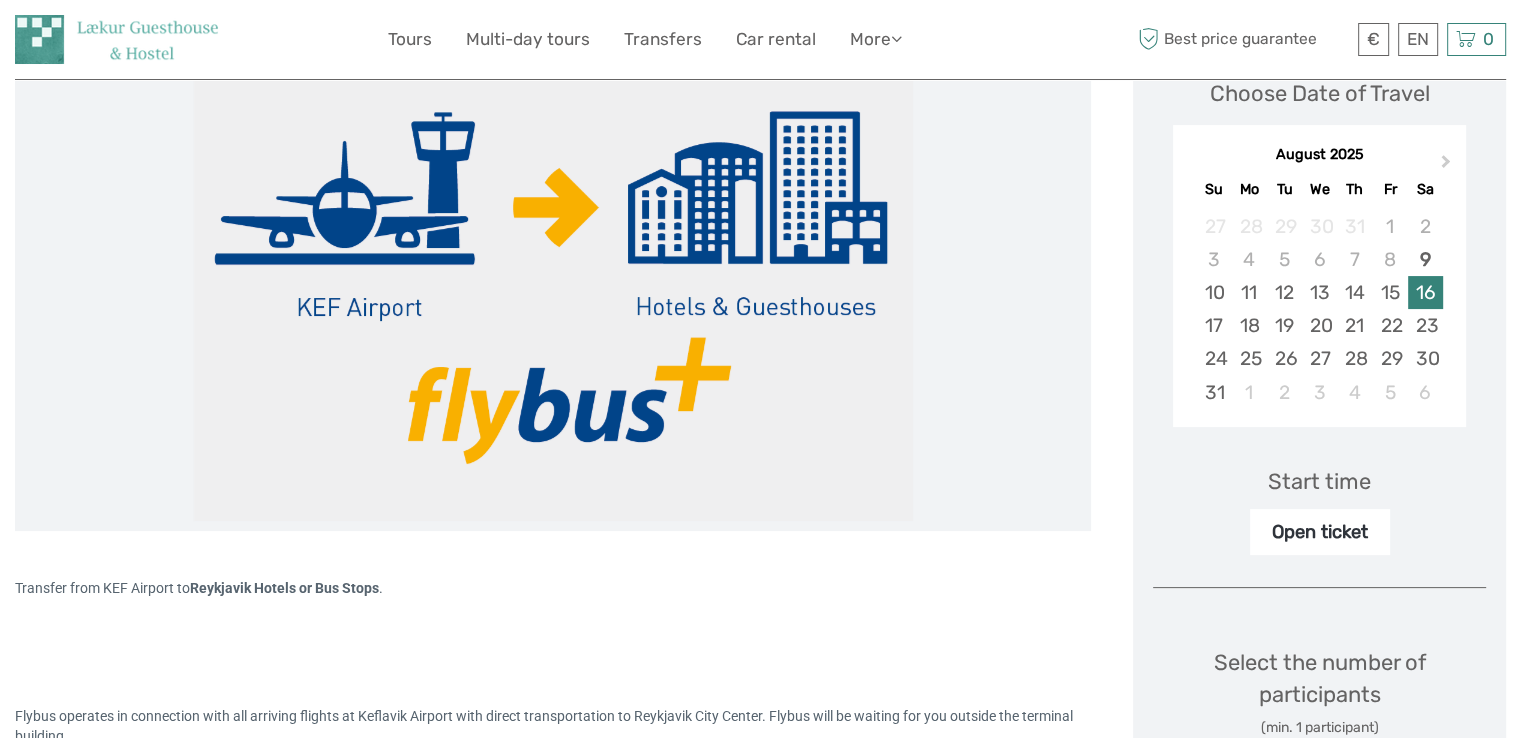 click on "Open ticket" at bounding box center [1320, 532] 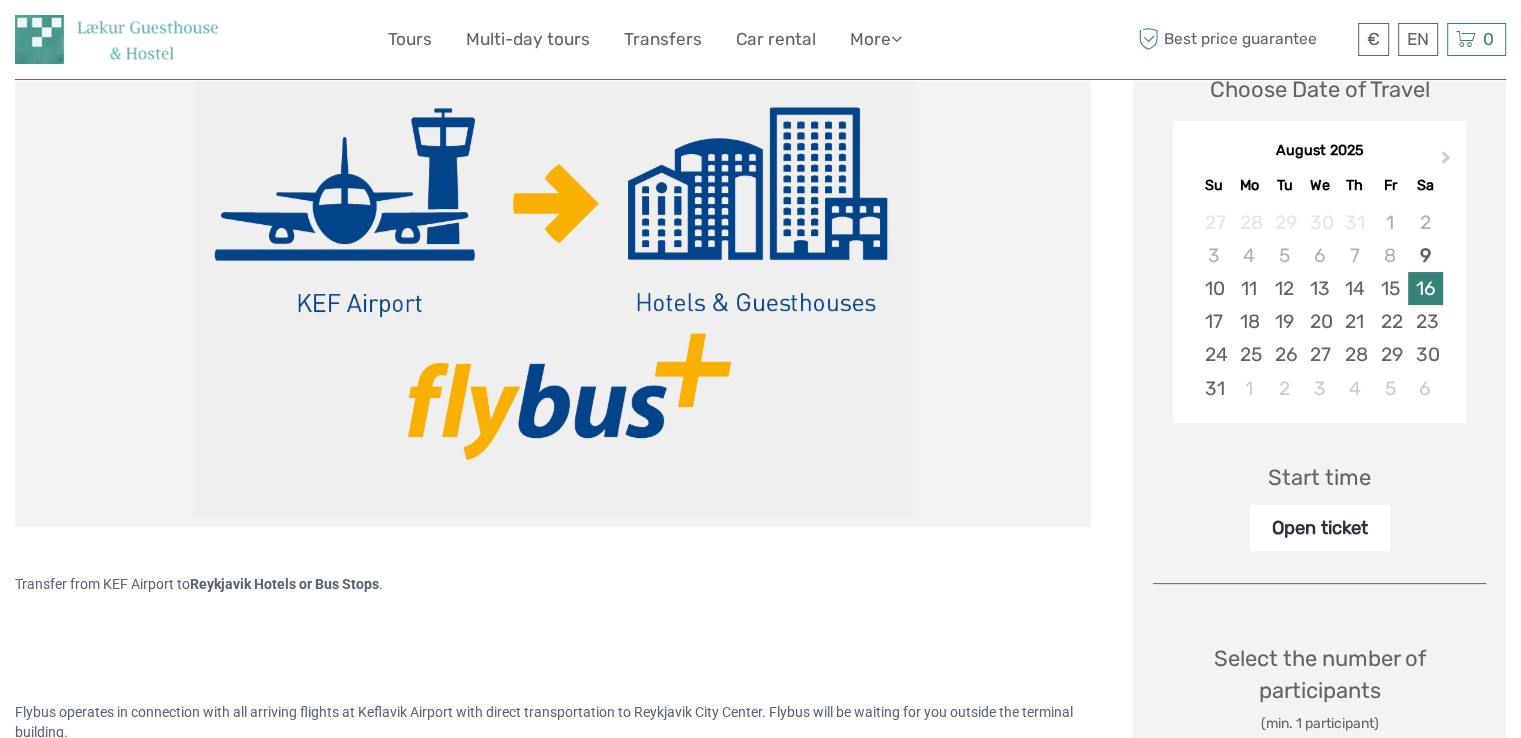 scroll, scrollTop: 295, scrollLeft: 0, axis: vertical 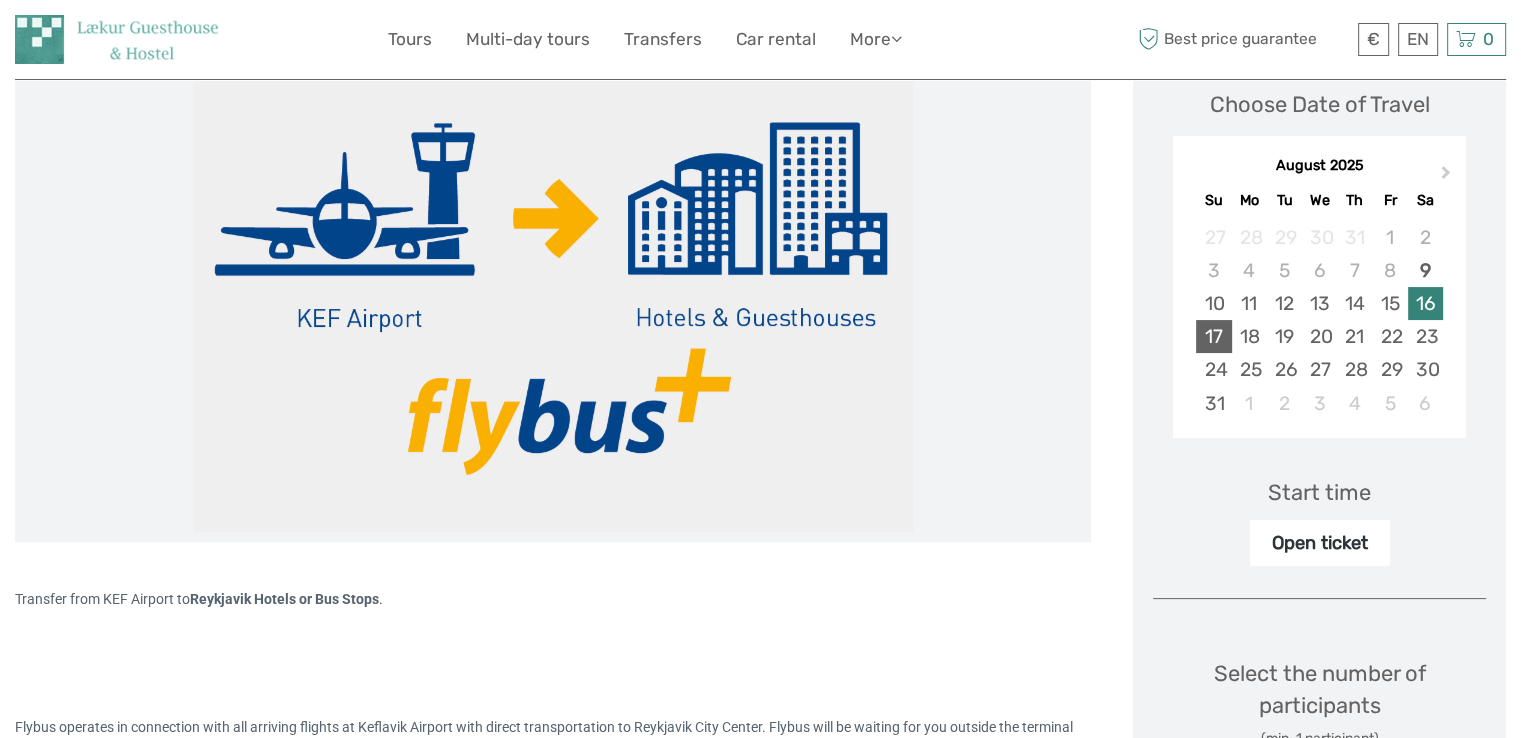 click on "17" at bounding box center [1213, 336] 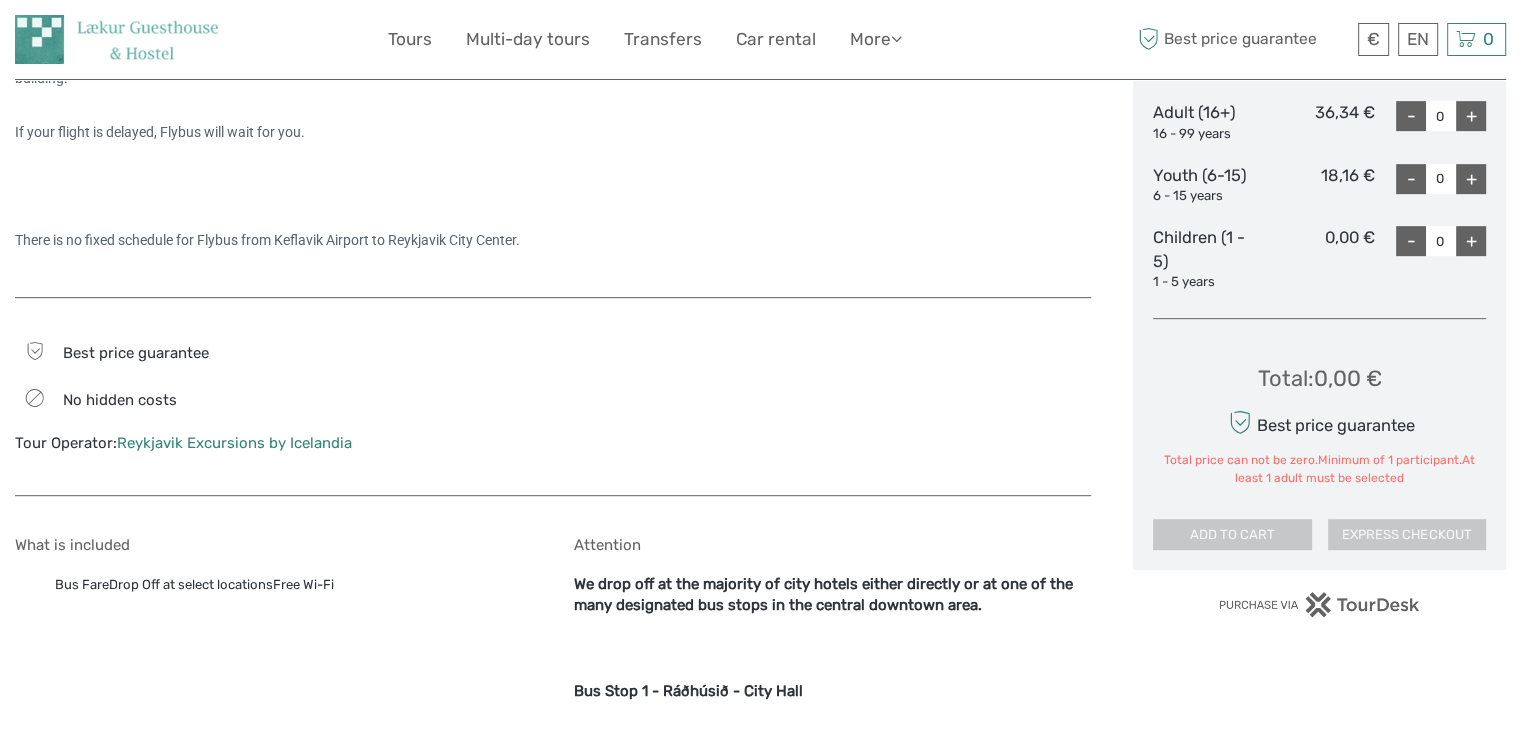 scroll, scrollTop: 964, scrollLeft: 0, axis: vertical 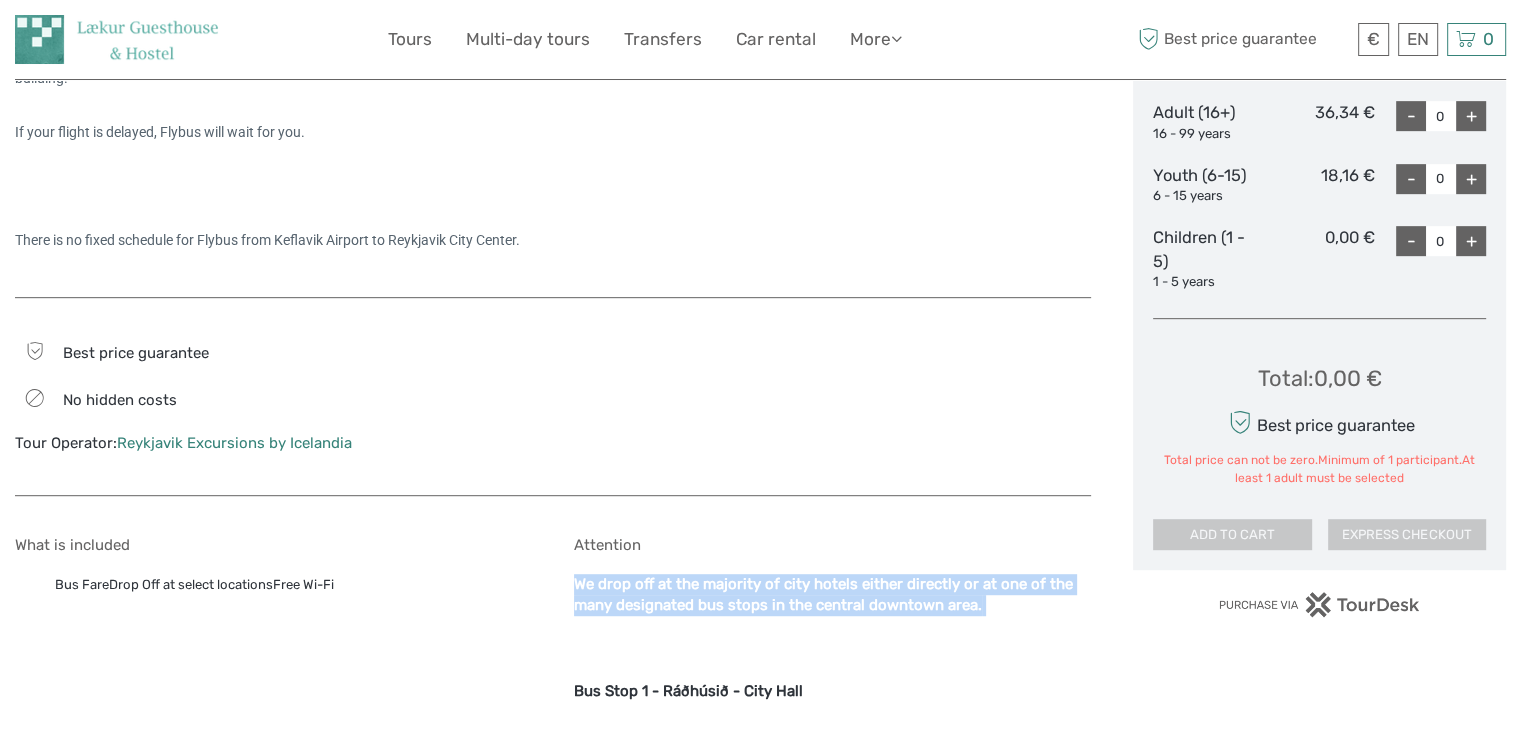 drag, startPoint x: 996, startPoint y: 616, endPoint x: 573, endPoint y: 579, distance: 424.6151 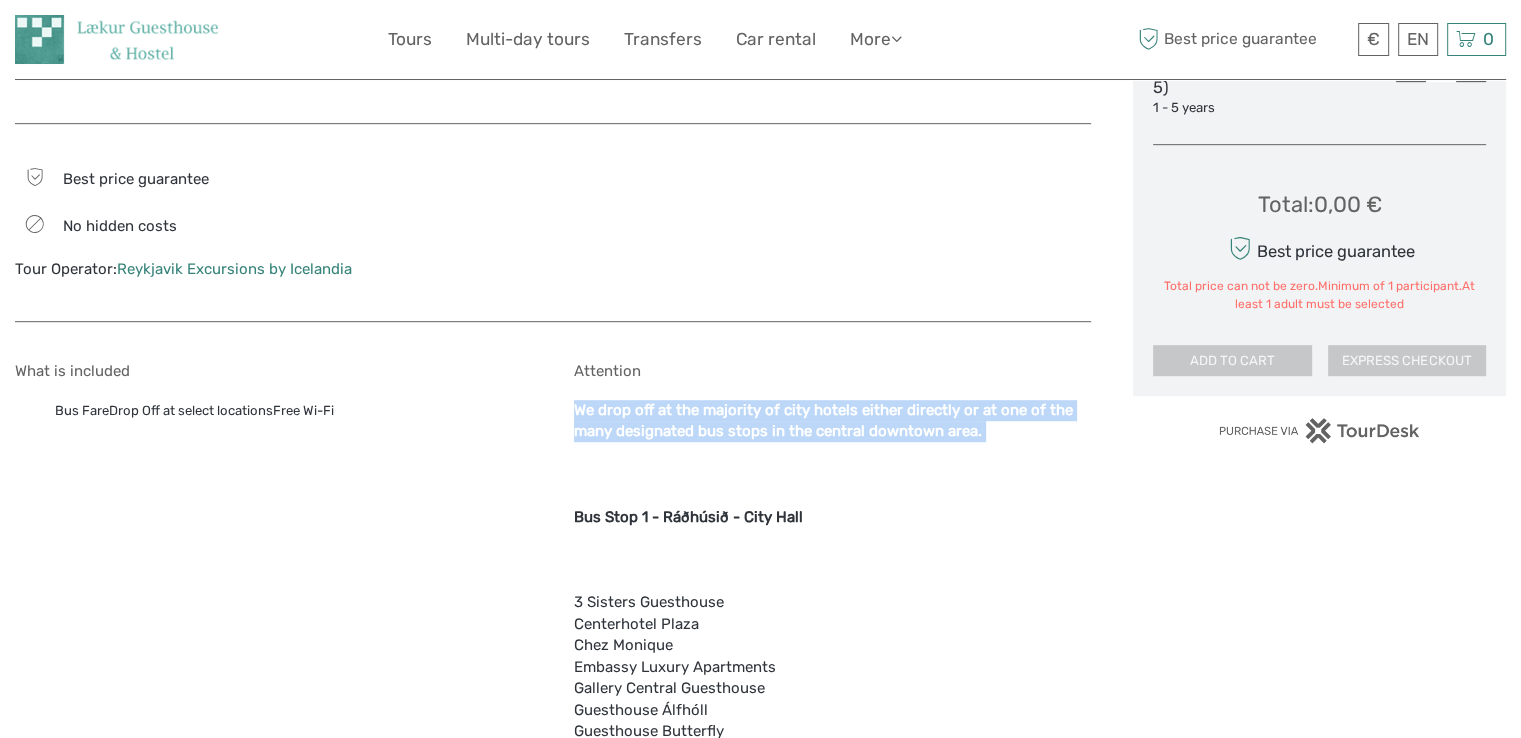 scroll, scrollTop: 1270, scrollLeft: 0, axis: vertical 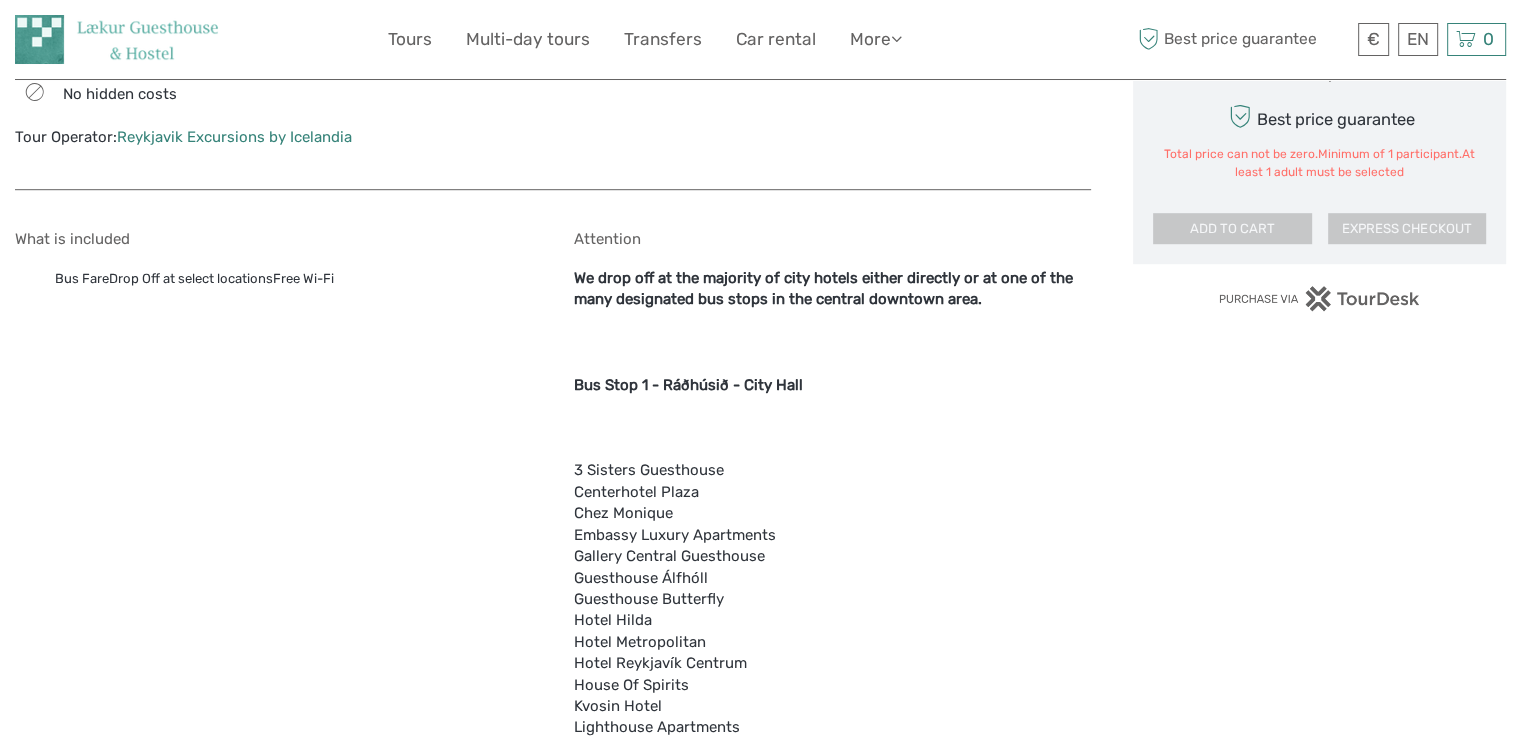 click on "Bus Stop 1 - Ráðhúsið - City Hall" at bounding box center [688, 385] 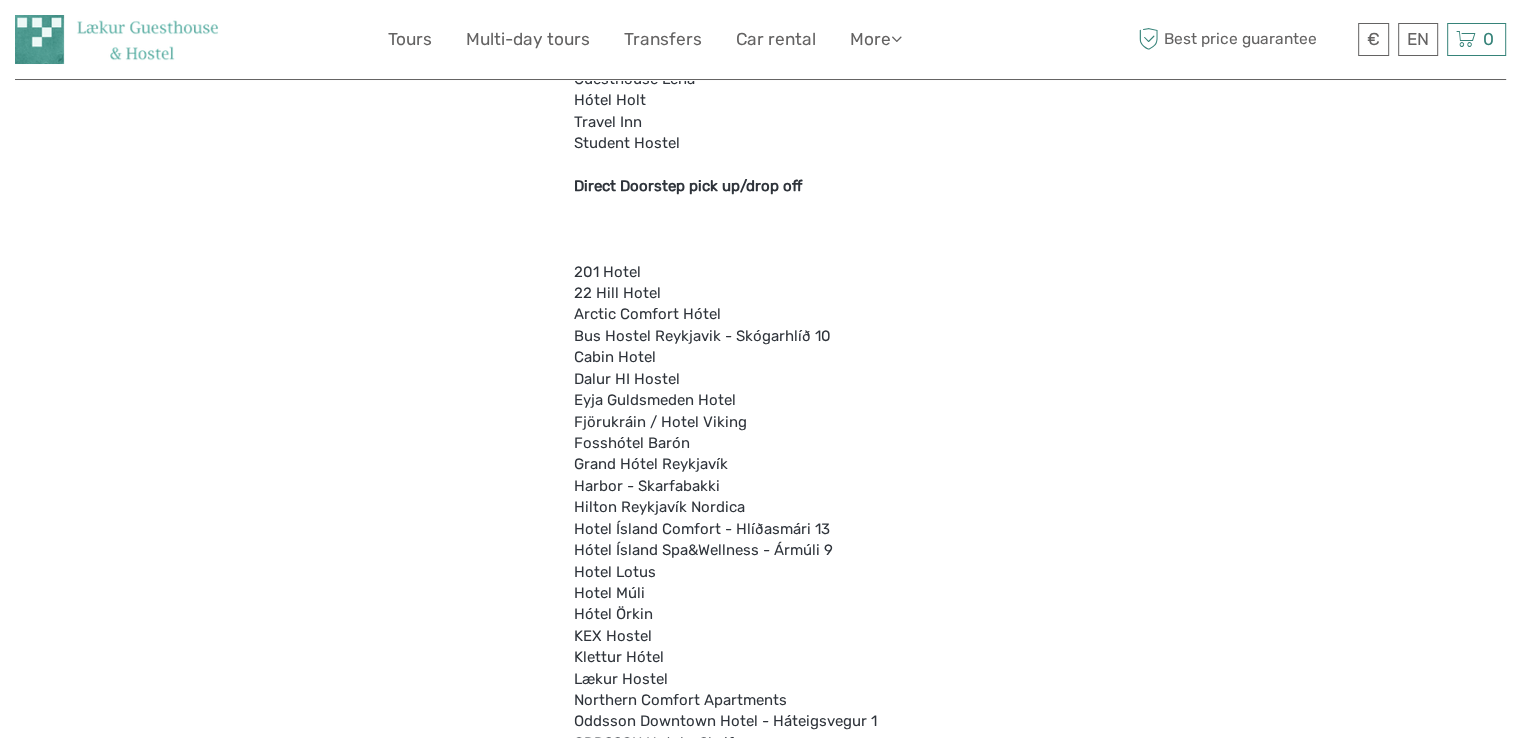 scroll, scrollTop: 5796, scrollLeft: 0, axis: vertical 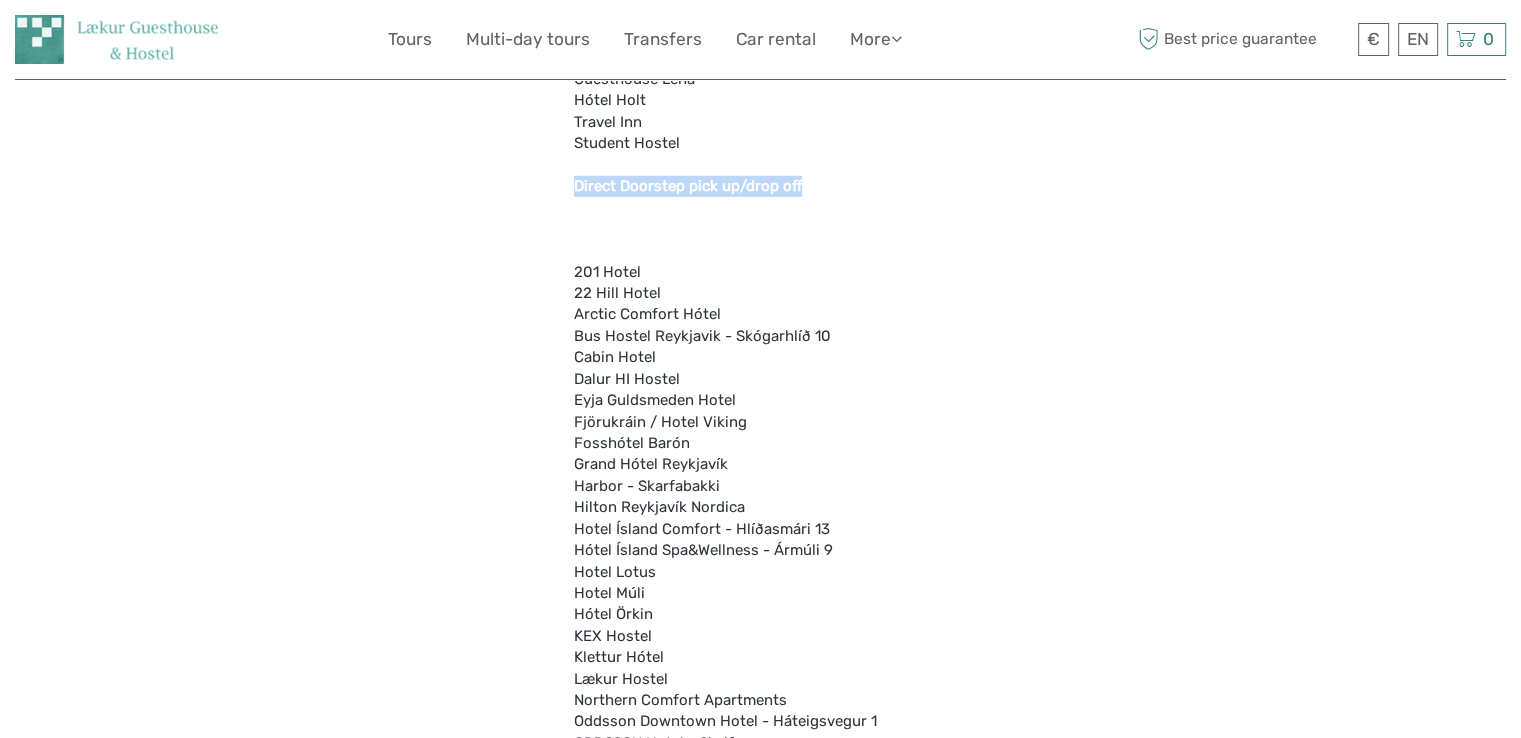 drag, startPoint x: 576, startPoint y: 184, endPoint x: 812, endPoint y: 181, distance: 236.01907 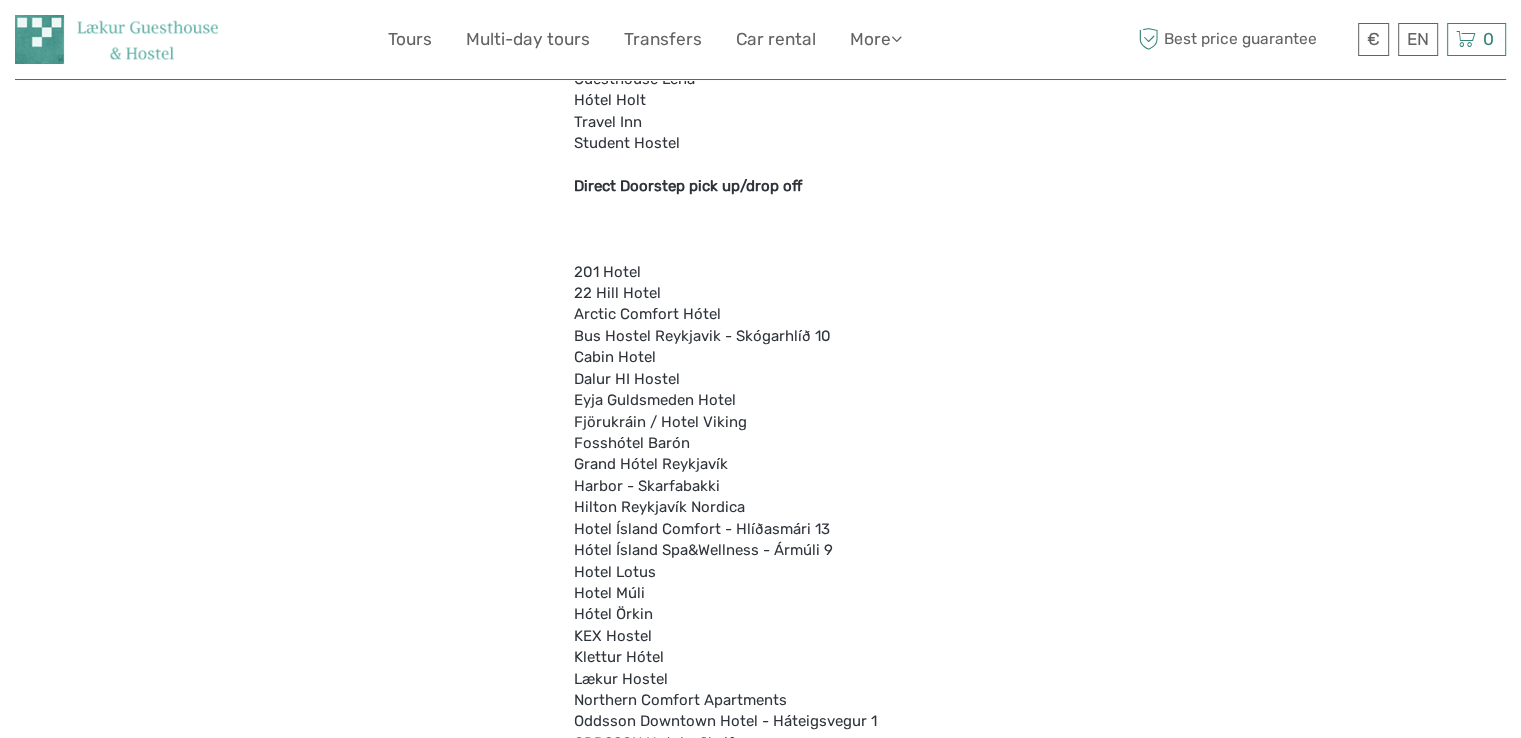 click on "Attention
We drop off at the majority of city hotels either directly or at one of the many designated bus stops in the central downtown area.
Bus Stop 1 - Ráðhúsið - City Hall
3 Sisters Guesthouse
Centerhotel Plaza
Chez Monique
Embassy Luxury Apartments
Gallery Central Guesthouse
Guesthouse Álfhóll
Guesthouse Butterfly
Hotel Hilda
Hotel Metropolitan
Hotel Reykjavík Centrum
House Of Spirits
Kvosin Hotel
Lighthouse Apartments
Iceland Parliament Hotel
Planet Apartments
Reykjavik Downtown Hostel
Bus Stop 2 - Tjörnin - The Pond
Ambassade Apartments
Castle House Luxury Apartments
Central Guesthouse
Hotel Reykjavik Saga
Luna Hotel Apartments – Amtmannsstígur 5
Luna Hotel Apartments – Spítalastígur 1
Bus Stop 3 - Lækjargata
1912 Guesthouse
Apotek Hotel
Black Pearl
Centerhotel Þingholt
Central Apartments
City Center Hotel
Downtown Guesthouse
Reykjavík Konsulate Hotel
Hotel Borg
Ocean Comfort Apartments
Radisson Blu Hotel 1919" at bounding box center [832, -1717] 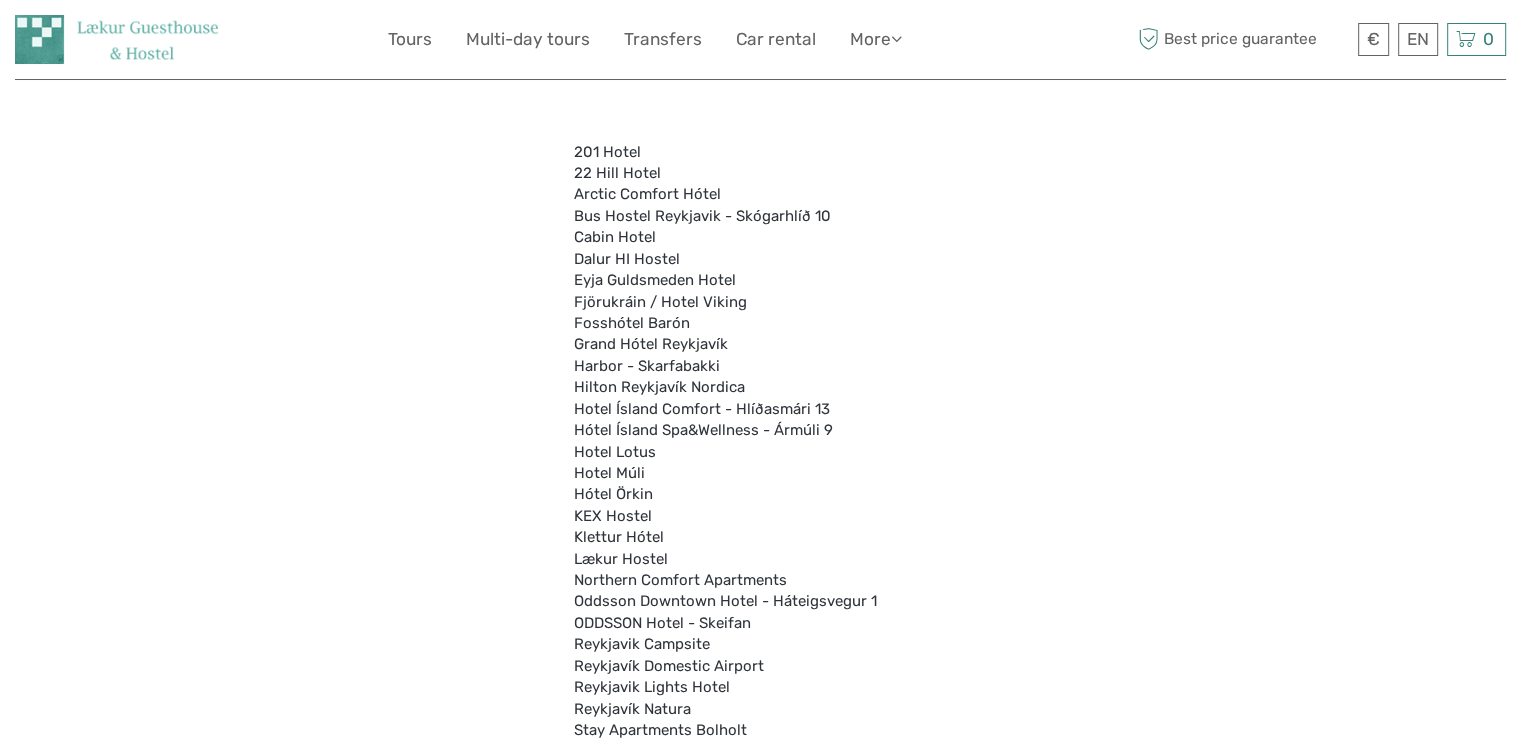 scroll, scrollTop: 5932, scrollLeft: 0, axis: vertical 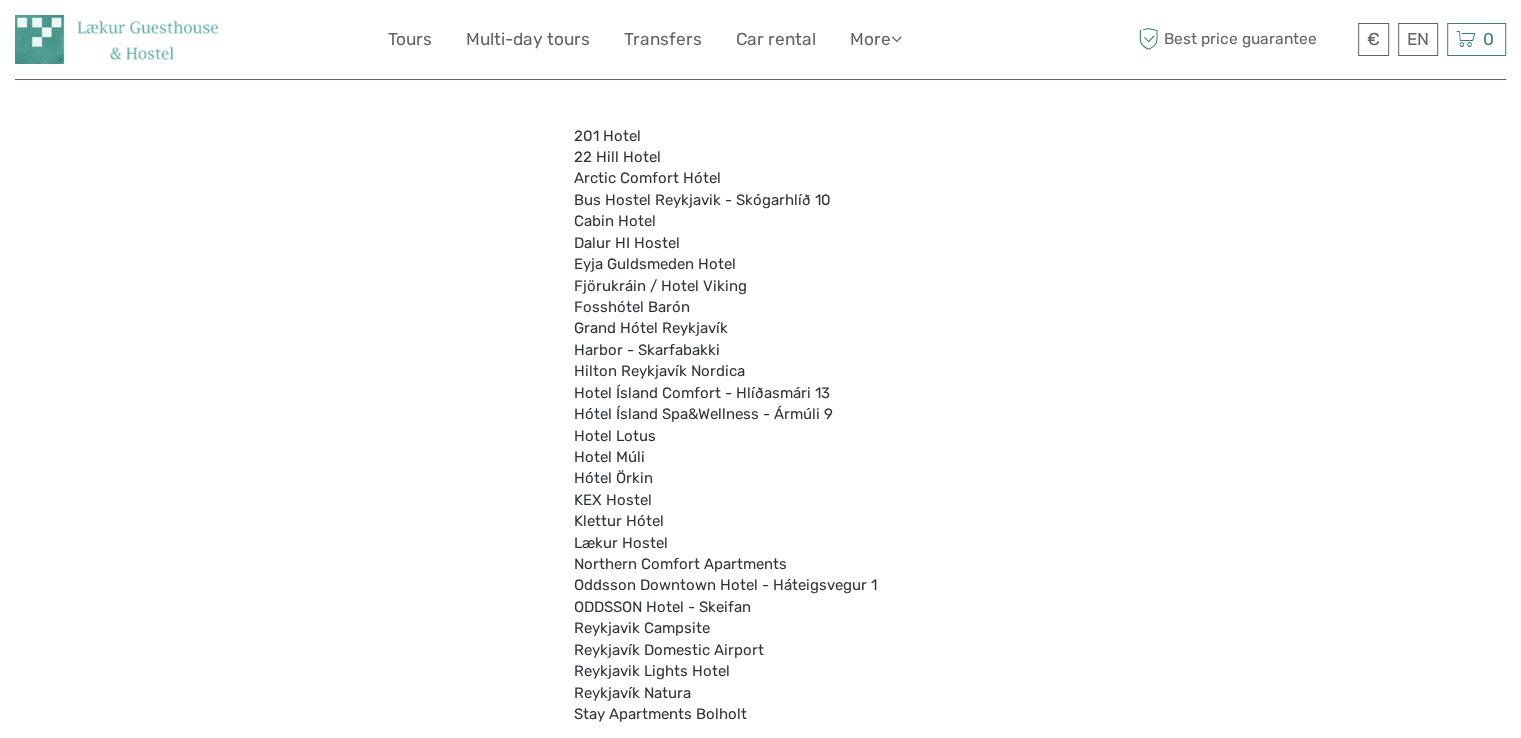 click on "Attention
We drop off at the majority of city hotels either directly or at one of the many designated bus stops in the central downtown area.
Bus Stop 1 - Ráðhúsið - City Hall
3 Sisters Guesthouse
Centerhotel Plaza
Chez Monique
Embassy Luxury Apartments
Gallery Central Guesthouse
Guesthouse Álfhóll
Guesthouse Butterfly
Hotel Hilda
Hotel Metropolitan
Hotel Reykjavík Centrum
House Of Spirits
Kvosin Hotel
Lighthouse Apartments
Iceland Parliament Hotel
Planet Apartments
Reykjavik Downtown Hostel
Bus Stop 2 - Tjörnin - The Pond
Ambassade Apartments
Castle House Luxury Apartments
Central Guesthouse
Hotel Reykjavik Saga
Luna Hotel Apartments – Amtmannsstígur 5
Luna Hotel Apartments – Spítalastígur 1
Bus Stop 3 - Lækjargata
1912 Guesthouse
Apotek Hotel
Black Pearl
Centerhotel Þingholt
Central Apartments
City Center Hotel
Downtown Guesthouse
Reykjavík Konsulate Hotel
Hotel Borg
Ocean Comfort Apartments
Radisson Blu Hotel 1919" at bounding box center [832, -1853] 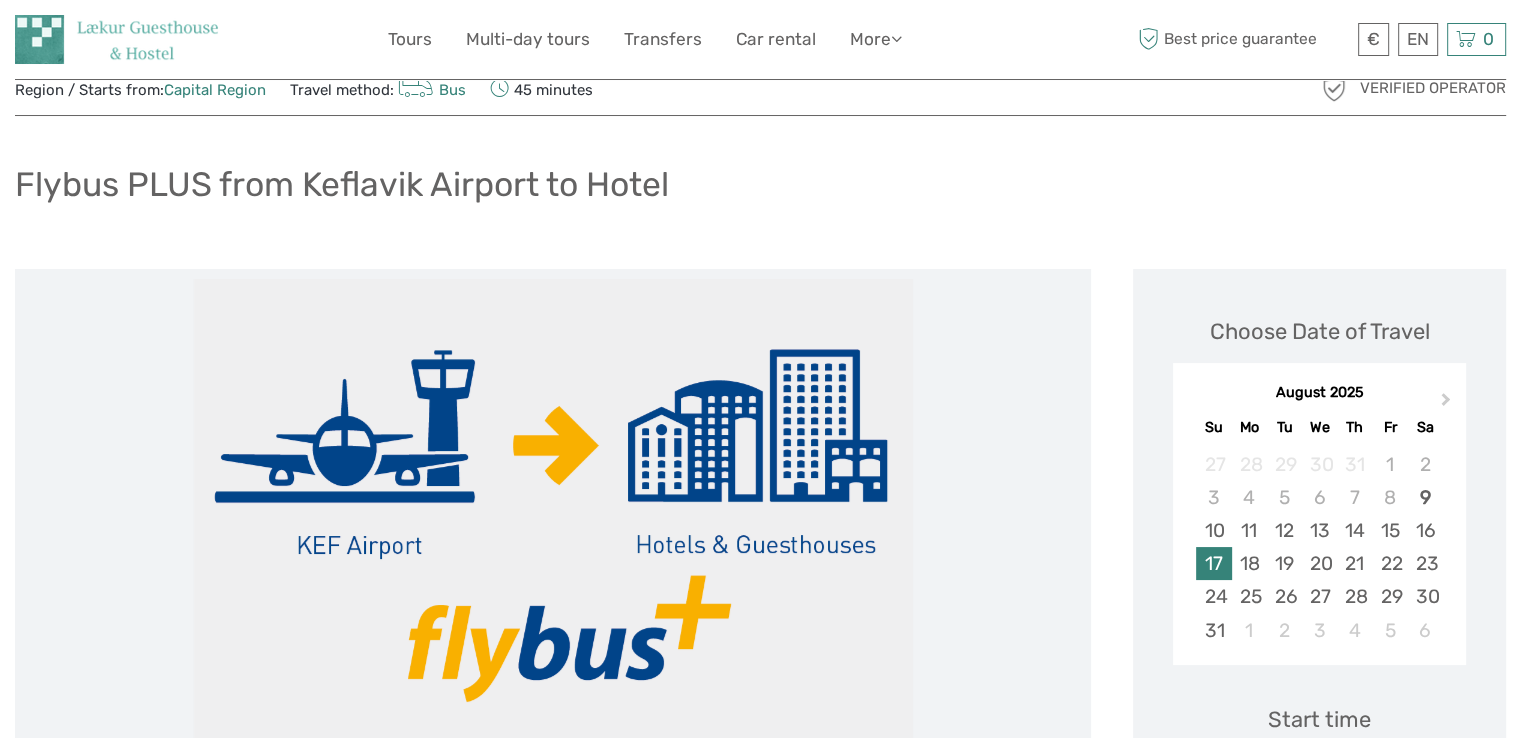 scroll, scrollTop: 243, scrollLeft: 0, axis: vertical 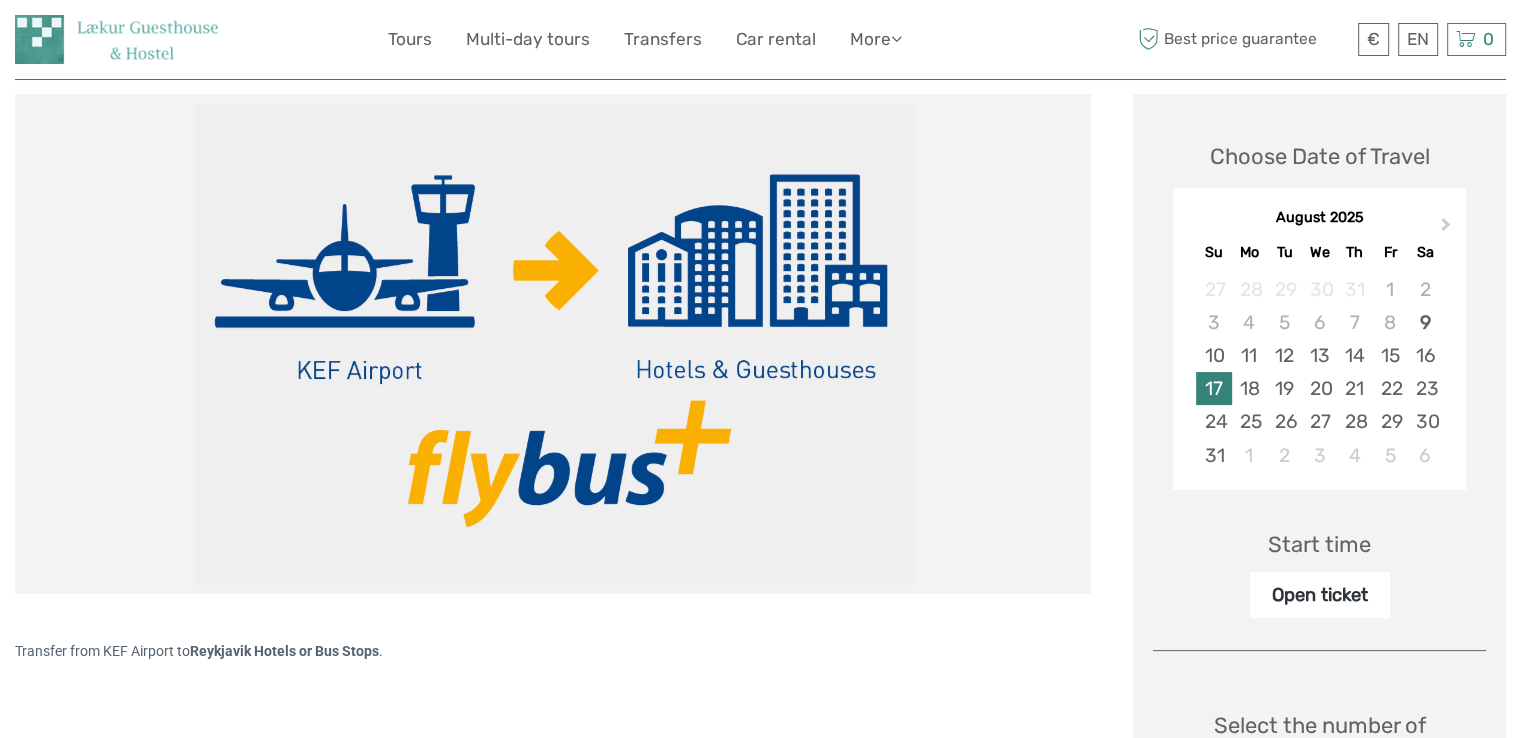 click at bounding box center (553, 344) 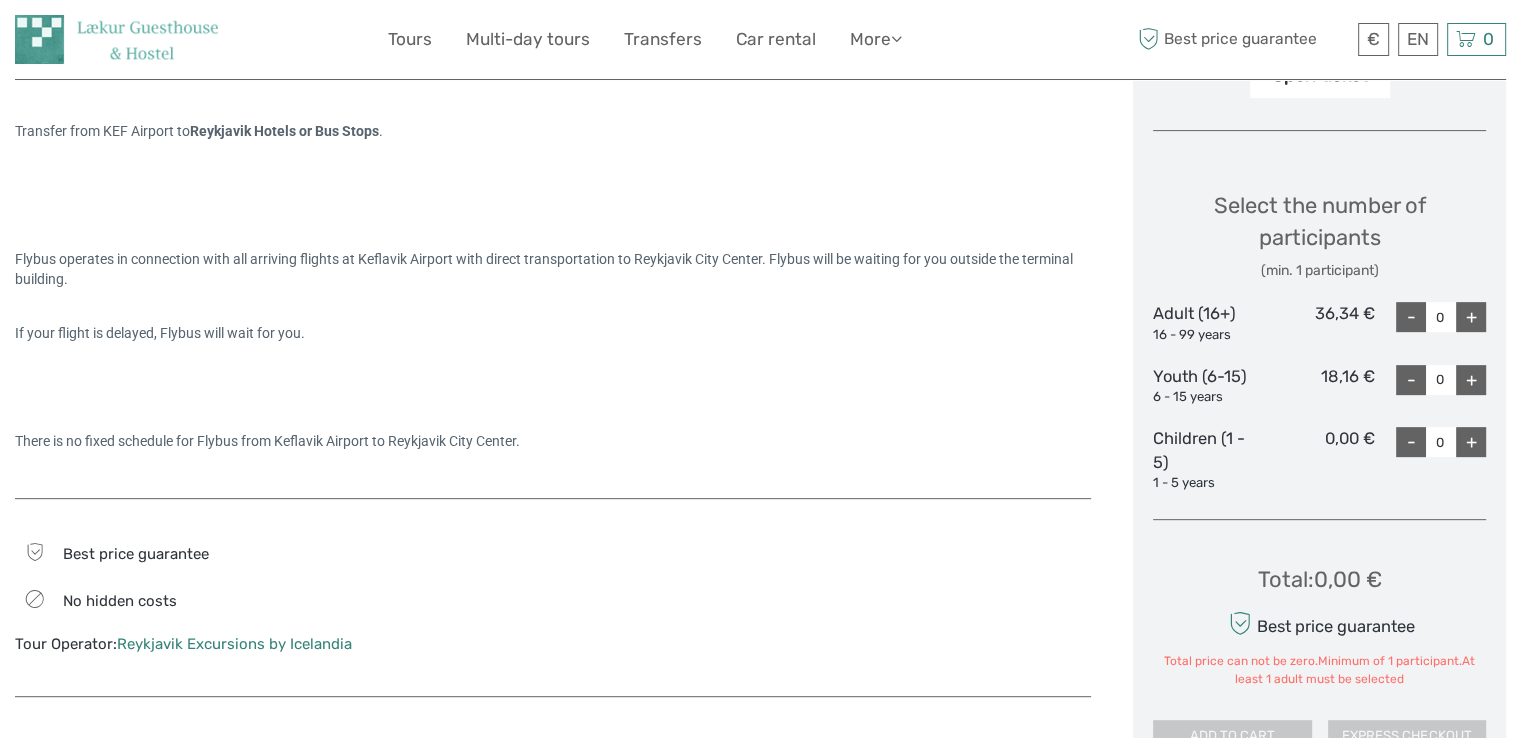 scroll, scrollTop: 764, scrollLeft: 0, axis: vertical 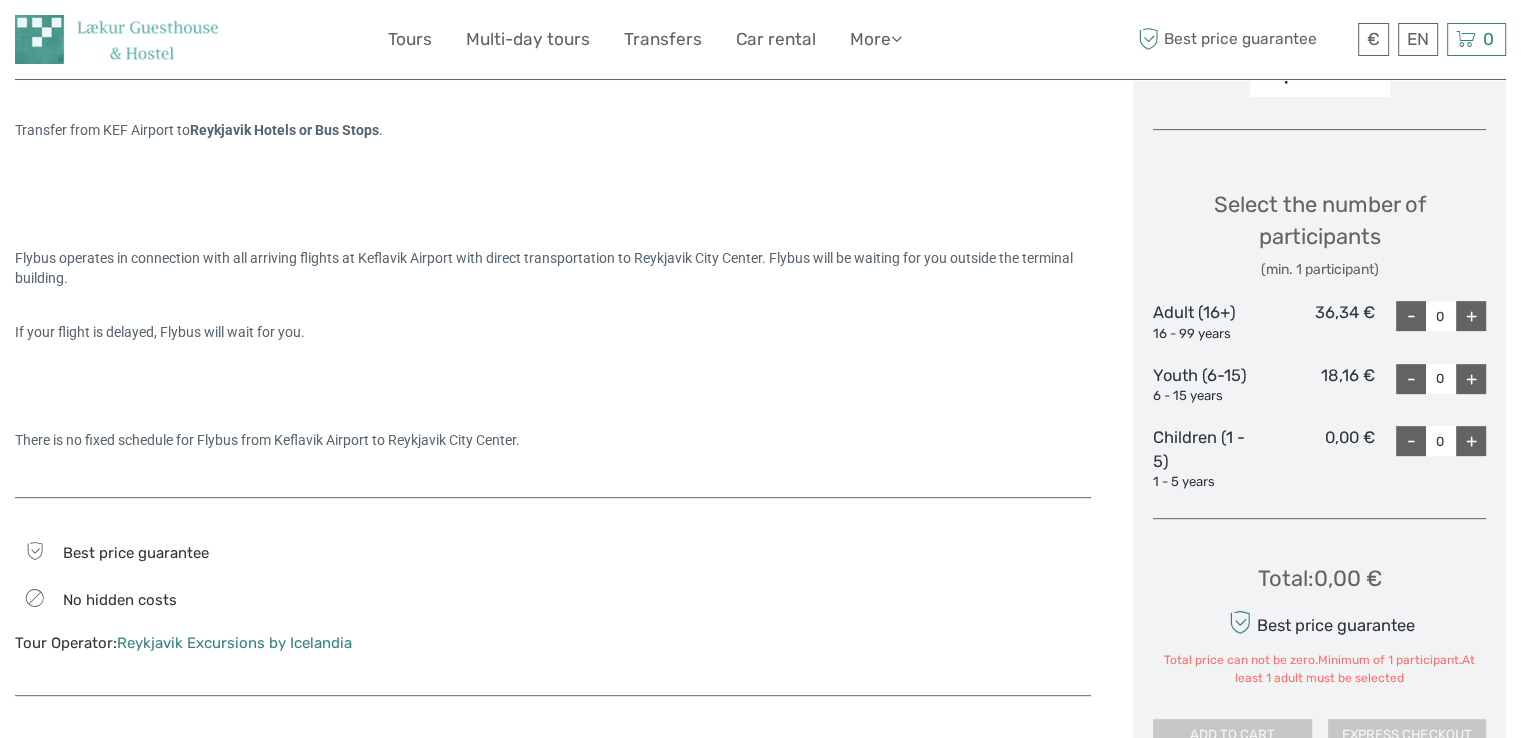 click on "Best price guarantee" at bounding box center (136, 553) 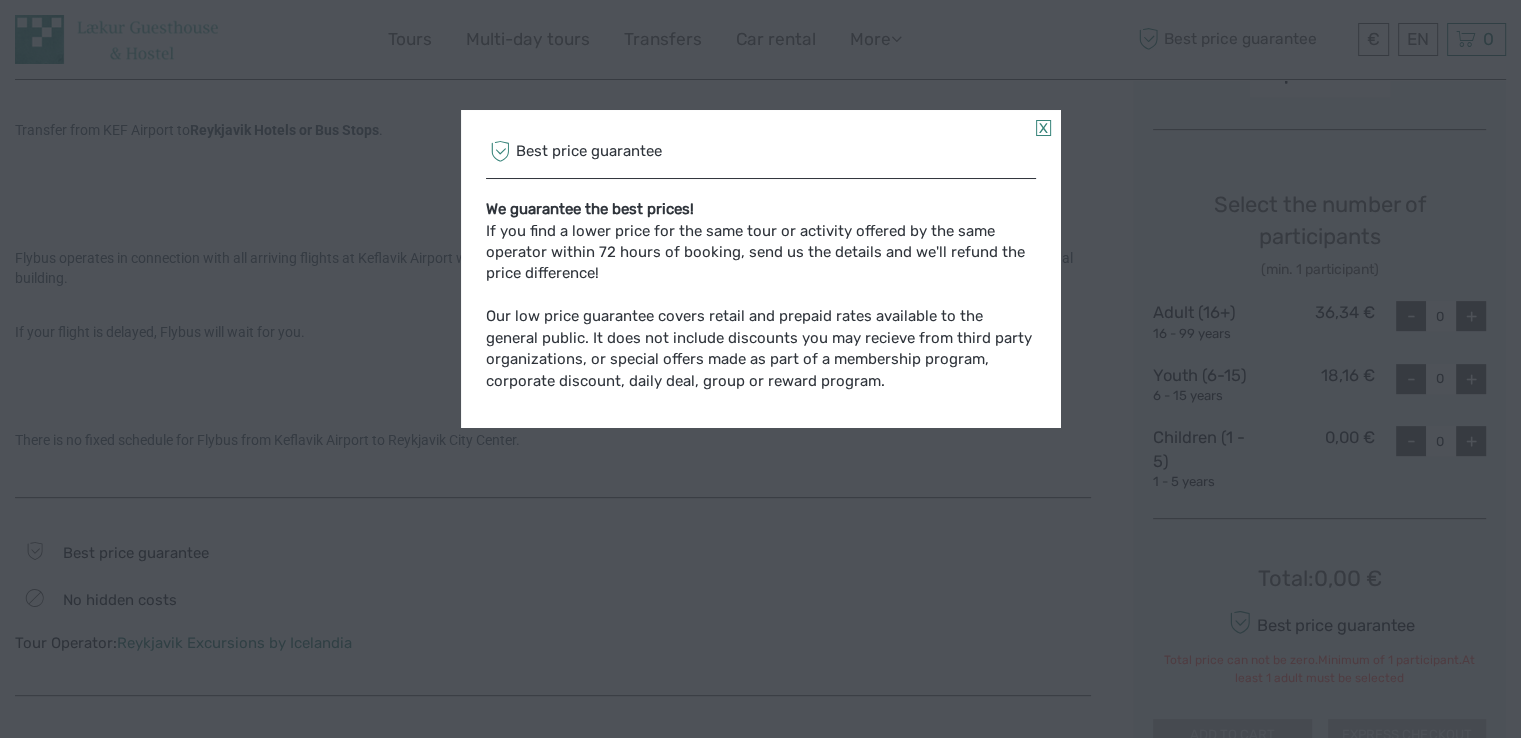 click at bounding box center [1043, 128] 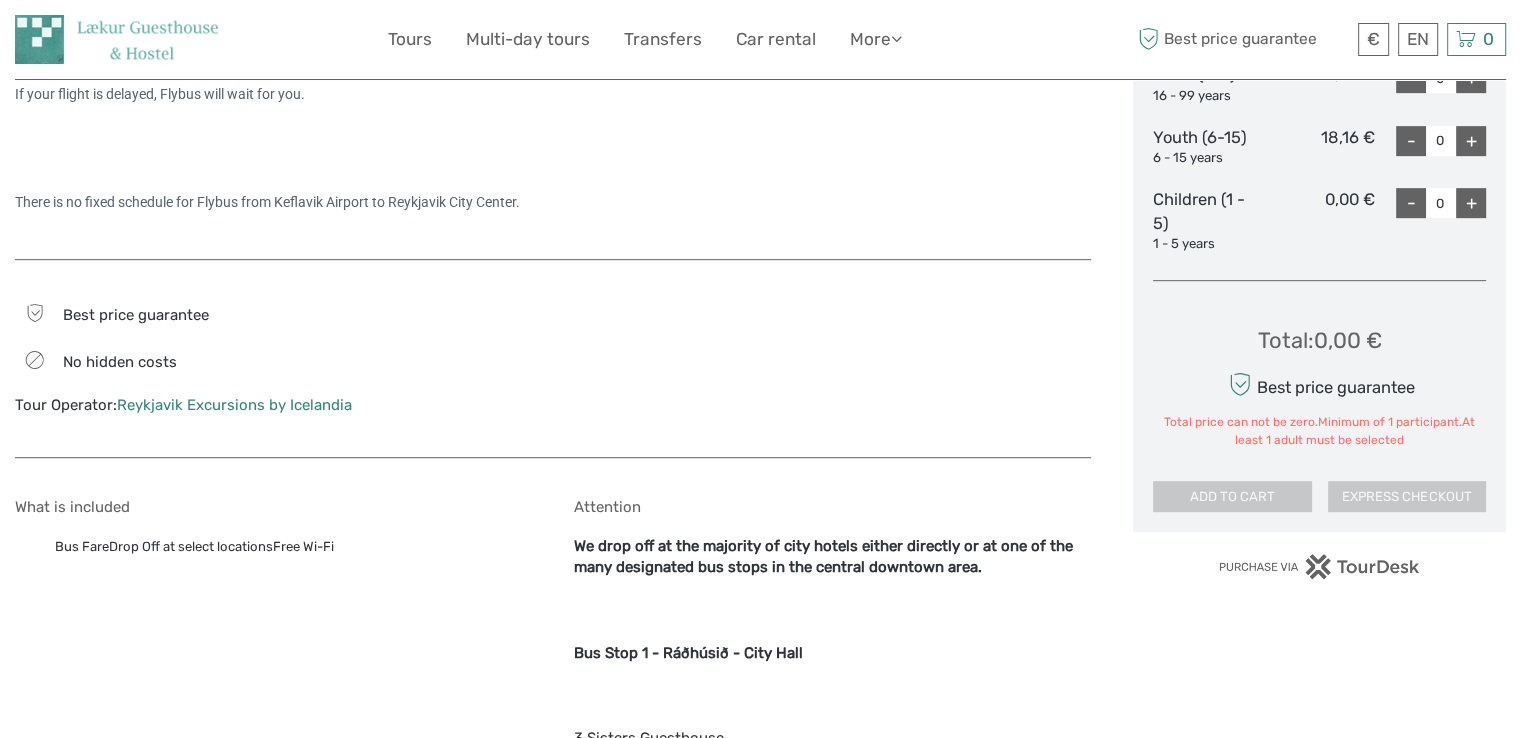 scroll, scrollTop: 1003, scrollLeft: 0, axis: vertical 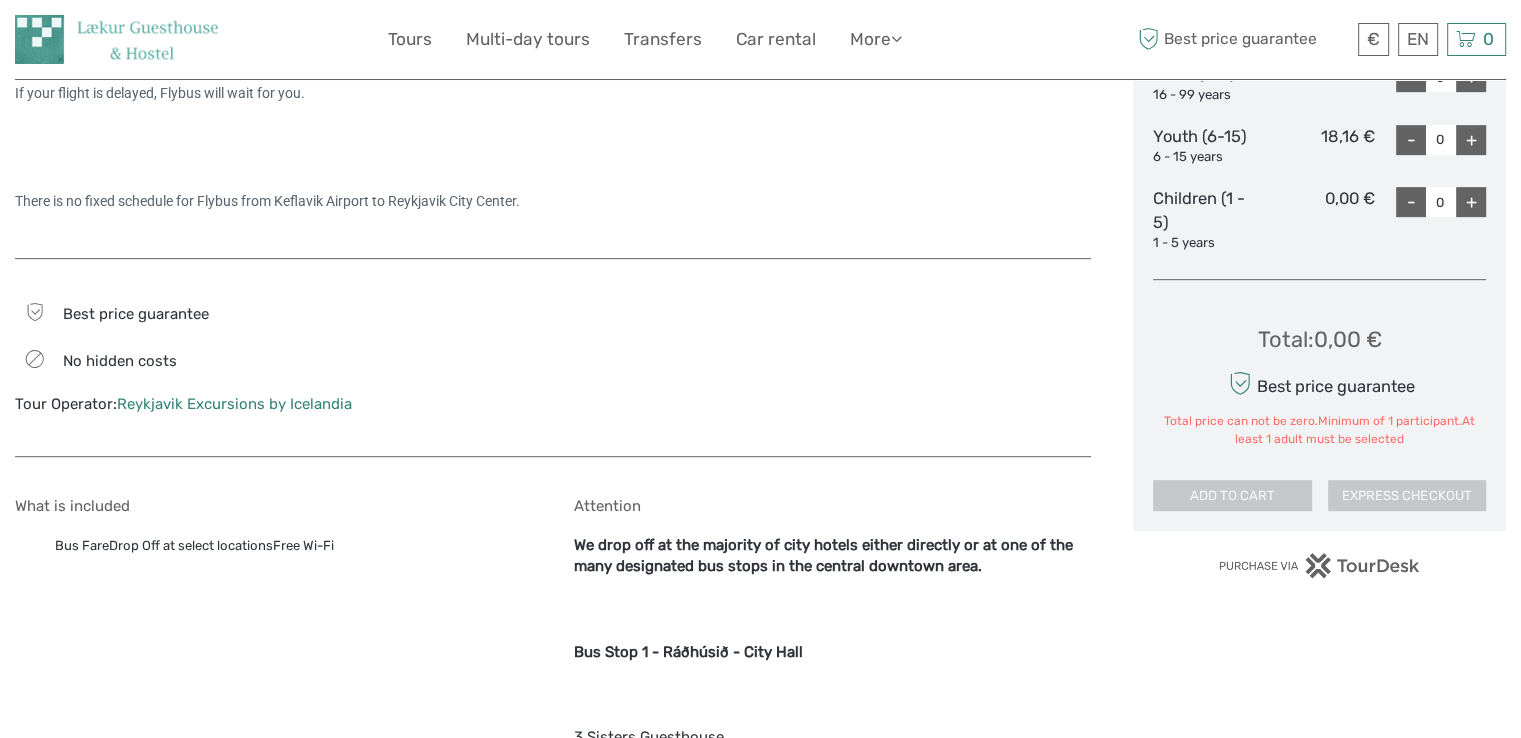 click on "Reykjavik Excursions by Icelandia" at bounding box center [234, 404] 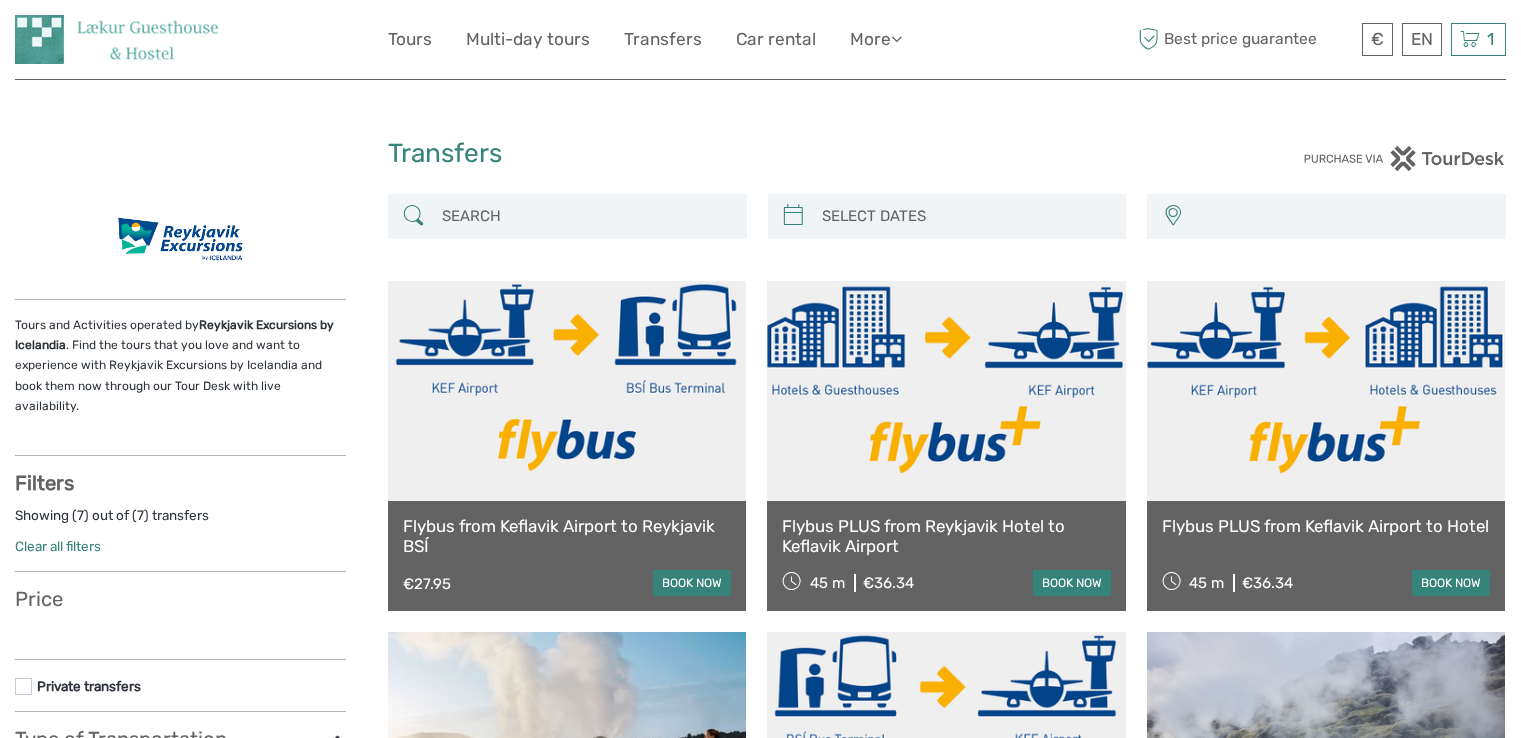 scroll, scrollTop: 0, scrollLeft: 0, axis: both 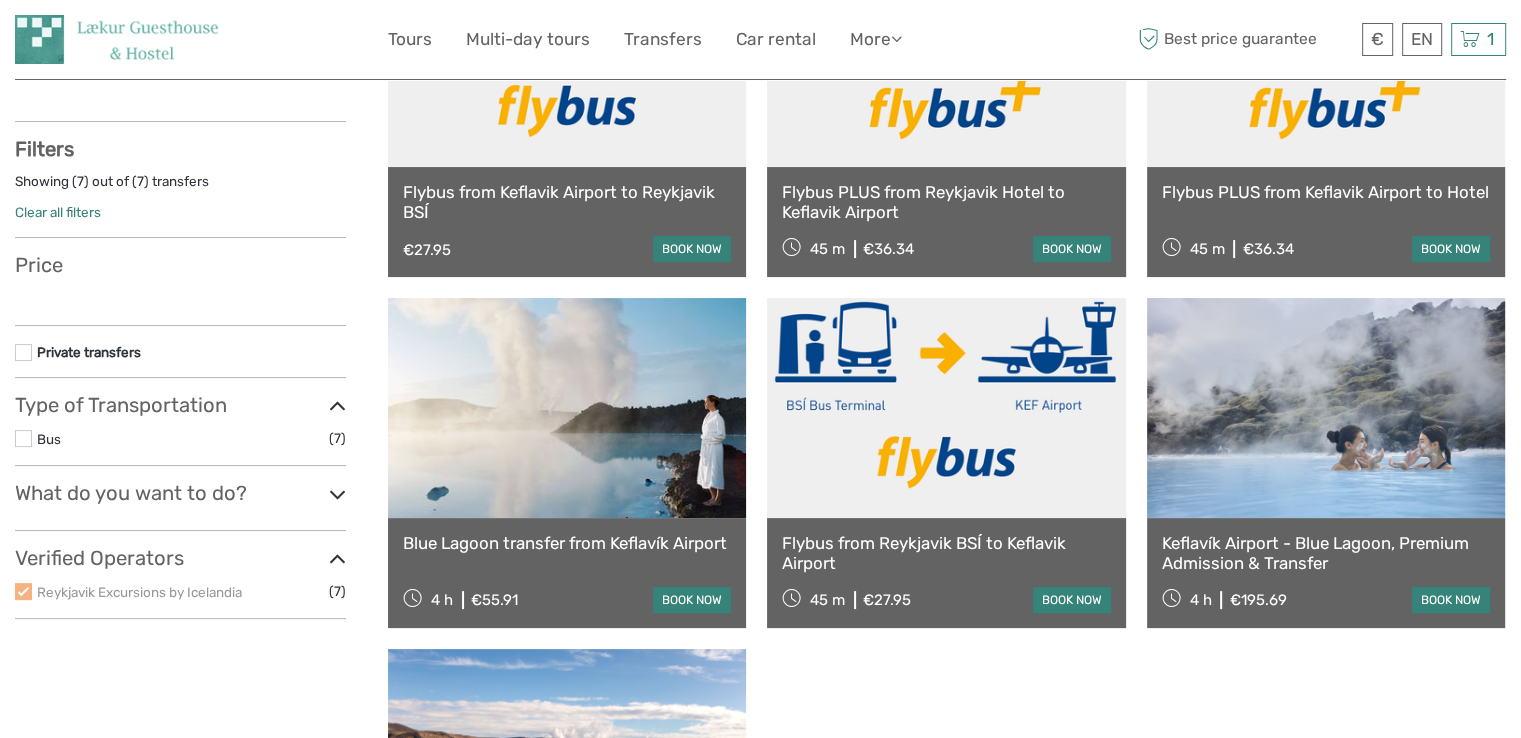 select 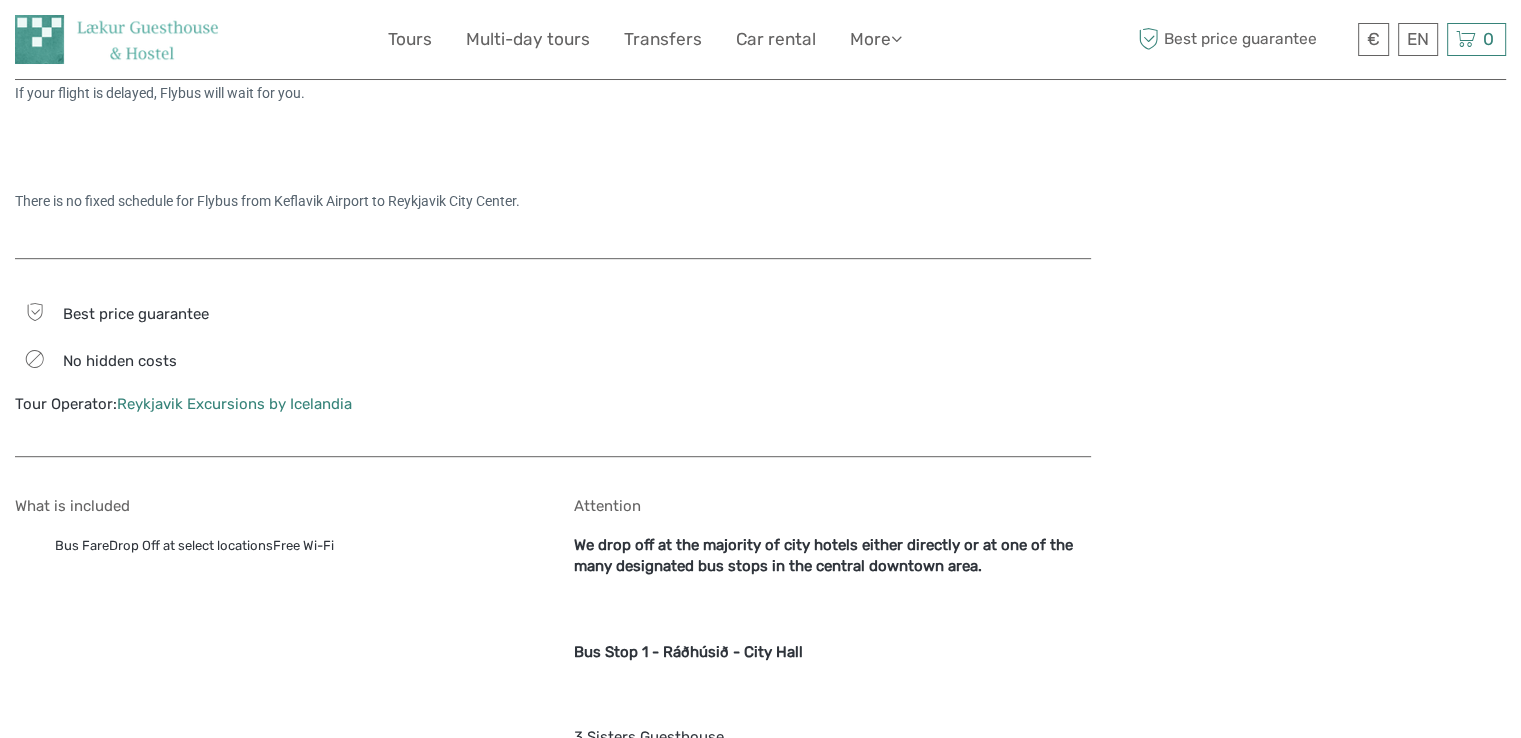 scroll, scrollTop: 948, scrollLeft: 0, axis: vertical 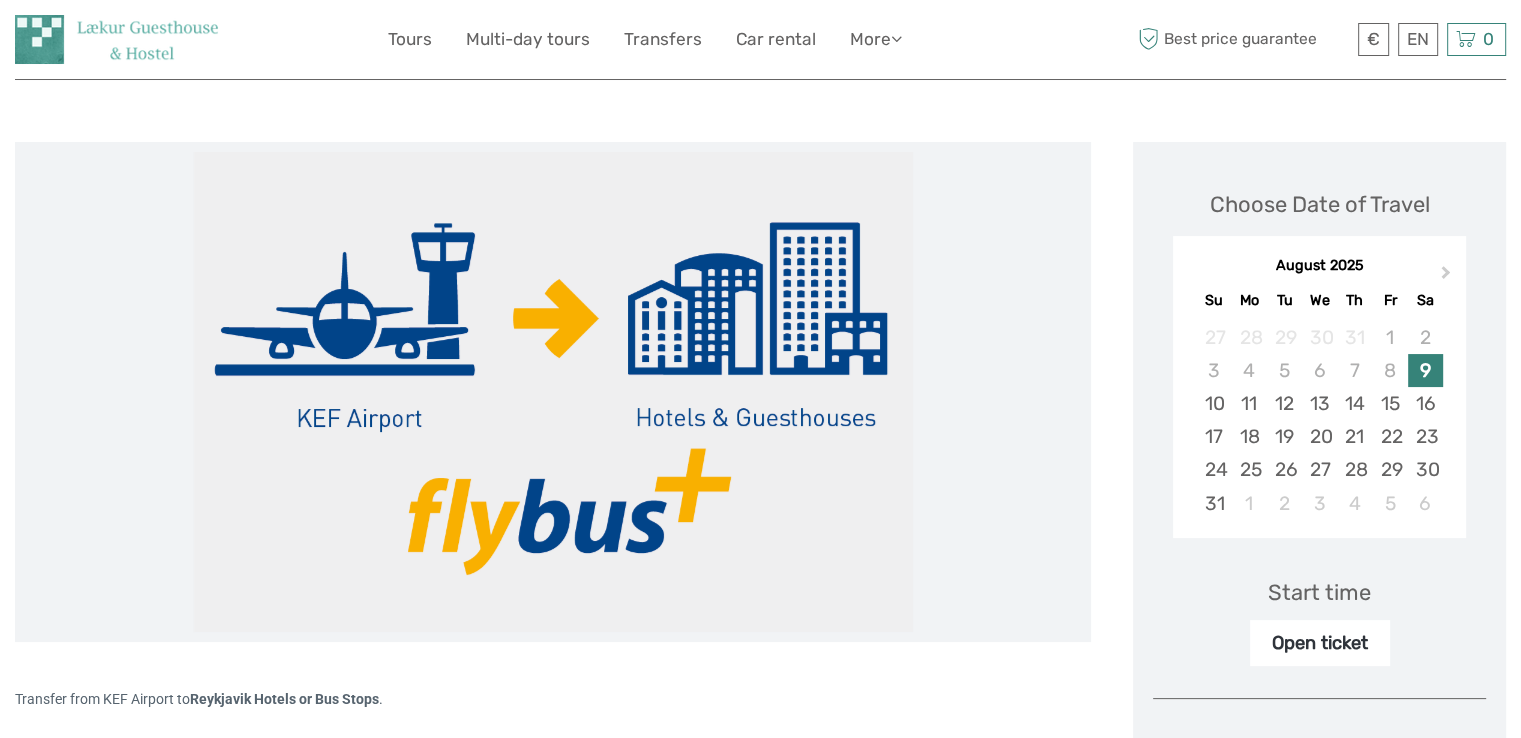 click on "Choose Date of Travel" at bounding box center (1320, 204) 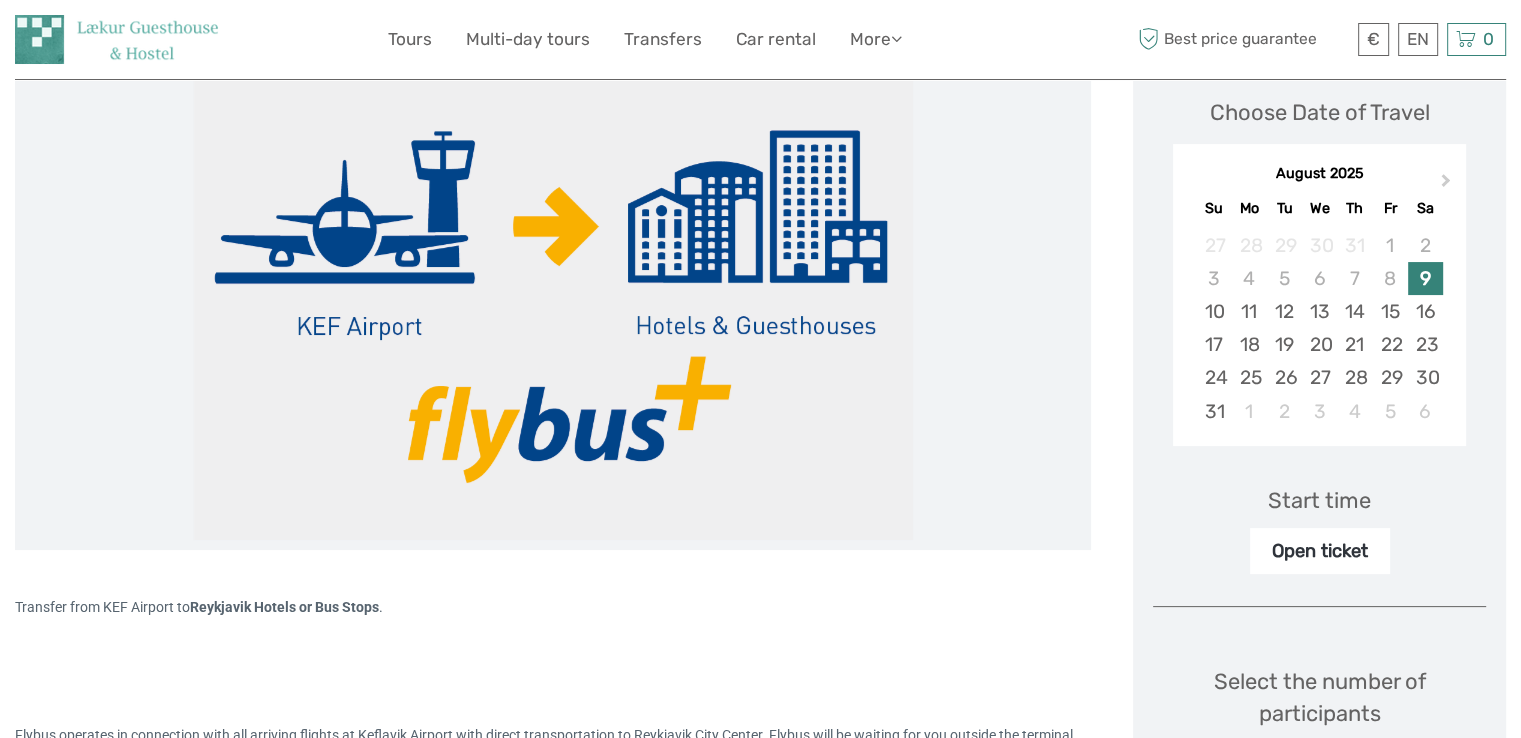 scroll, scrollTop: 288, scrollLeft: 0, axis: vertical 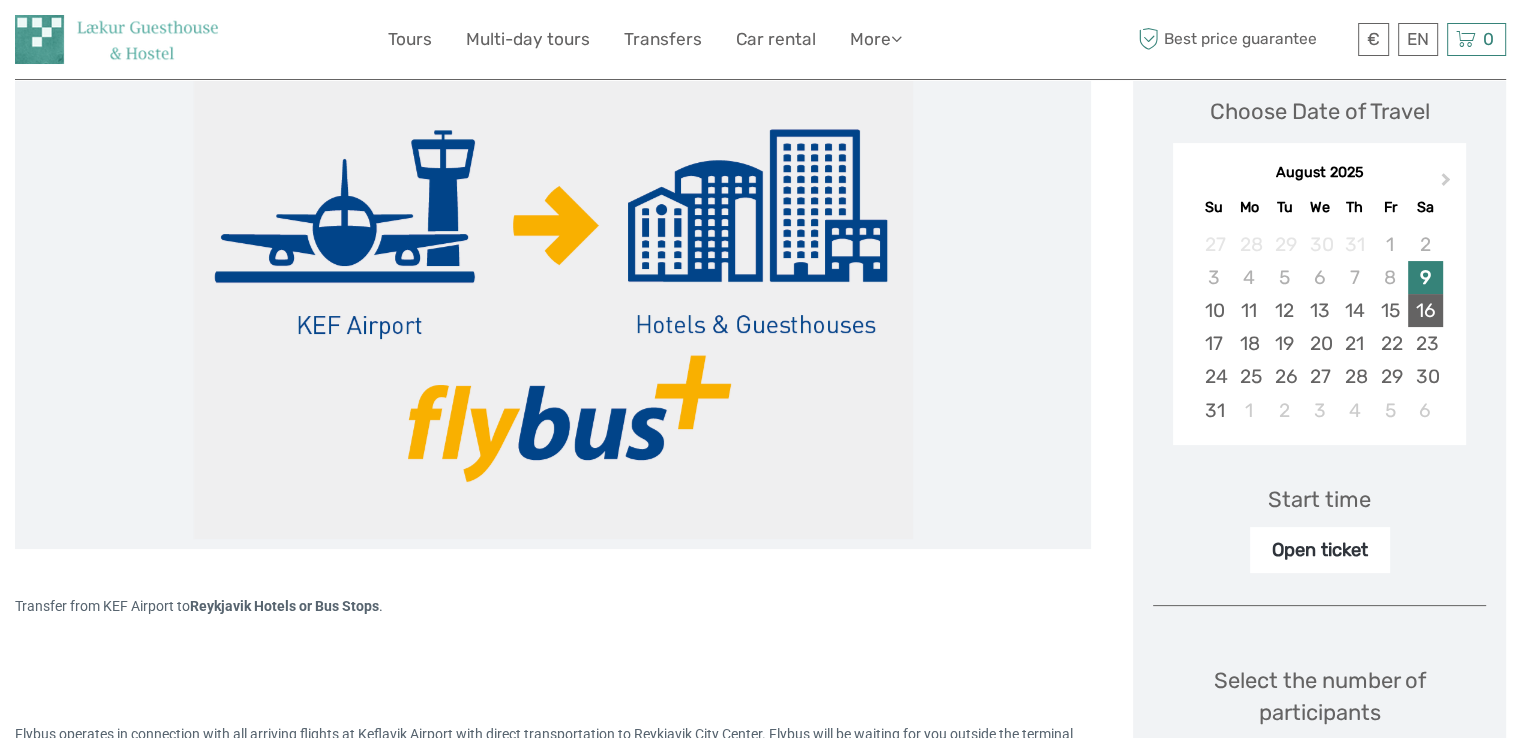 click on "16" at bounding box center (1425, 310) 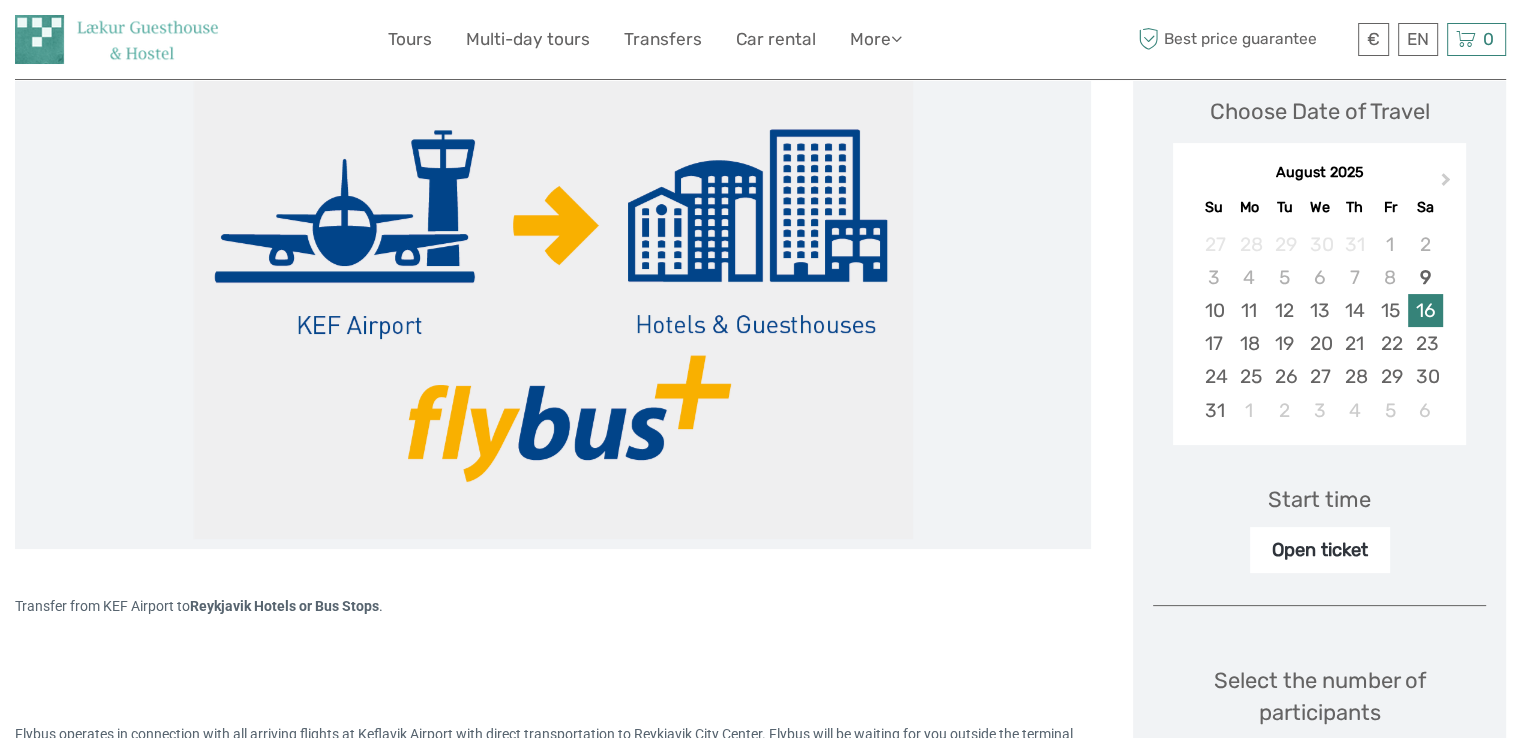 click on "Open ticket" at bounding box center (1320, 550) 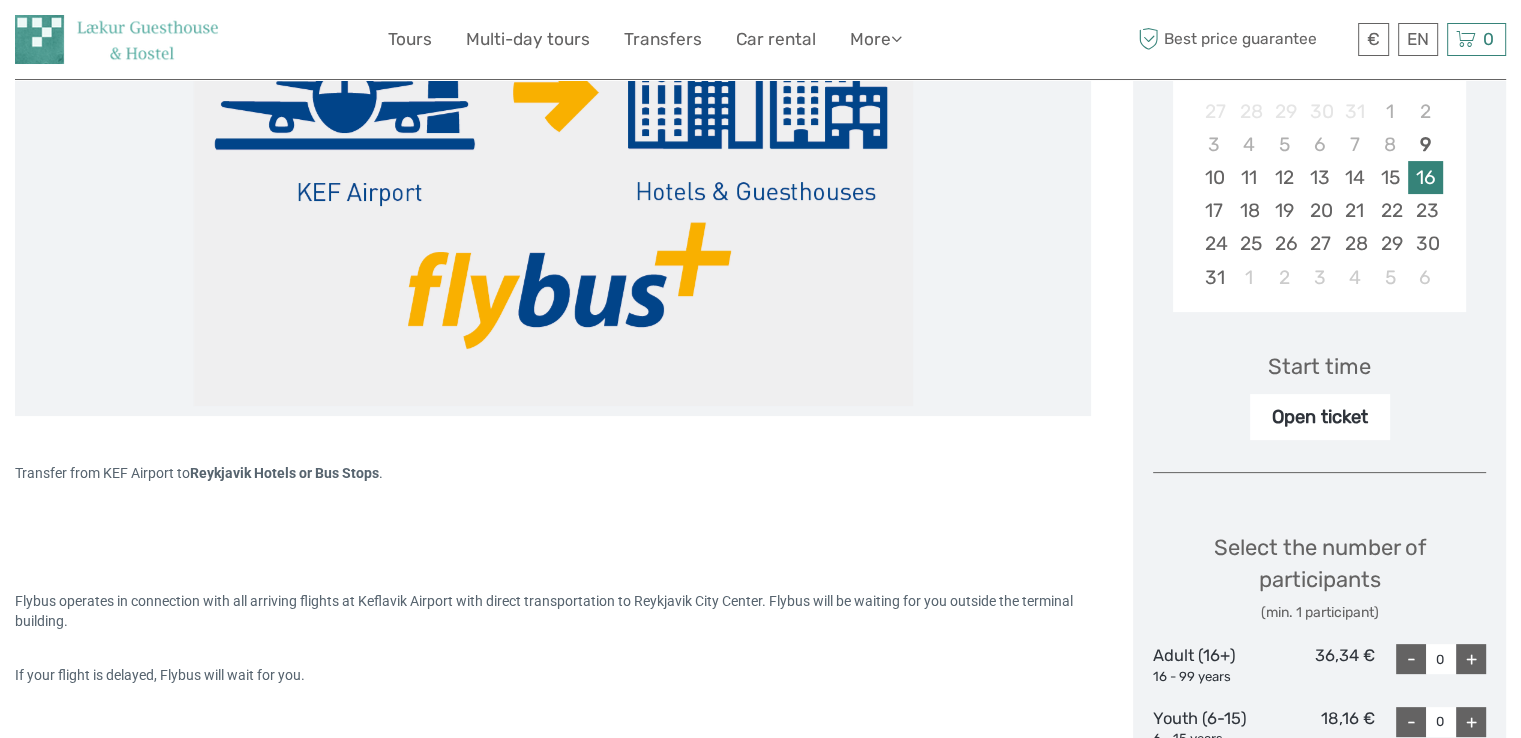 scroll, scrollTop: 423, scrollLeft: 0, axis: vertical 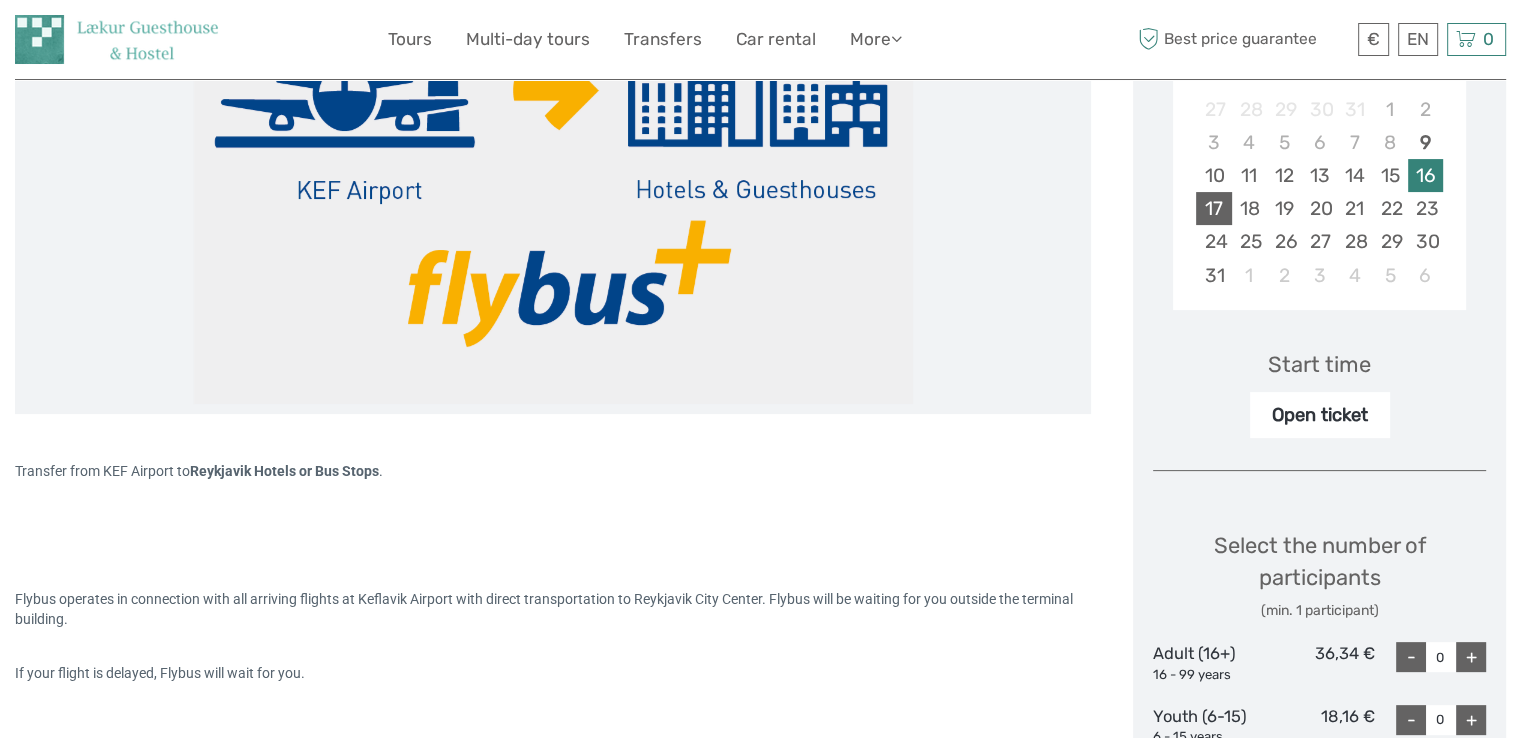 click on "17" at bounding box center [1213, 208] 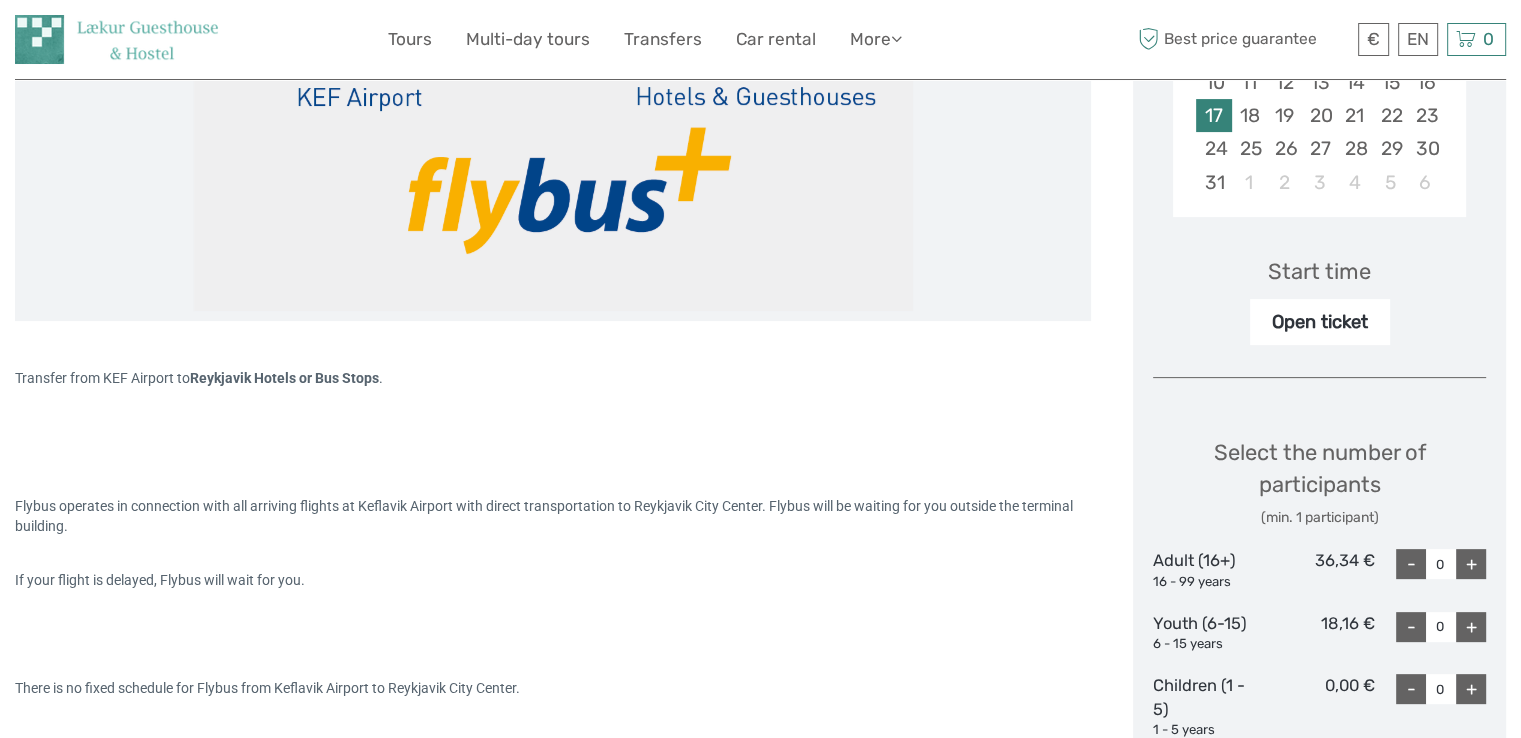 scroll, scrollTop: 532, scrollLeft: 0, axis: vertical 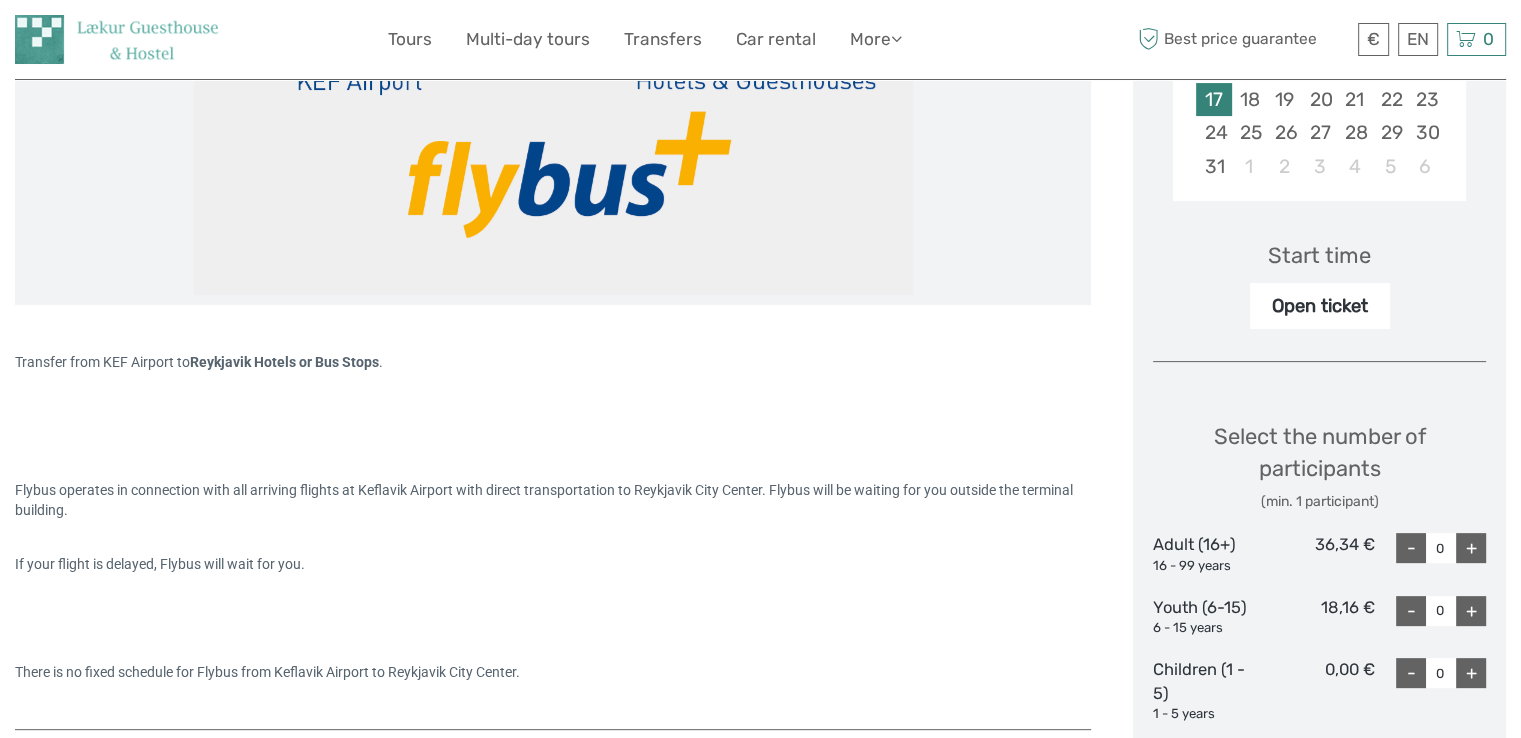 click on "+" at bounding box center [1471, 548] 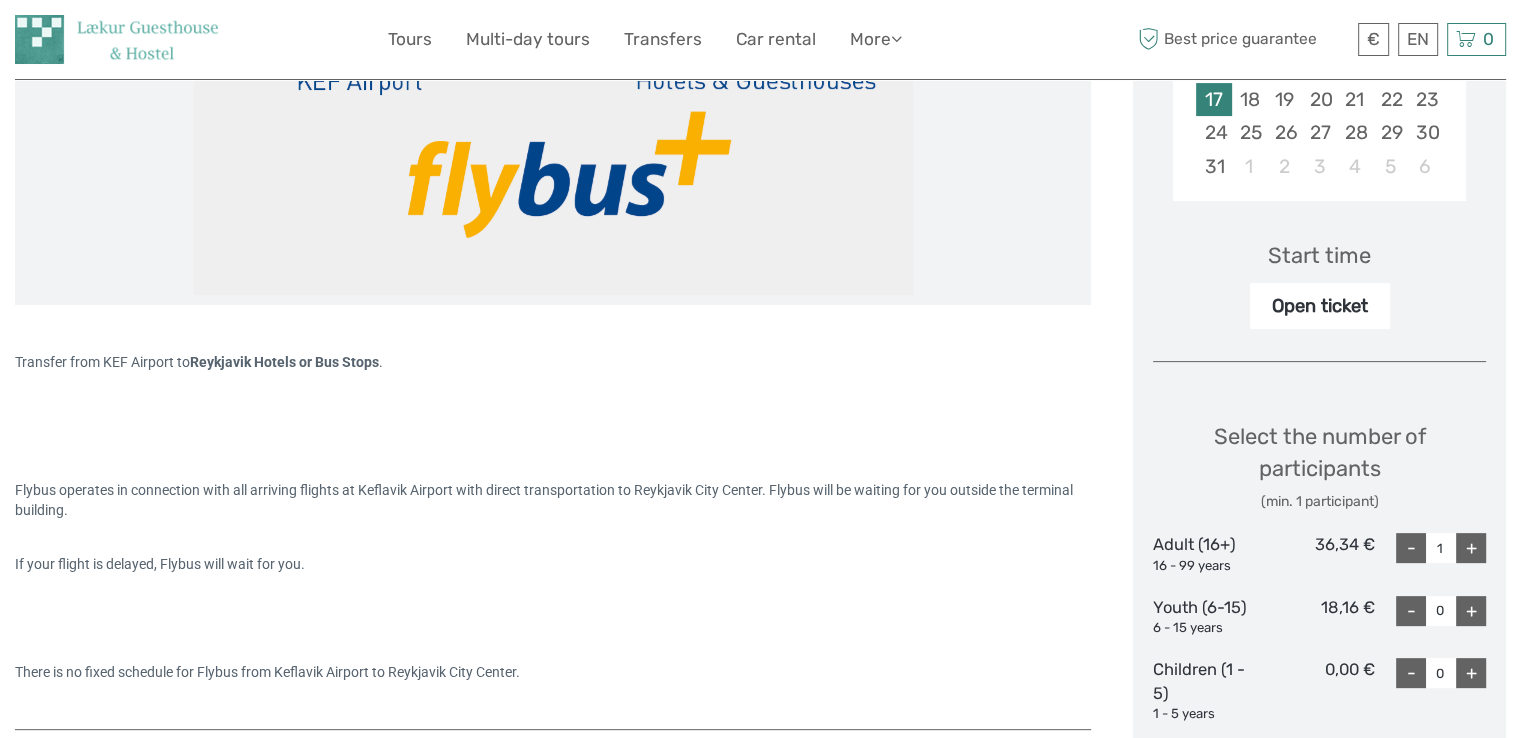 click on "+" at bounding box center (1471, 548) 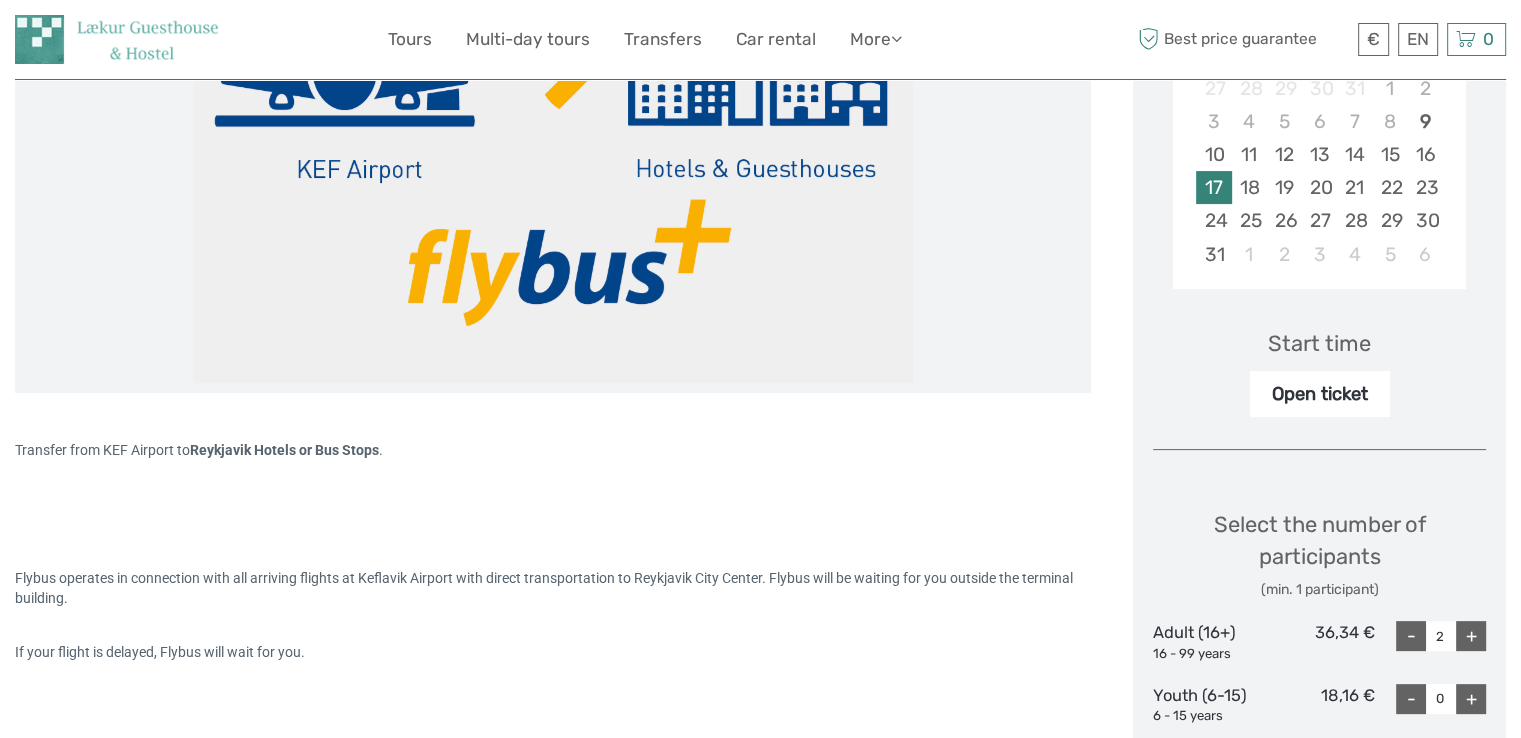 scroll, scrollTop: 411, scrollLeft: 0, axis: vertical 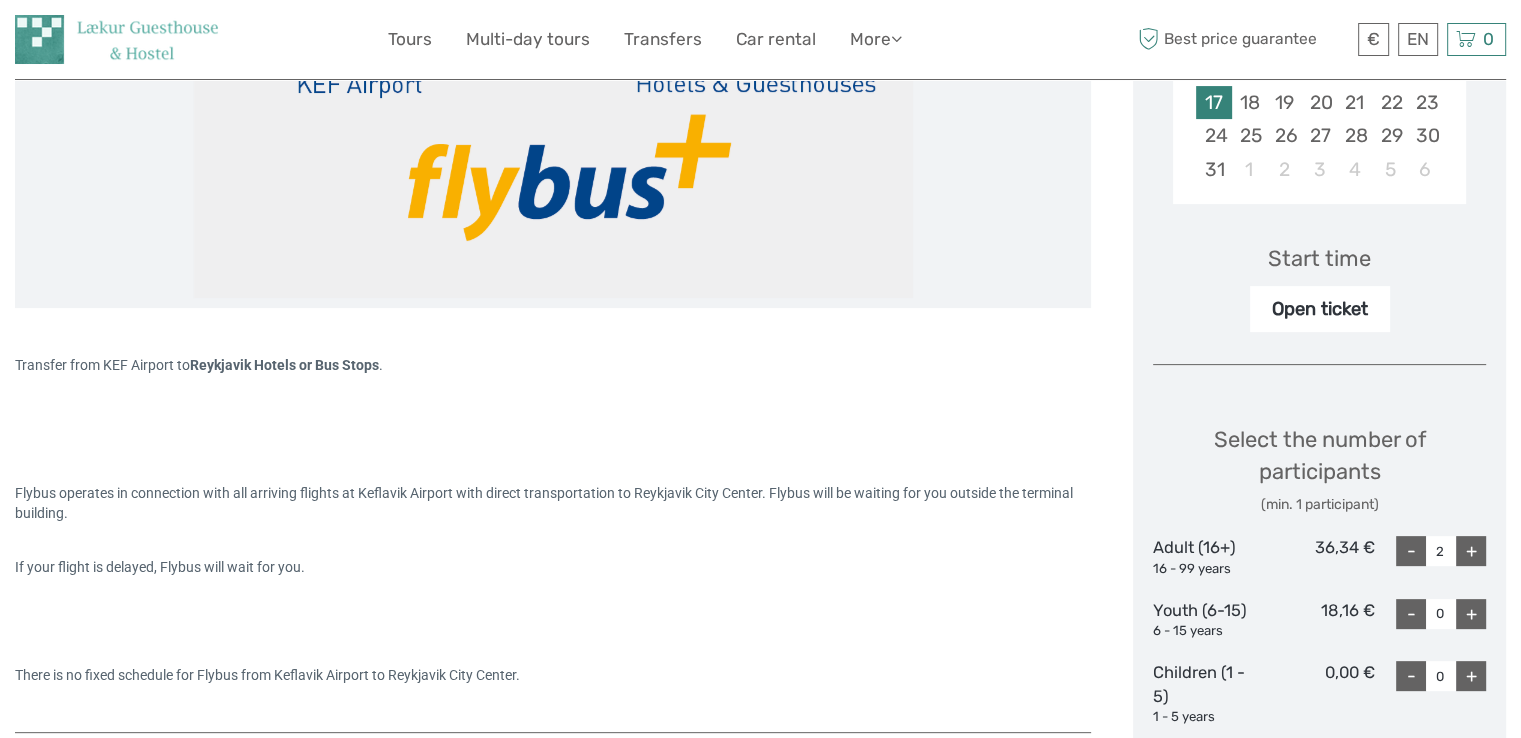 click on "17" at bounding box center [1213, 102] 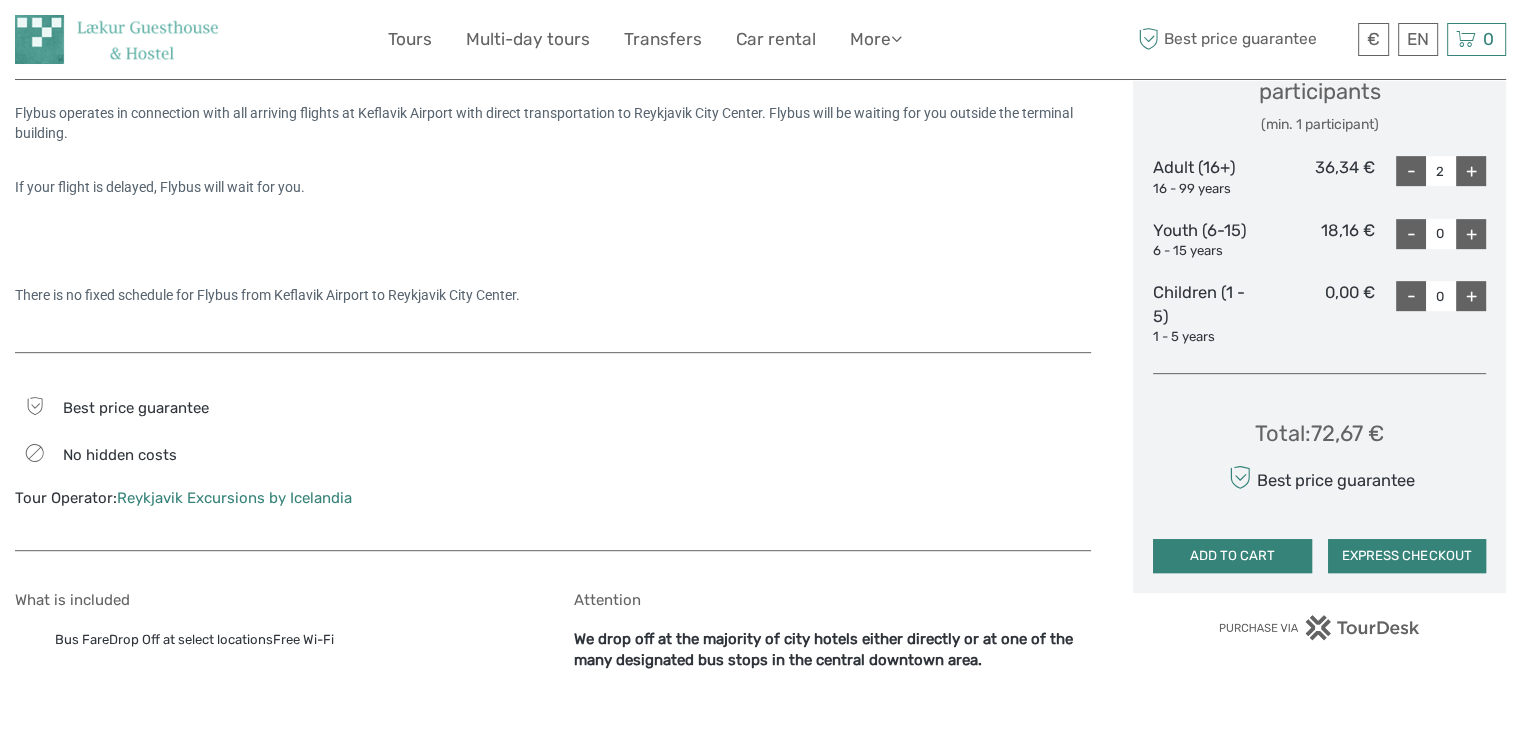 scroll, scrollTop: 908, scrollLeft: 0, axis: vertical 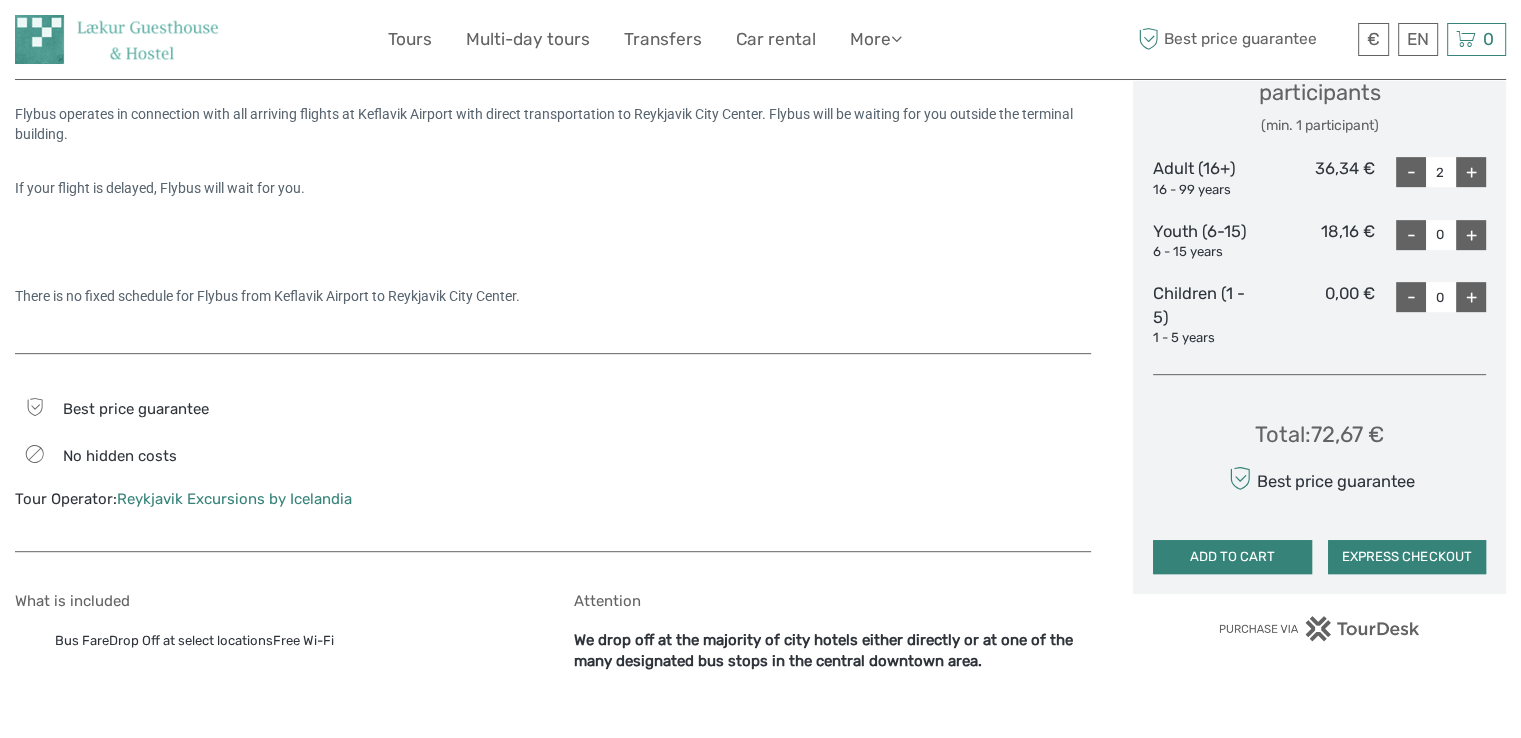 click on "ADD TO CART" at bounding box center (1232, 557) 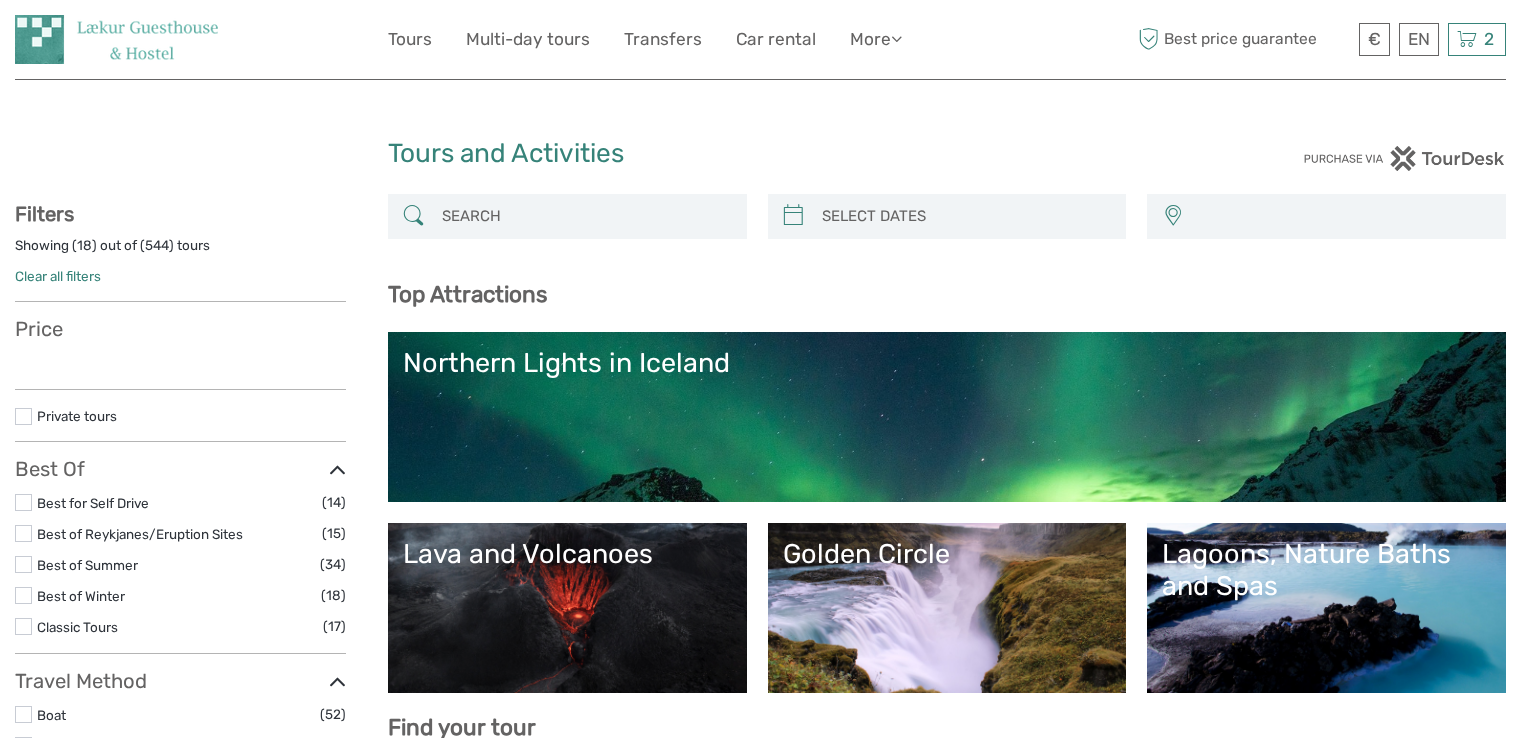 select 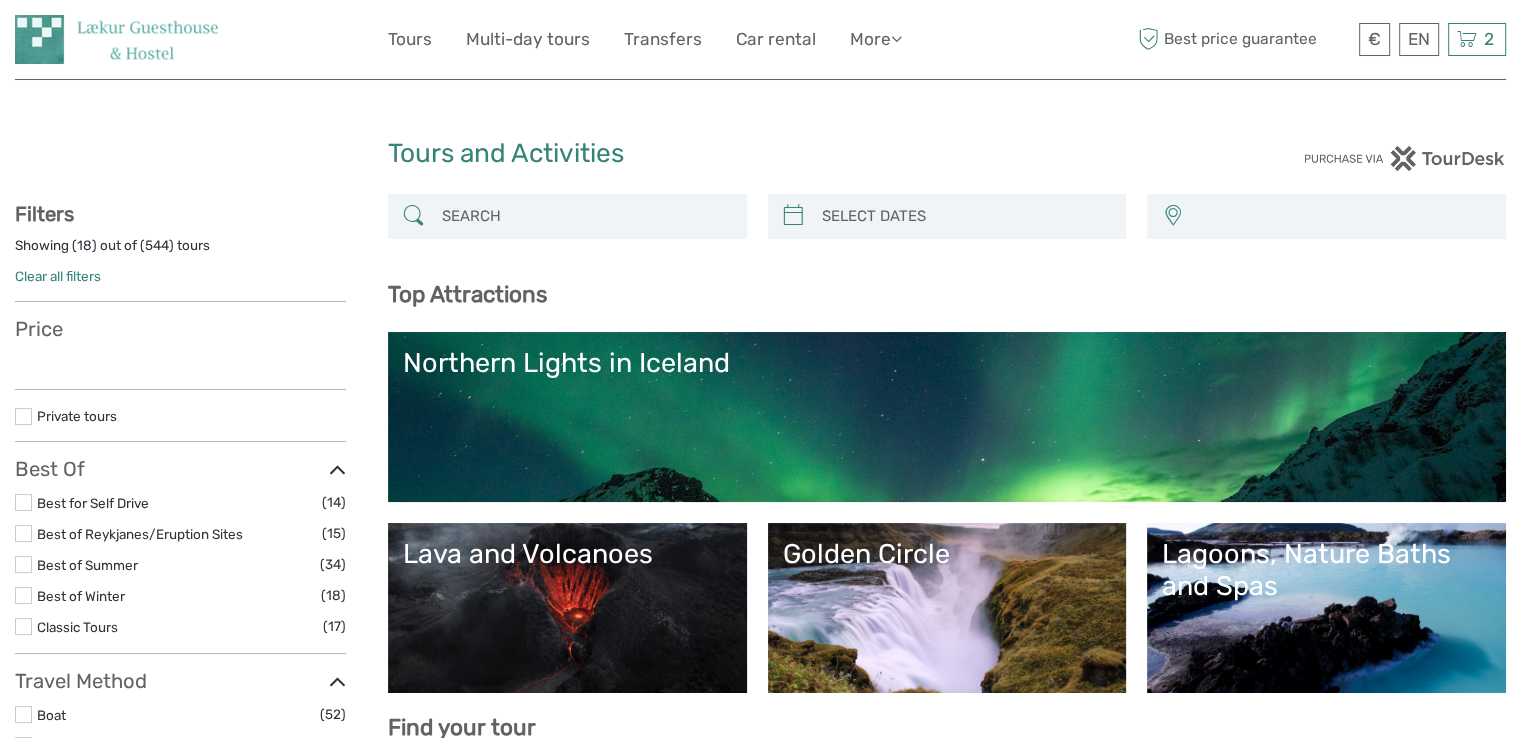 select 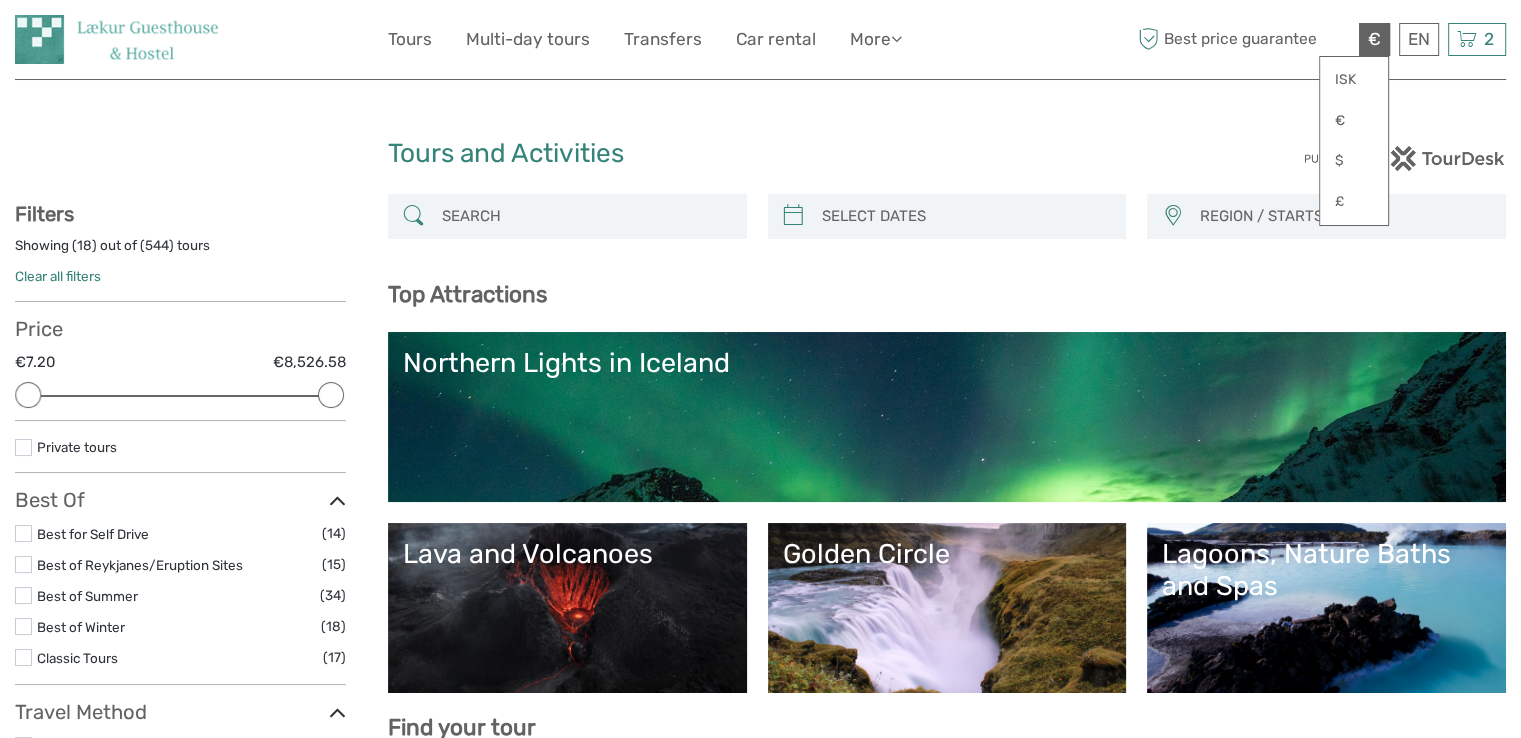 scroll, scrollTop: 0, scrollLeft: 0, axis: both 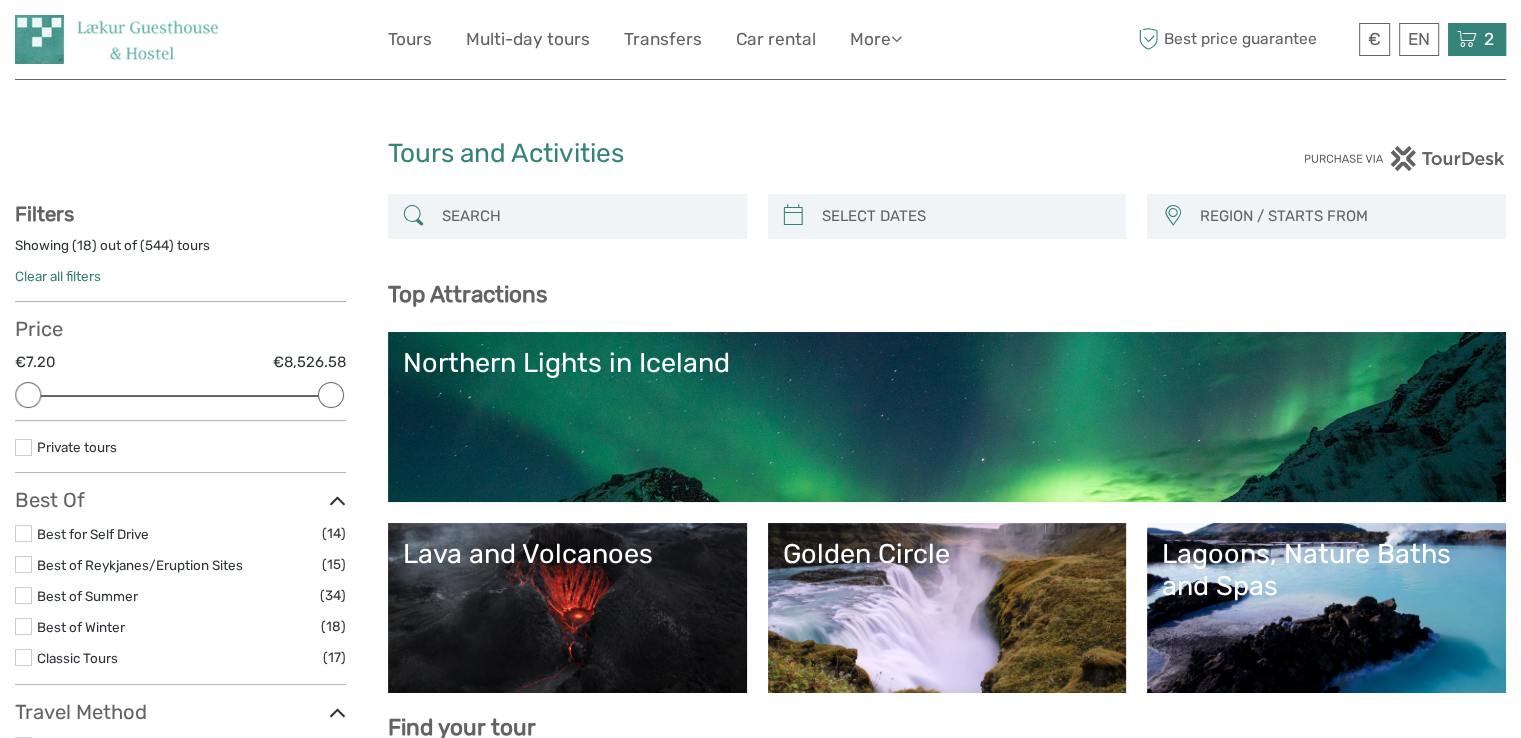 click on "2" at bounding box center (1489, 39) 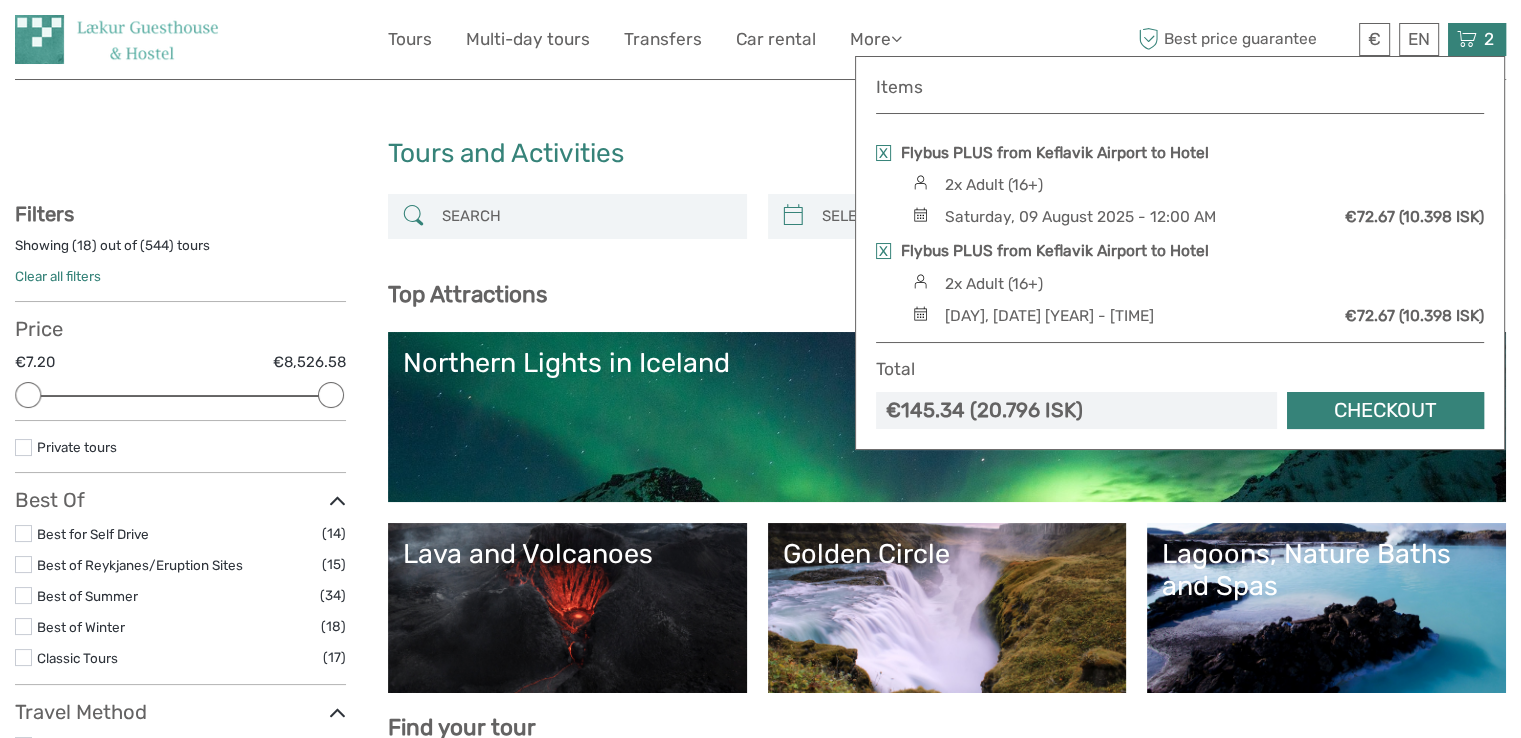 click at bounding box center [883, 153] 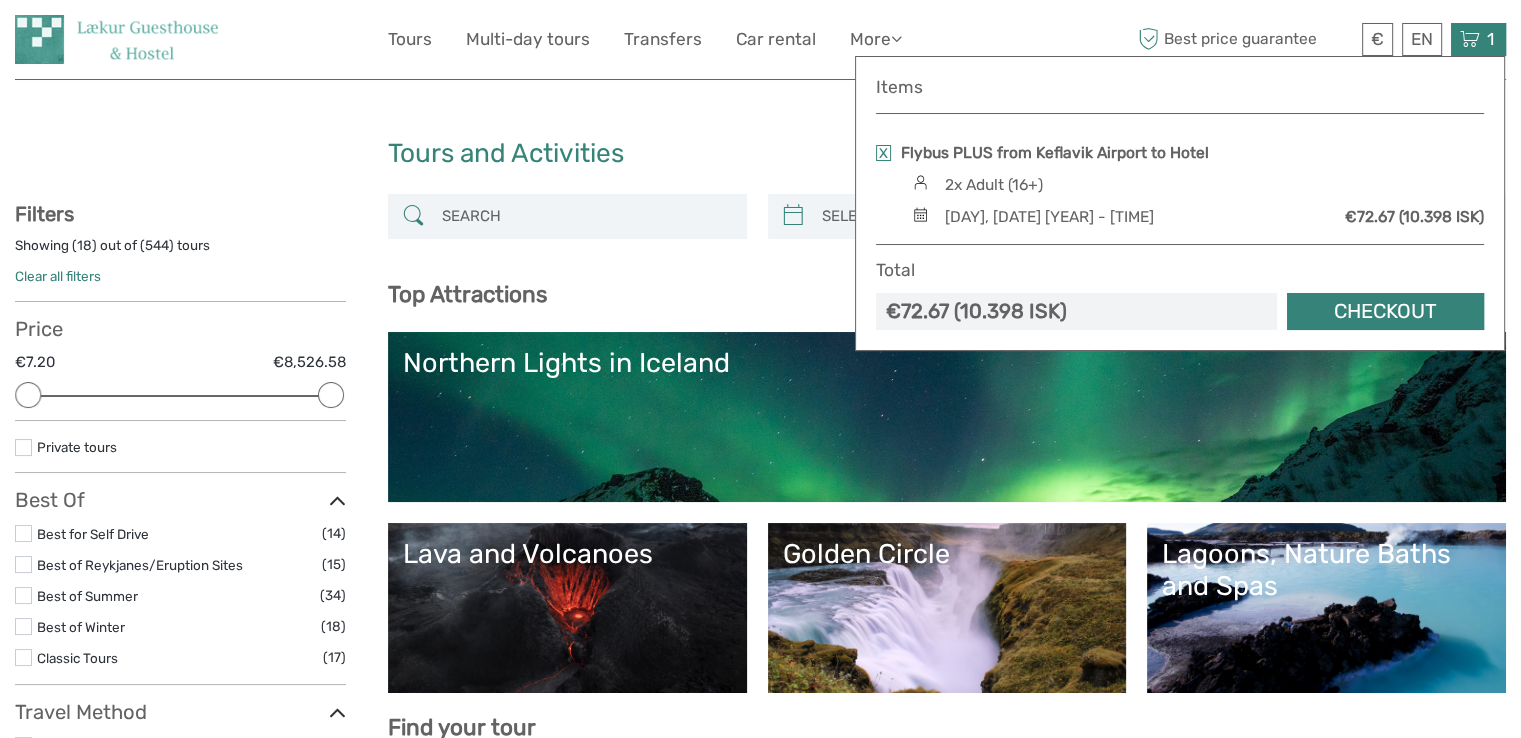 click on "REGION / STARTS FROM
Capital Region
North
Reykjanes / Keflavík
South
Southeast
West
Westfjords
Capital Region
North
Reykjanes / Keflavík
South
Southeast
West
Westfjords
Top Attractions
Lagoons, Nature Baths and Spas
Golden Circle
Lava and Volcanoes
Northern Lights in Iceland
Lava and Volcanoes
Lagoons, Nature Baths and Spas
Northern Lights in Iceland" at bounding box center [947, 1924] 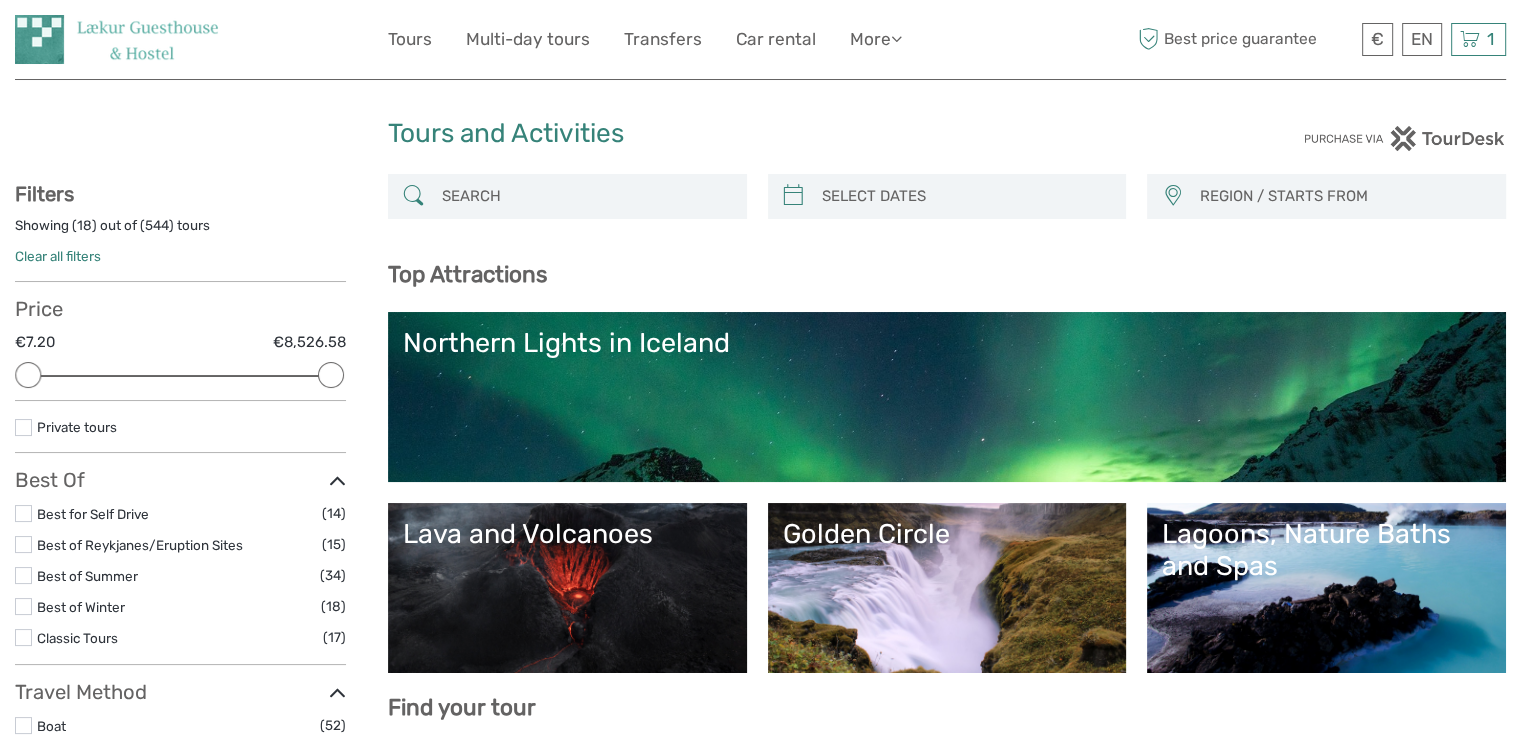 scroll, scrollTop: 22, scrollLeft: 0, axis: vertical 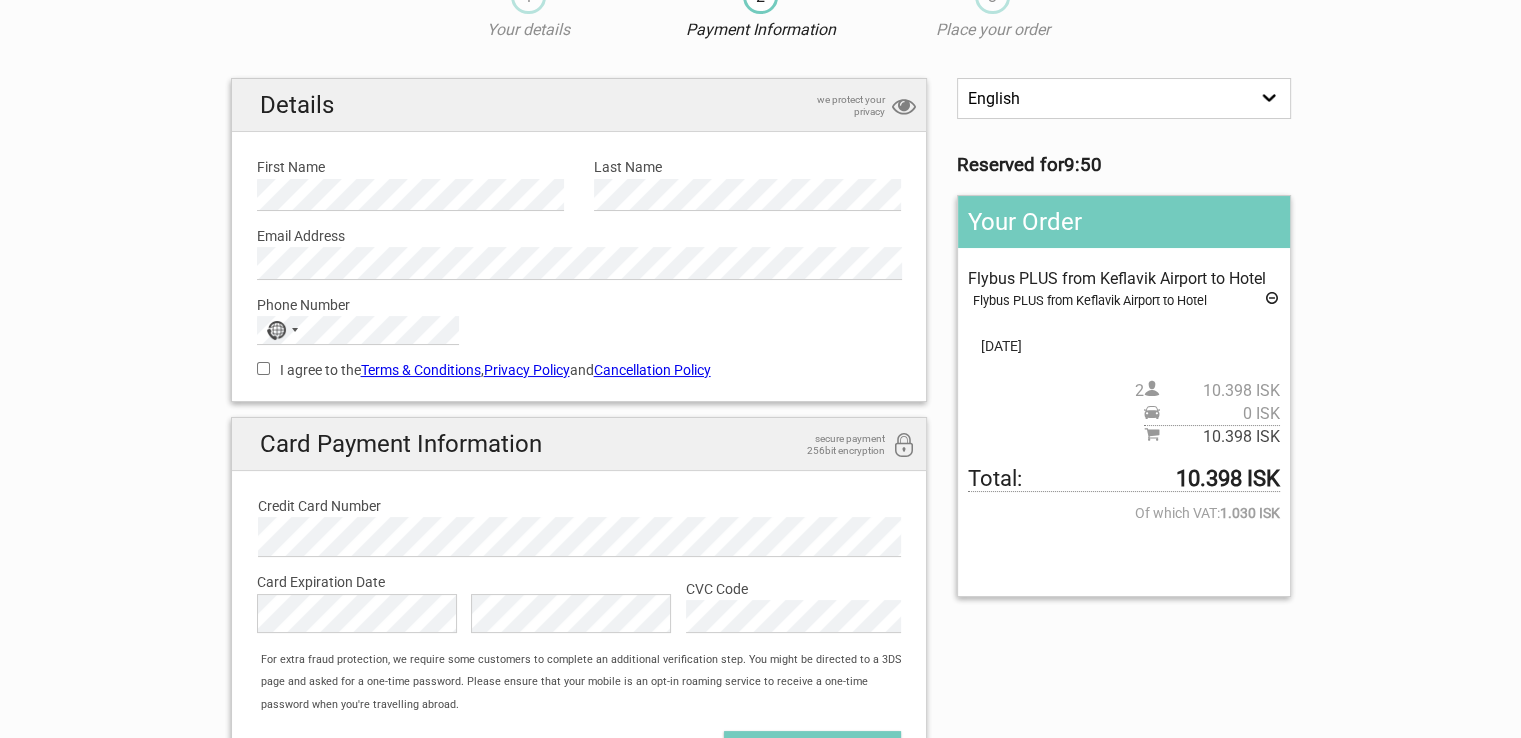 click at bounding box center [1272, 301] 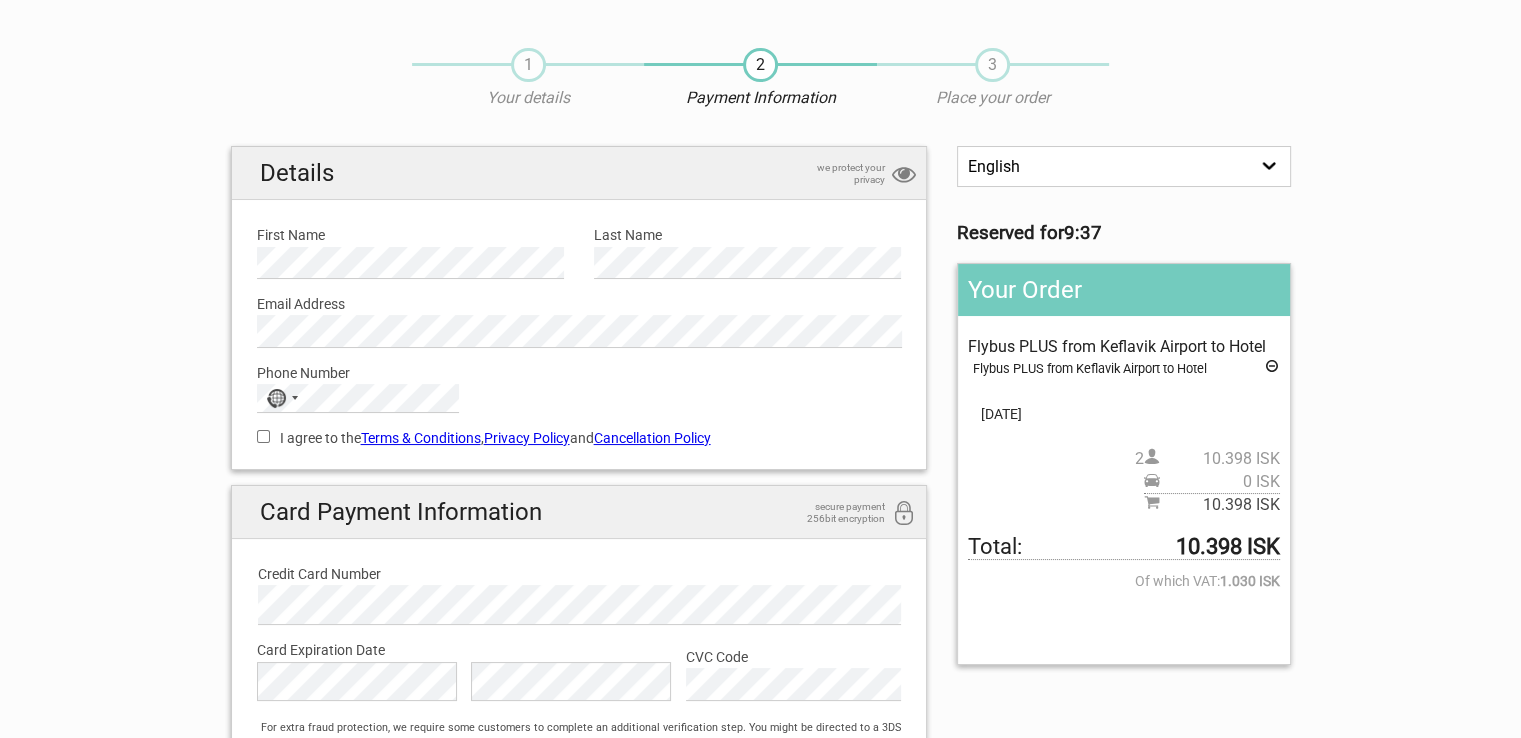 scroll, scrollTop: 0, scrollLeft: 0, axis: both 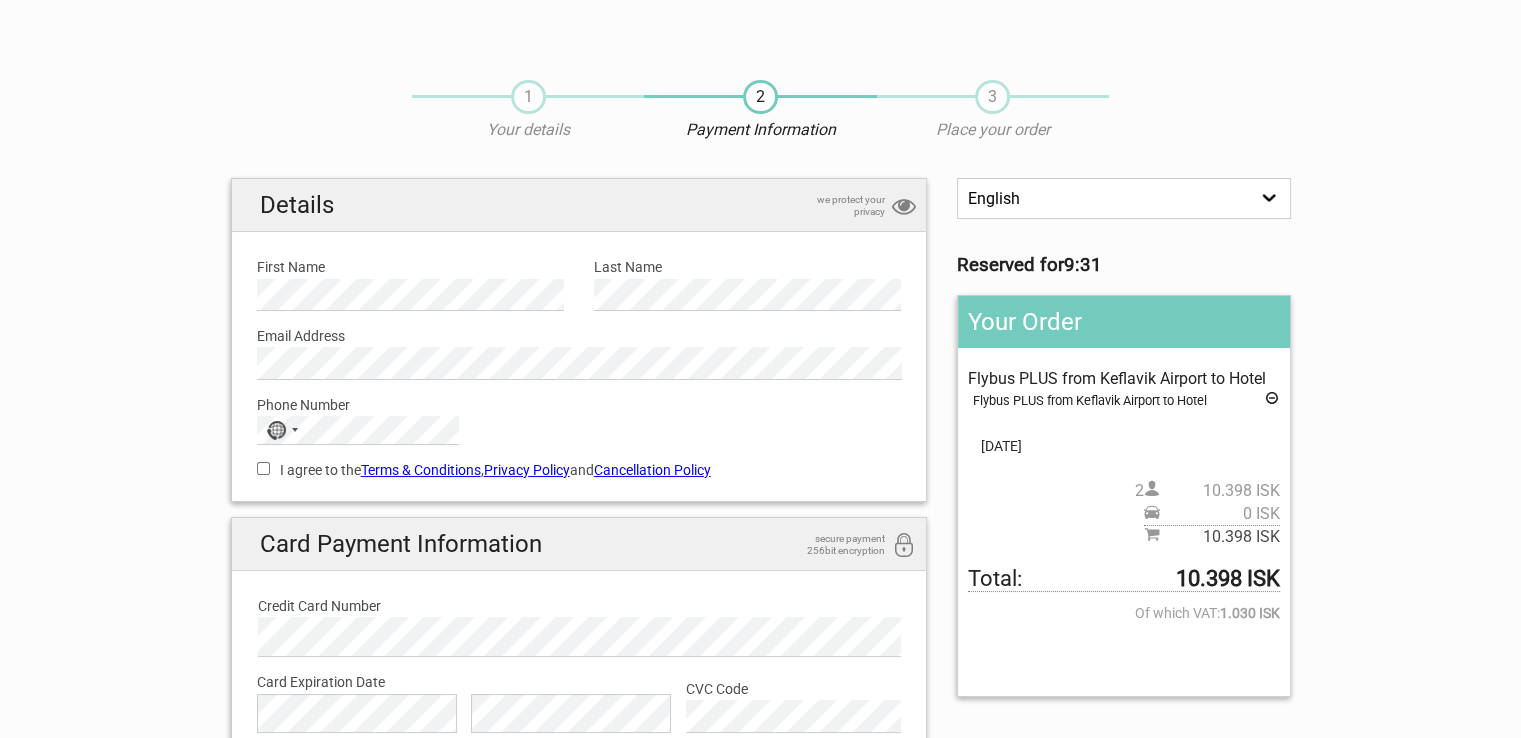 click on "English
Español
Deutsch" at bounding box center (1123, 198) 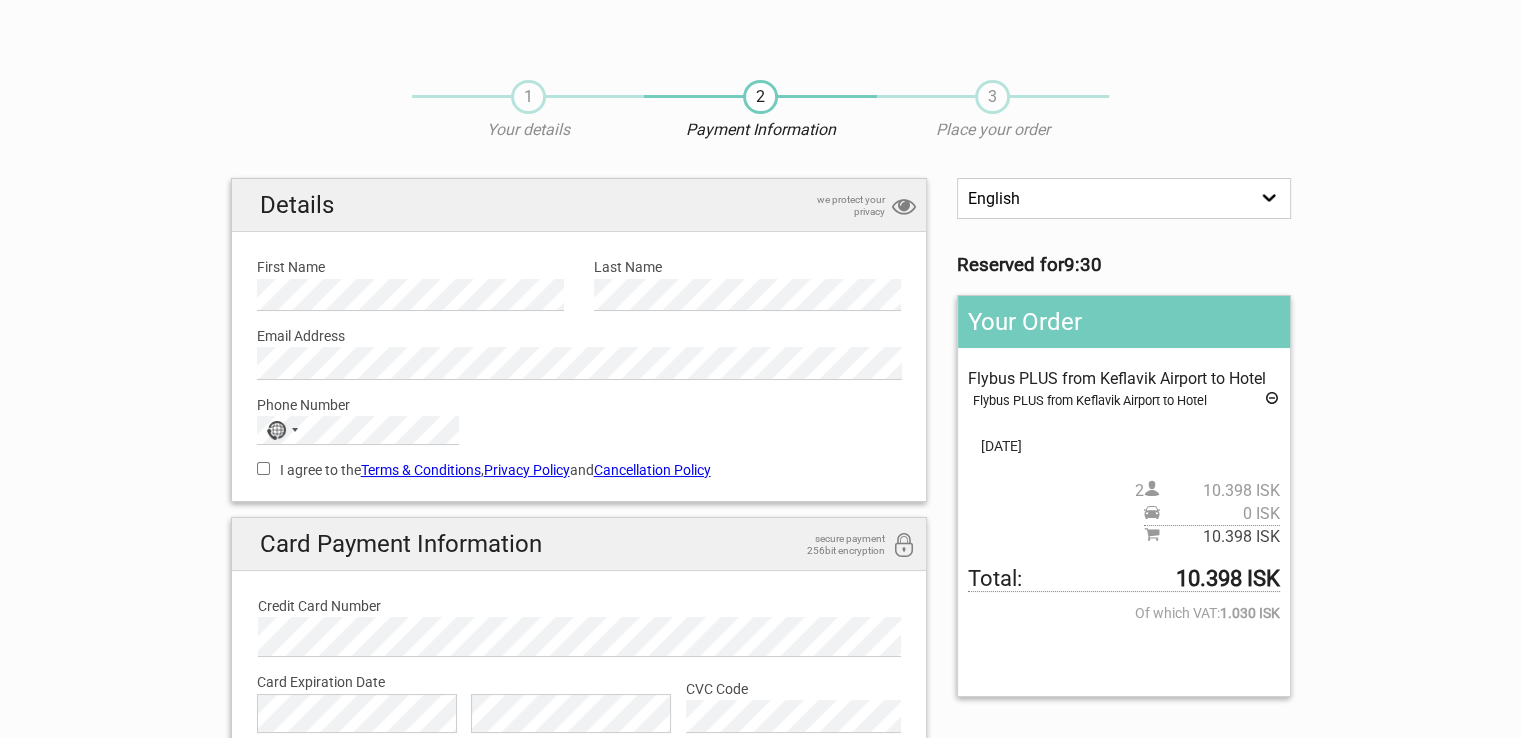 click on "English
Español
Deutsch" at bounding box center [1123, 198] 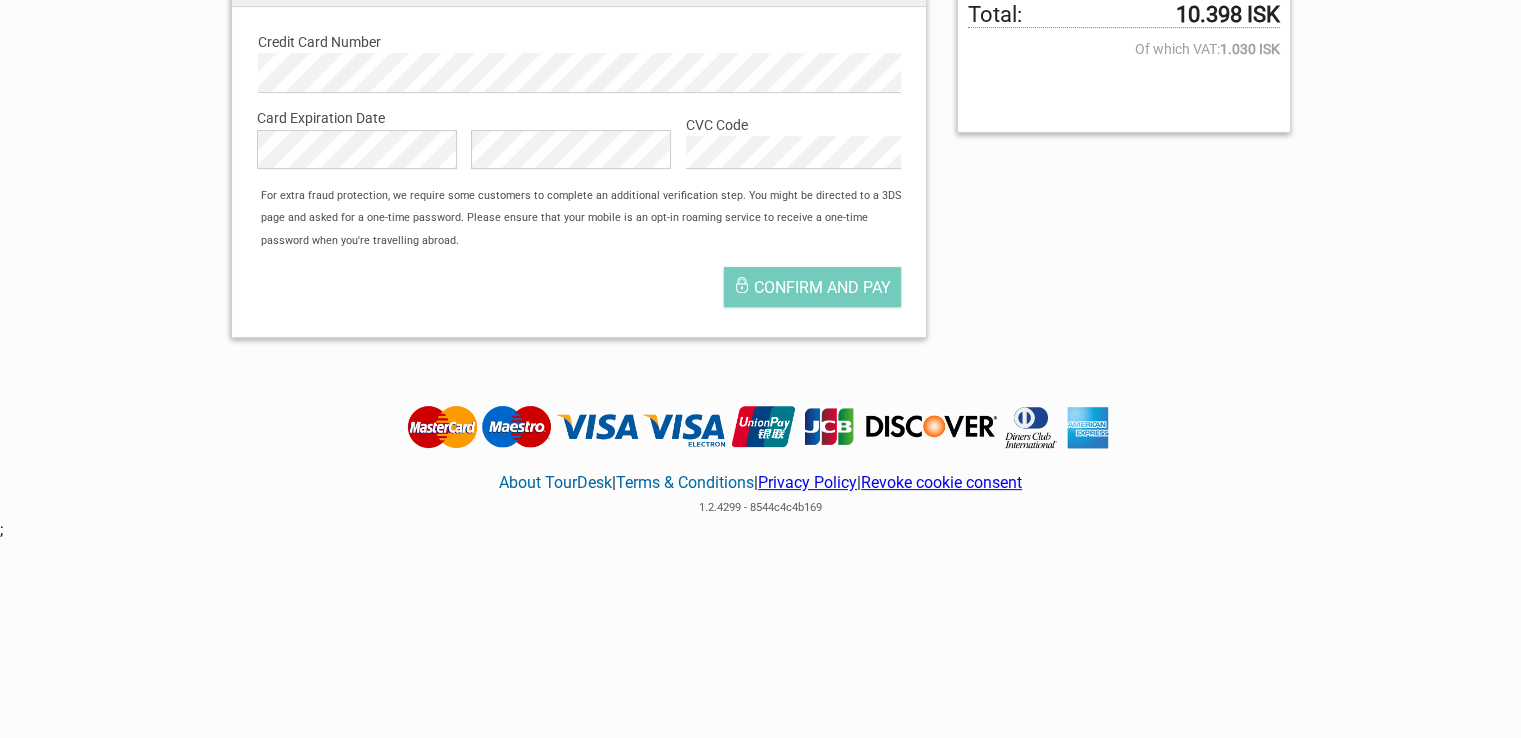 scroll, scrollTop: 0, scrollLeft: 0, axis: both 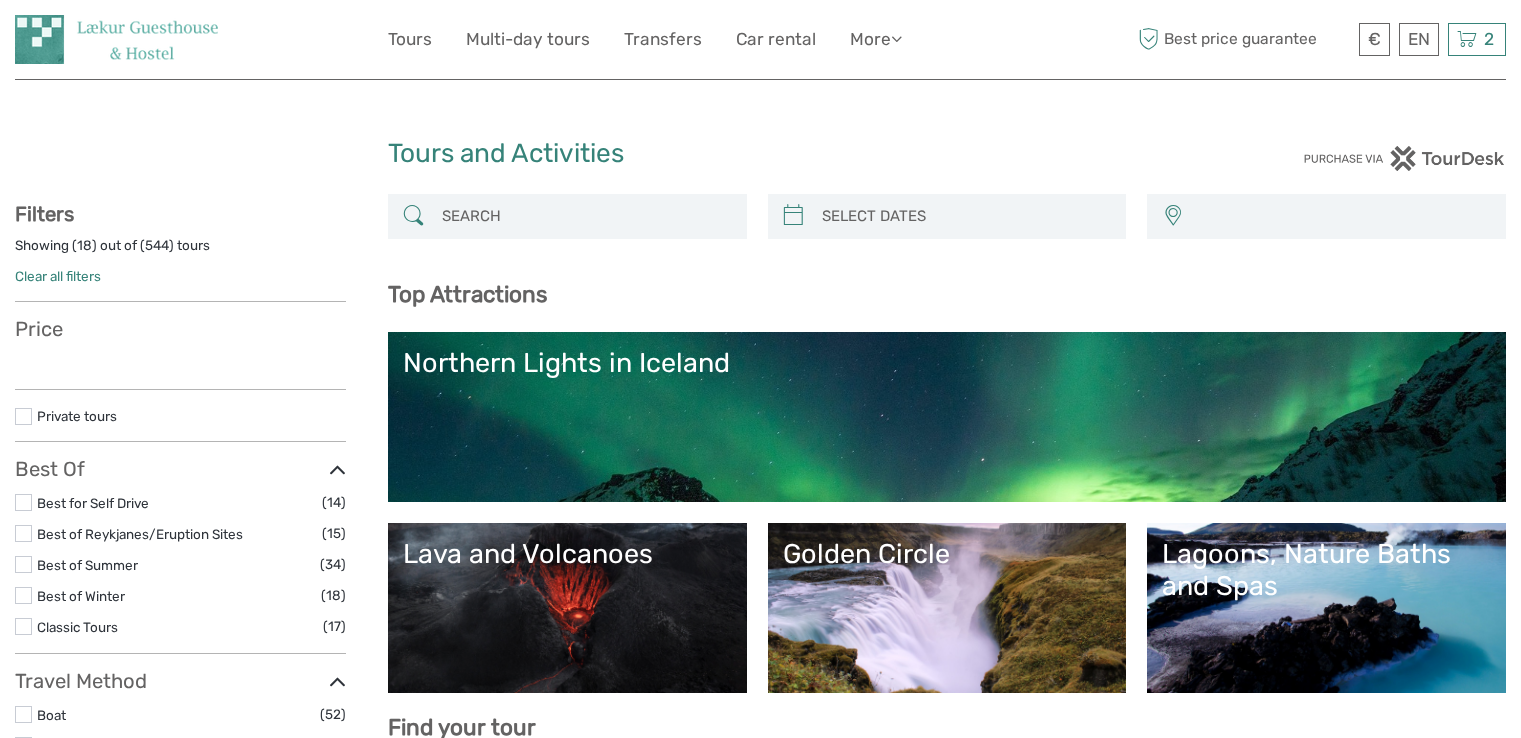select 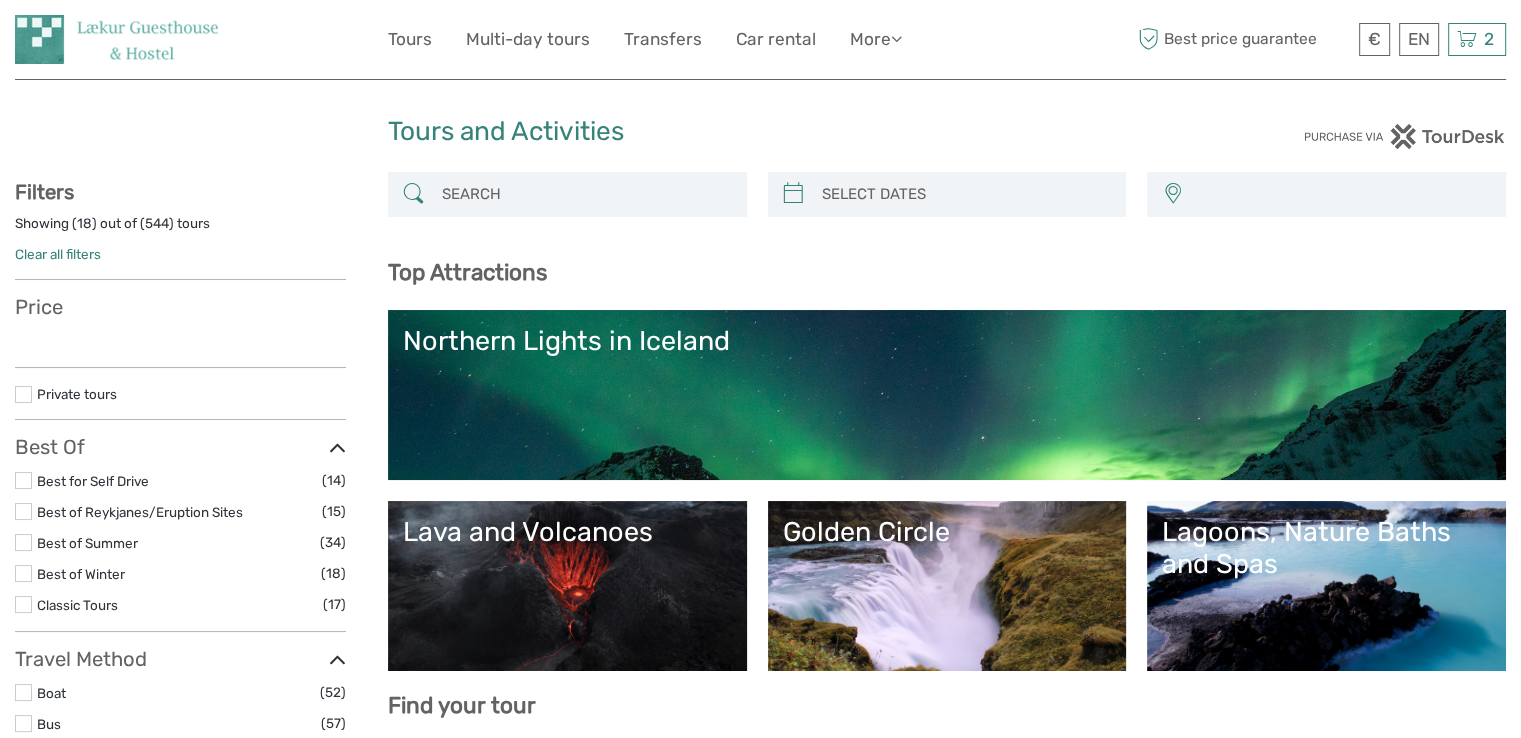 select 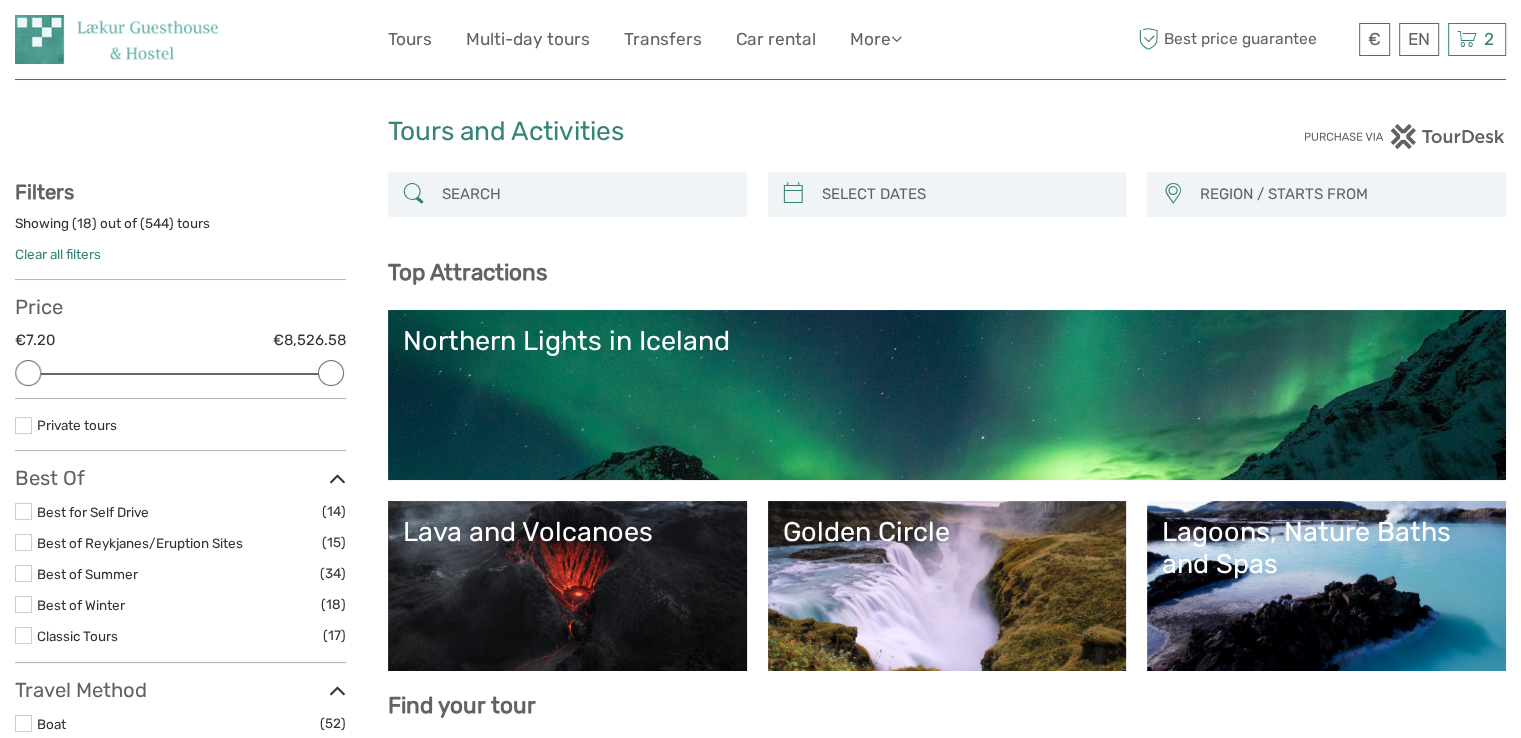scroll, scrollTop: 0, scrollLeft: 0, axis: both 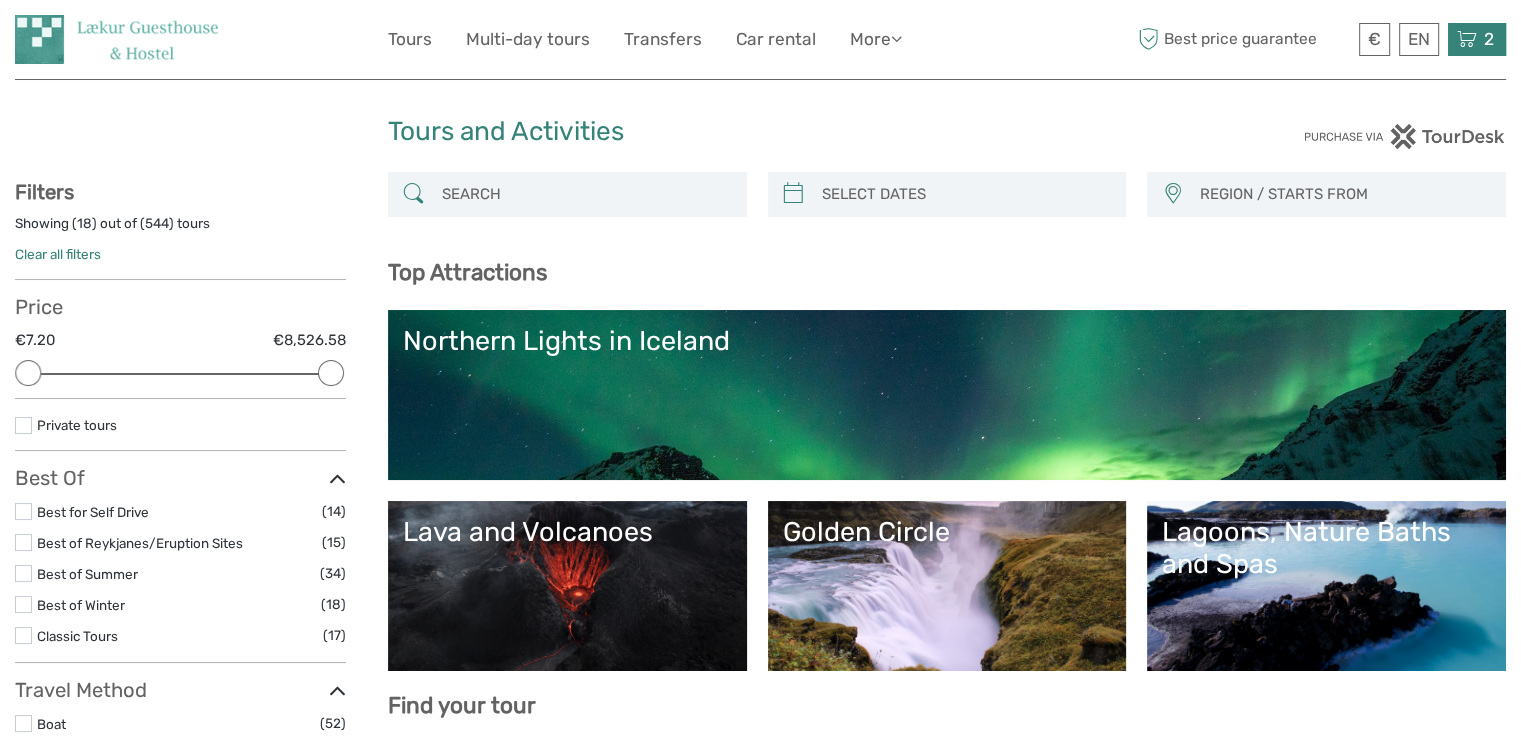 click at bounding box center [1467, 39] 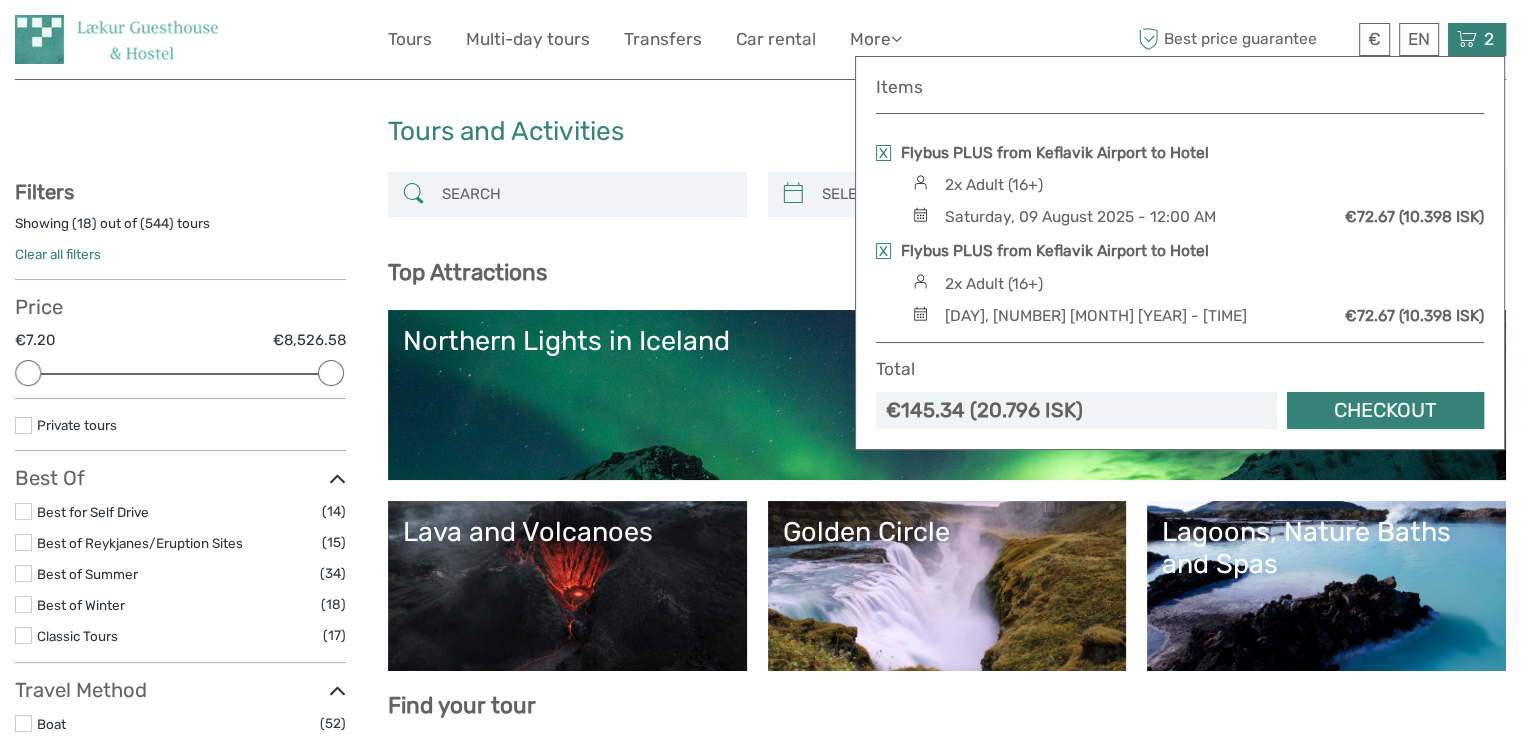 scroll, scrollTop: 0, scrollLeft: 0, axis: both 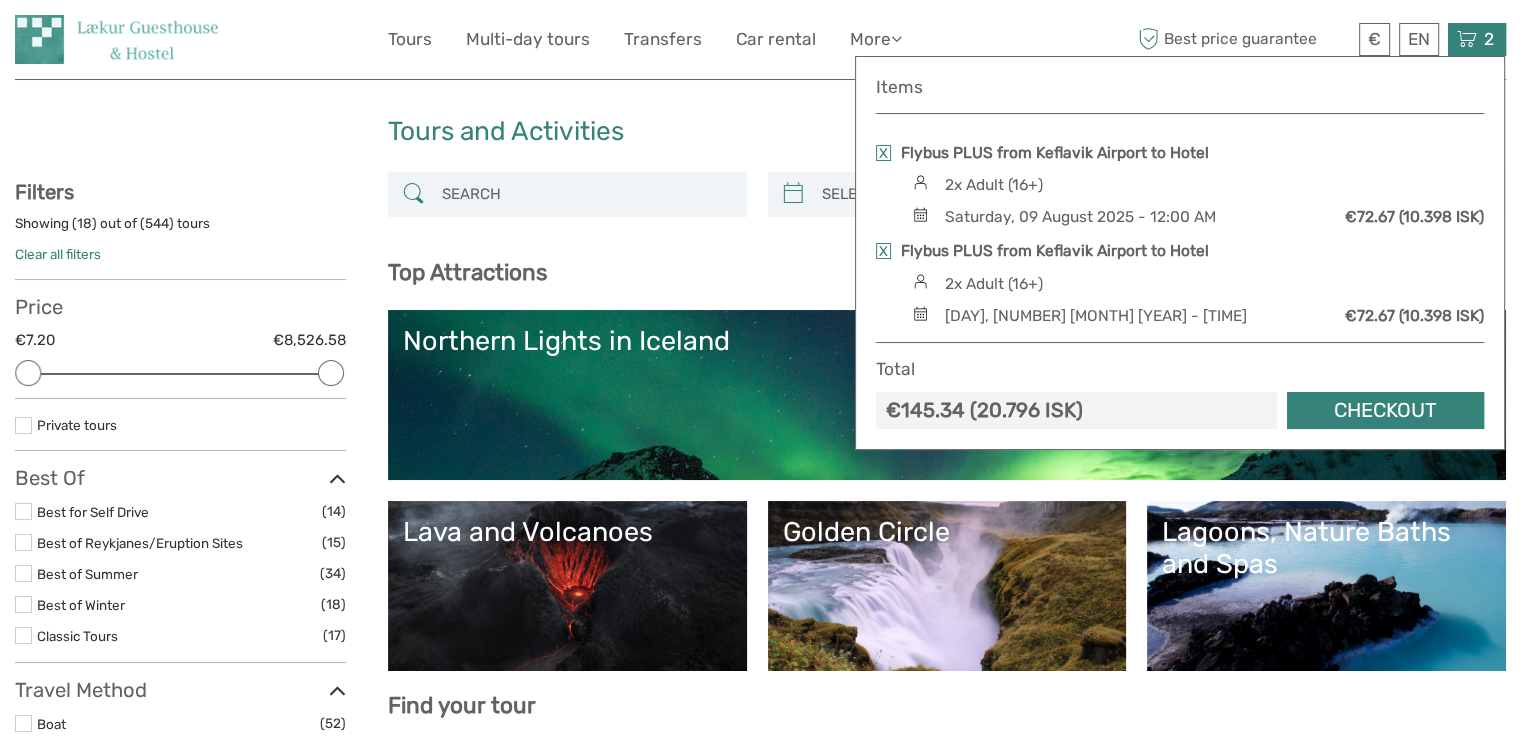 click at bounding box center [883, 153] 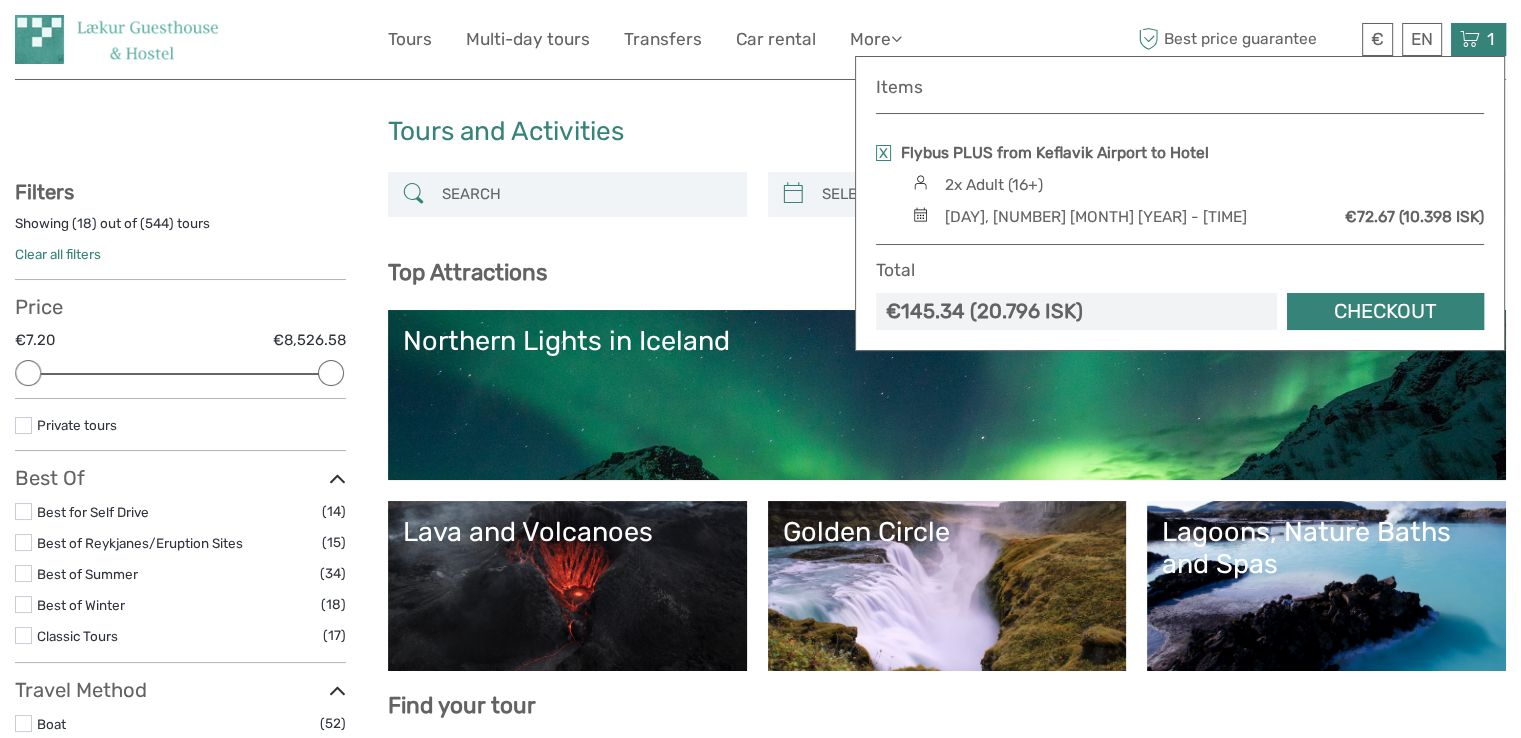 click at bounding box center [883, 153] 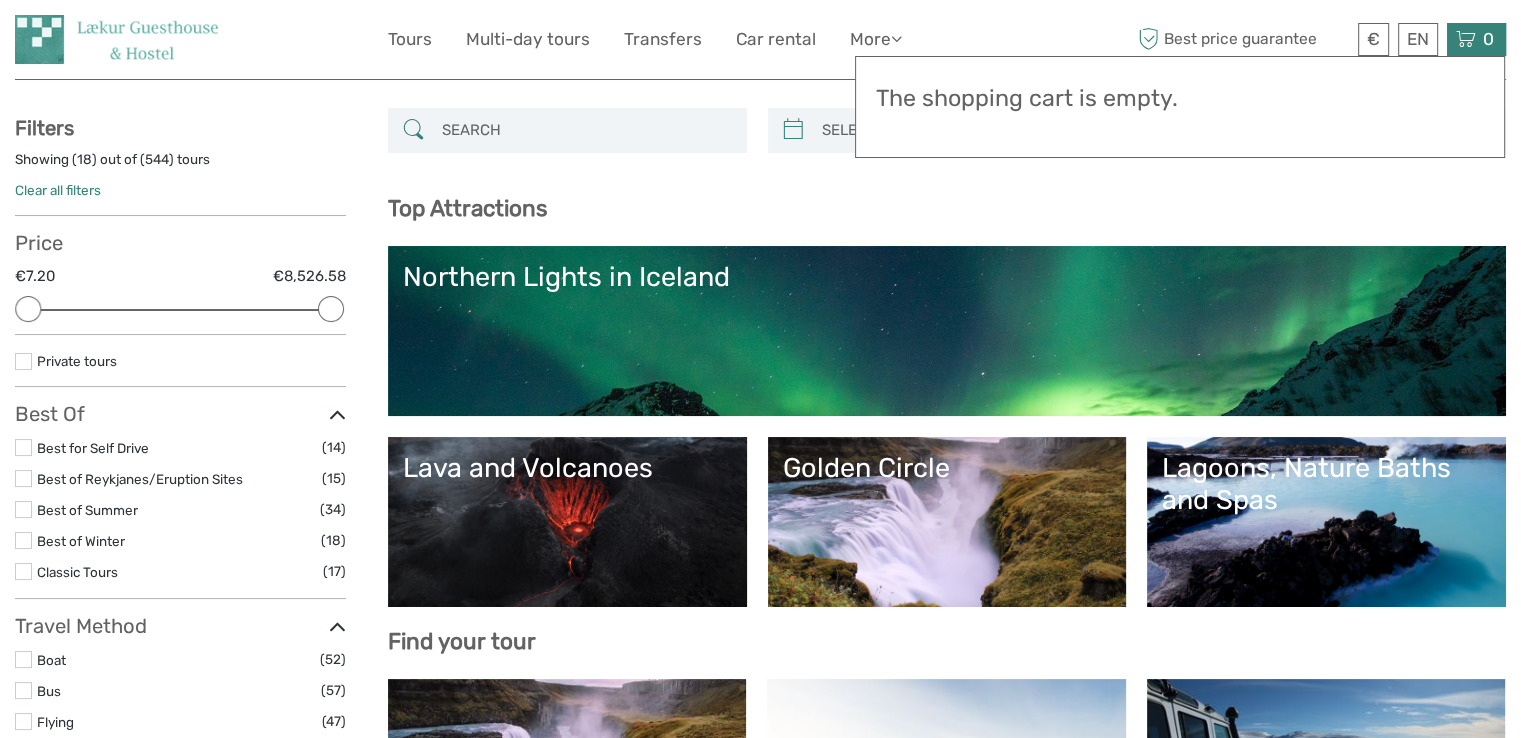 scroll, scrollTop: 0, scrollLeft: 0, axis: both 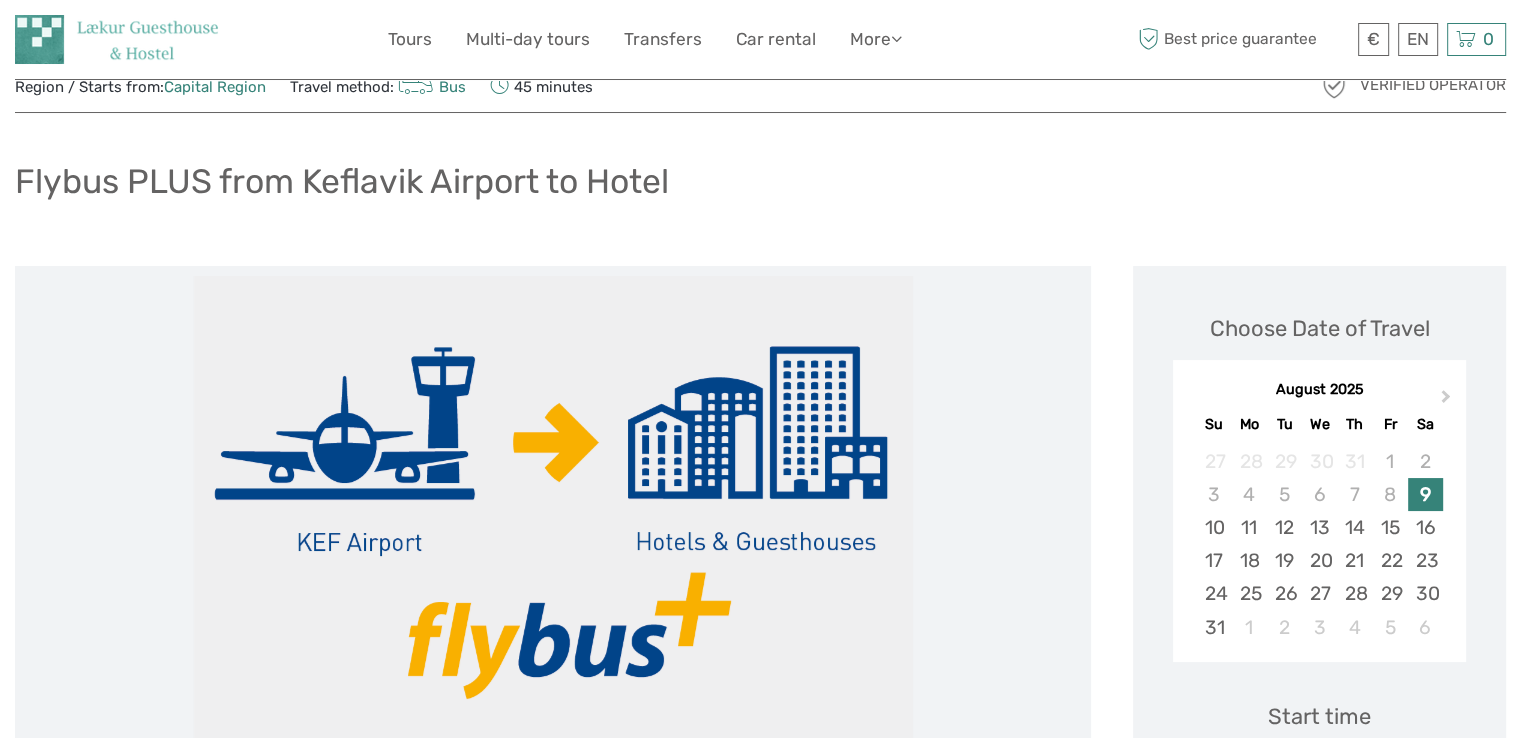 click on "Flybus PLUS from Keflavik Airport to Hotel" at bounding box center (760, 189) 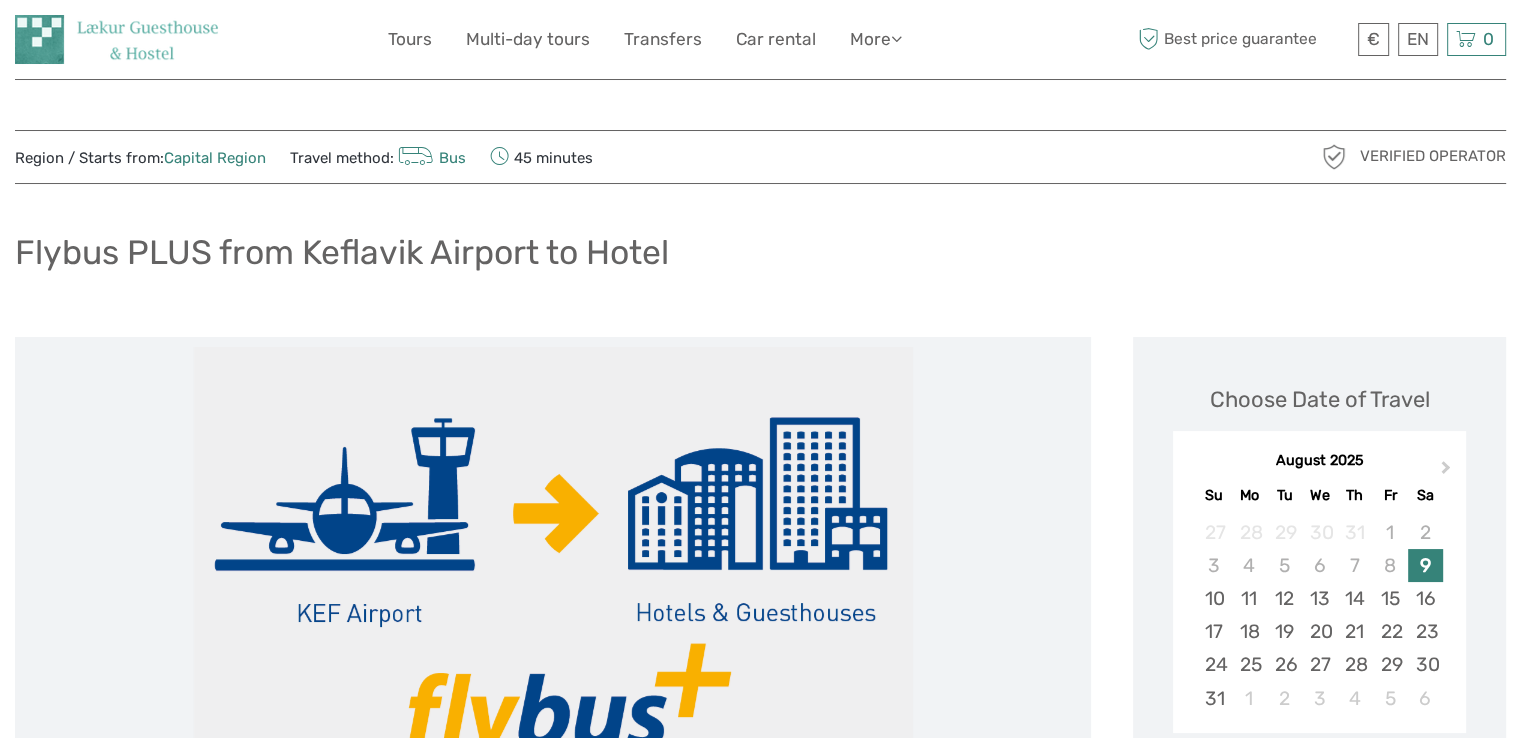 click at bounding box center [499, 157] 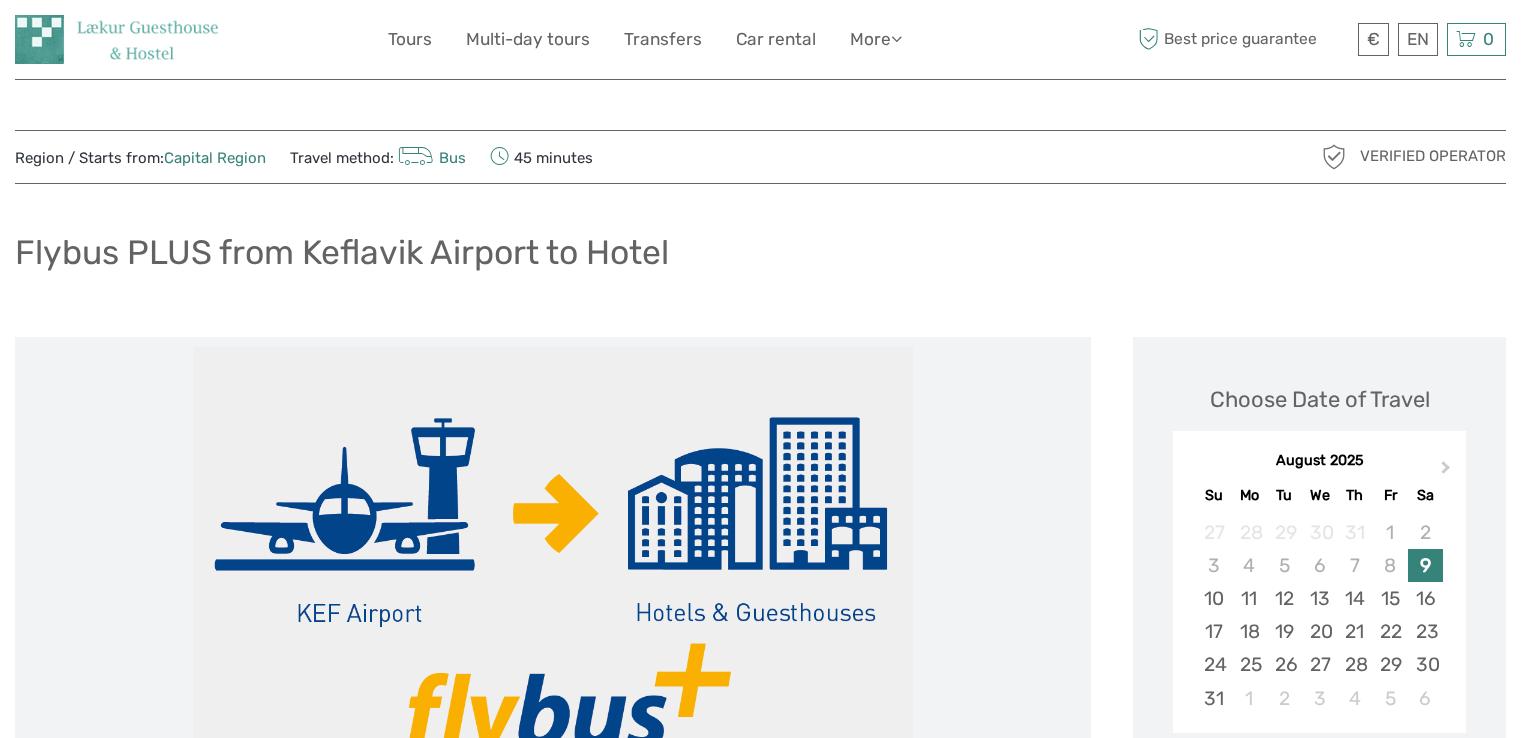 scroll, scrollTop: 0, scrollLeft: 0, axis: both 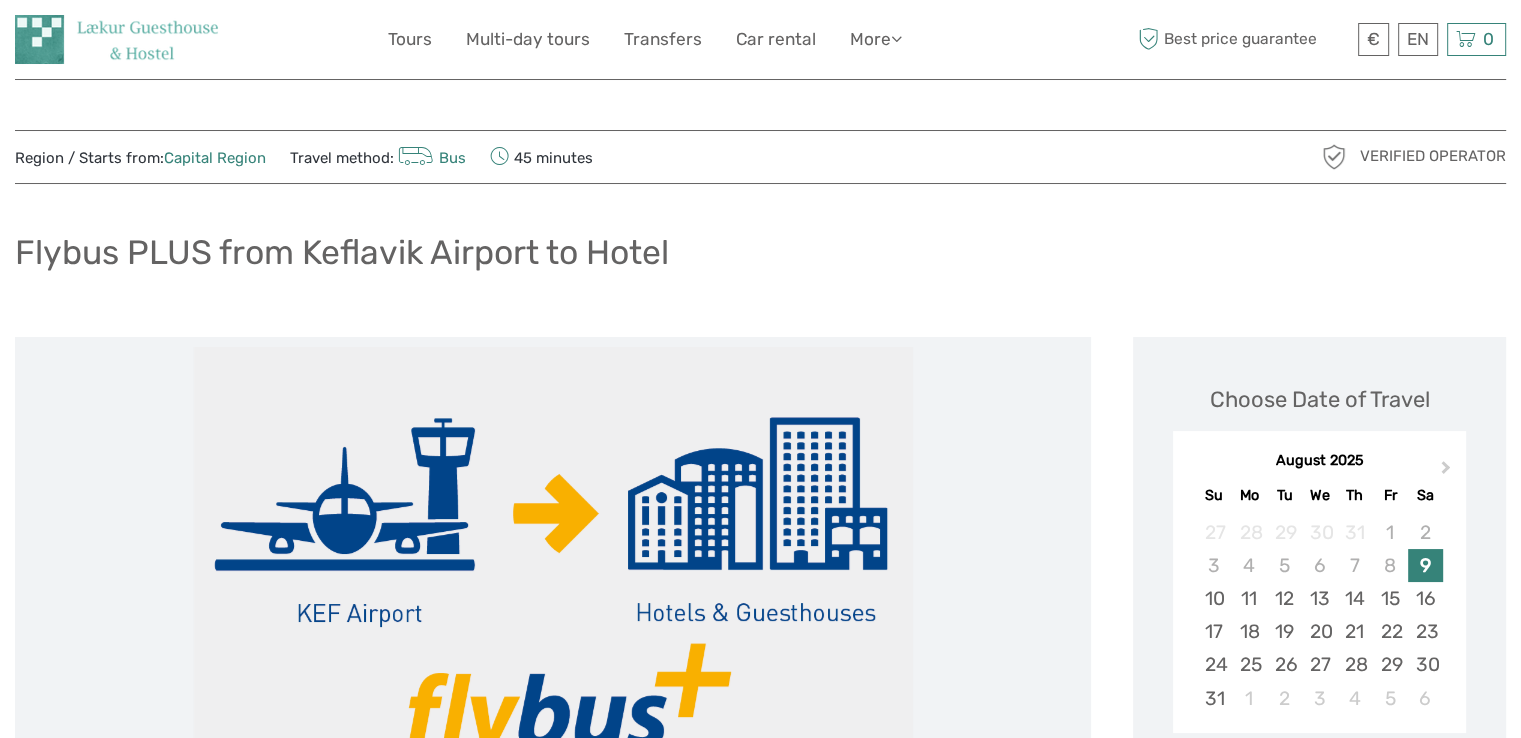 click at bounding box center [116, 39] 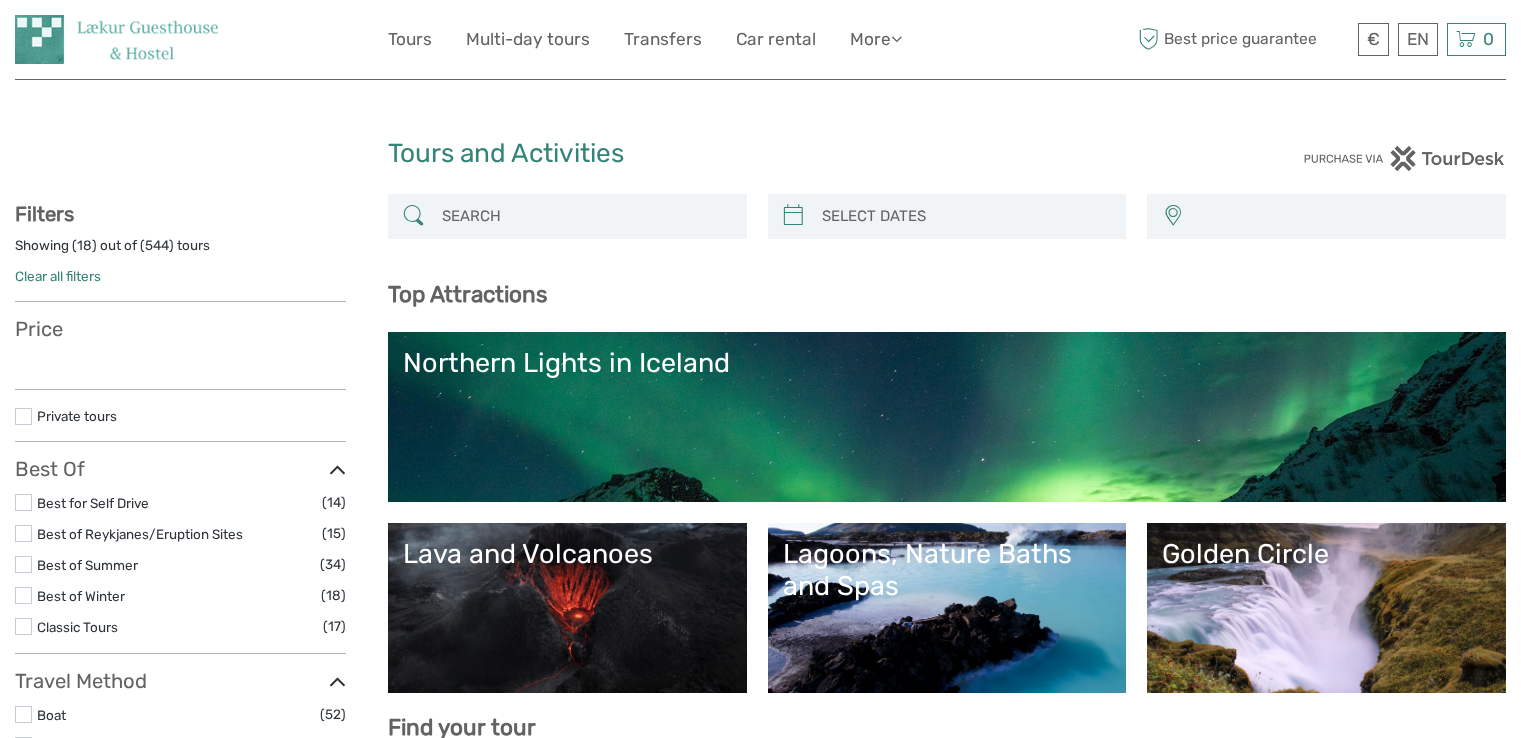 select 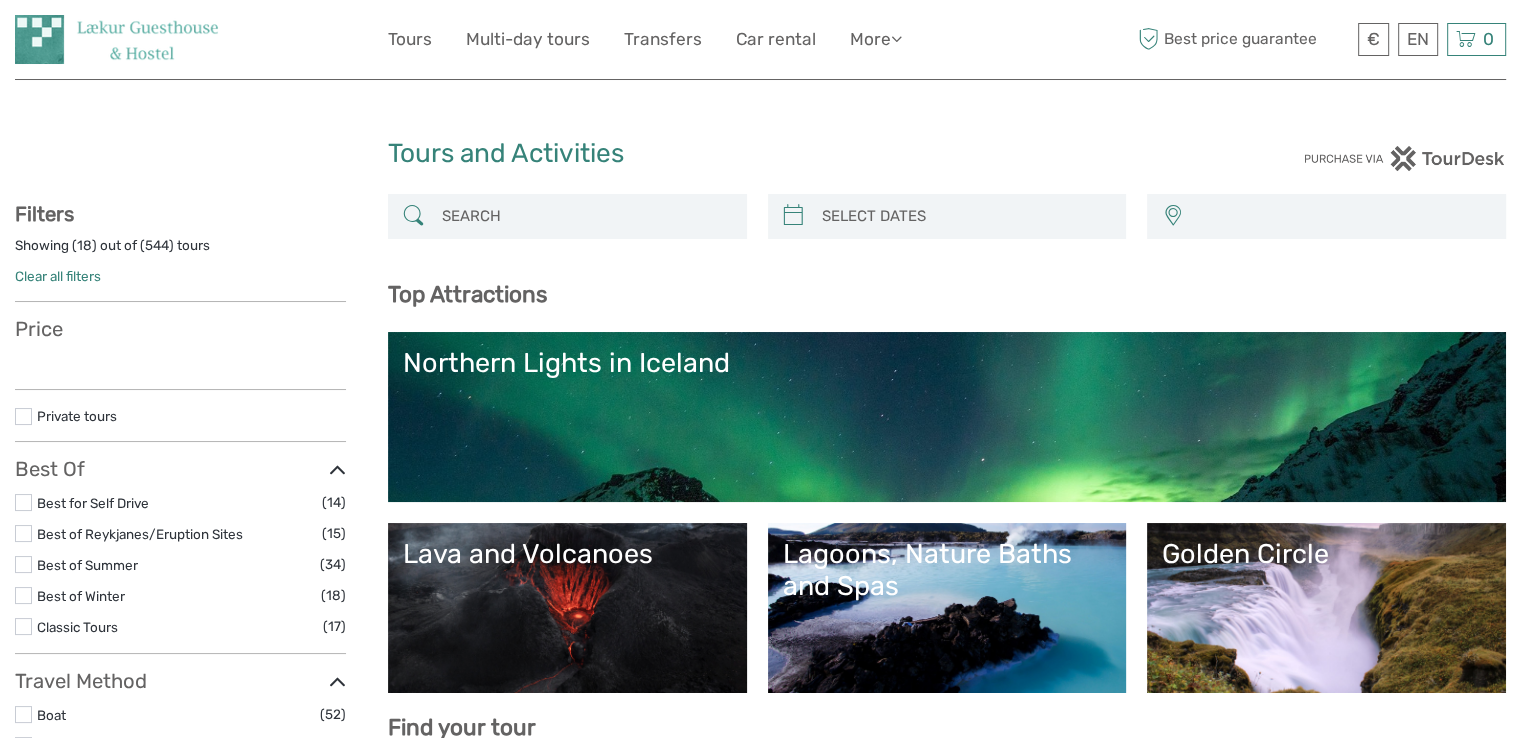 select 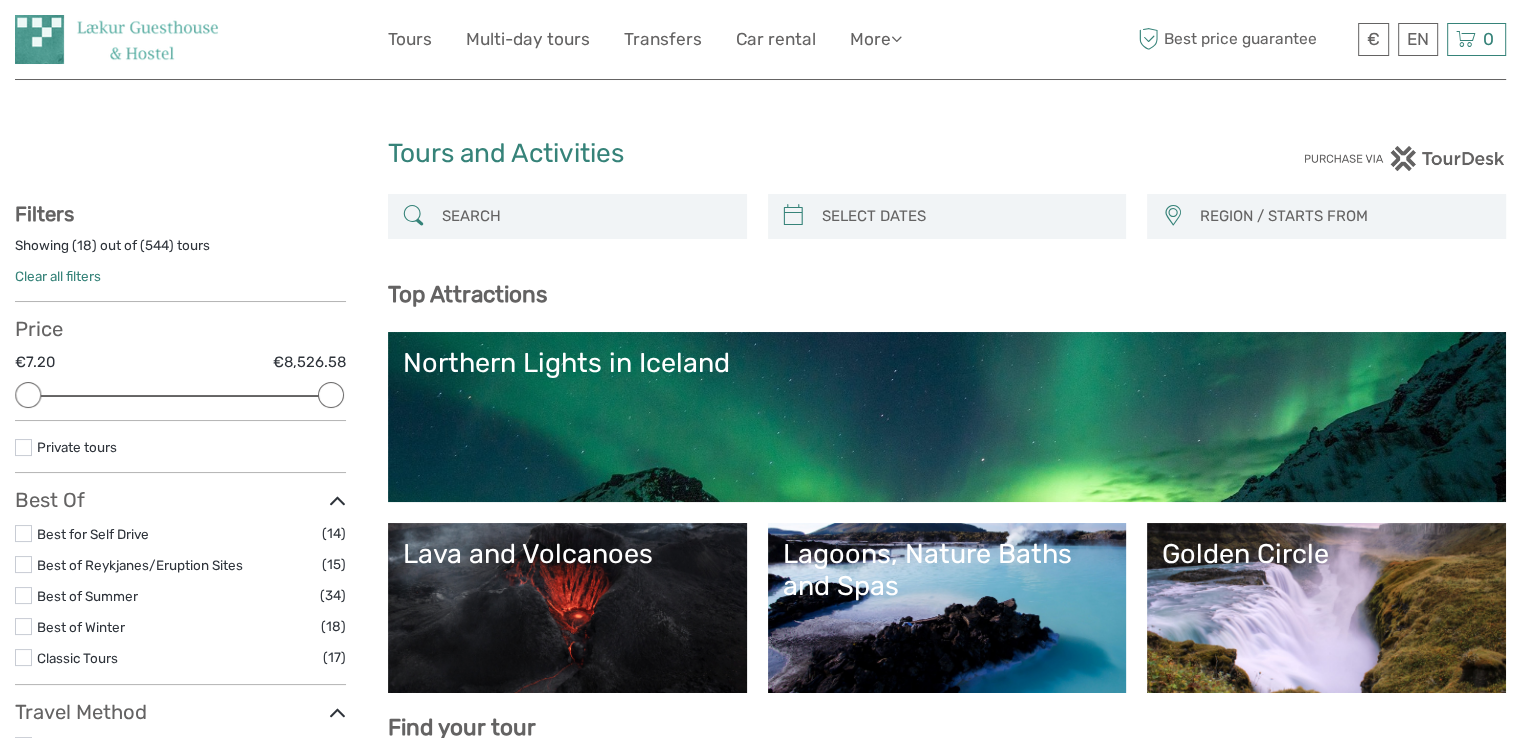 scroll, scrollTop: 0, scrollLeft: 0, axis: both 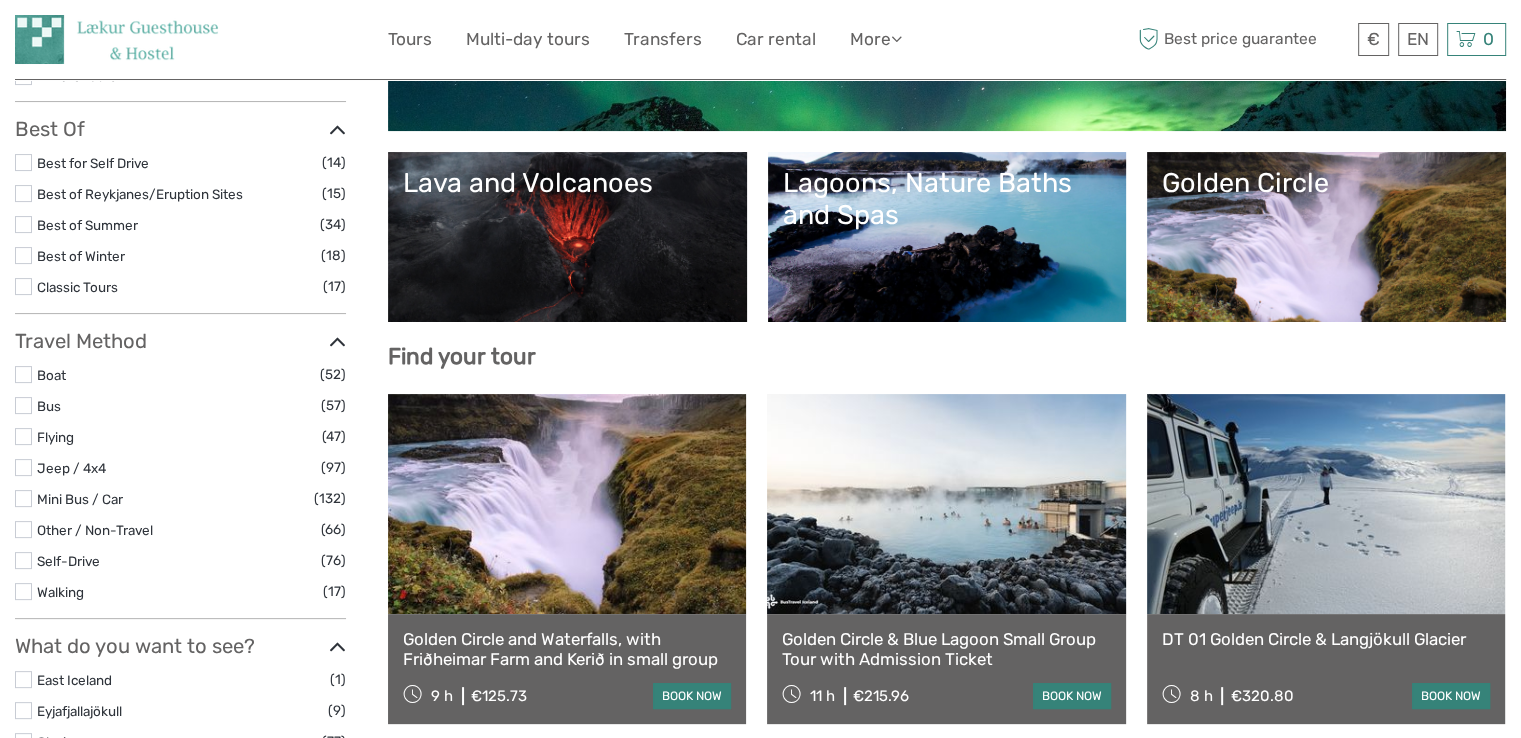 click at bounding box center [23, 405] 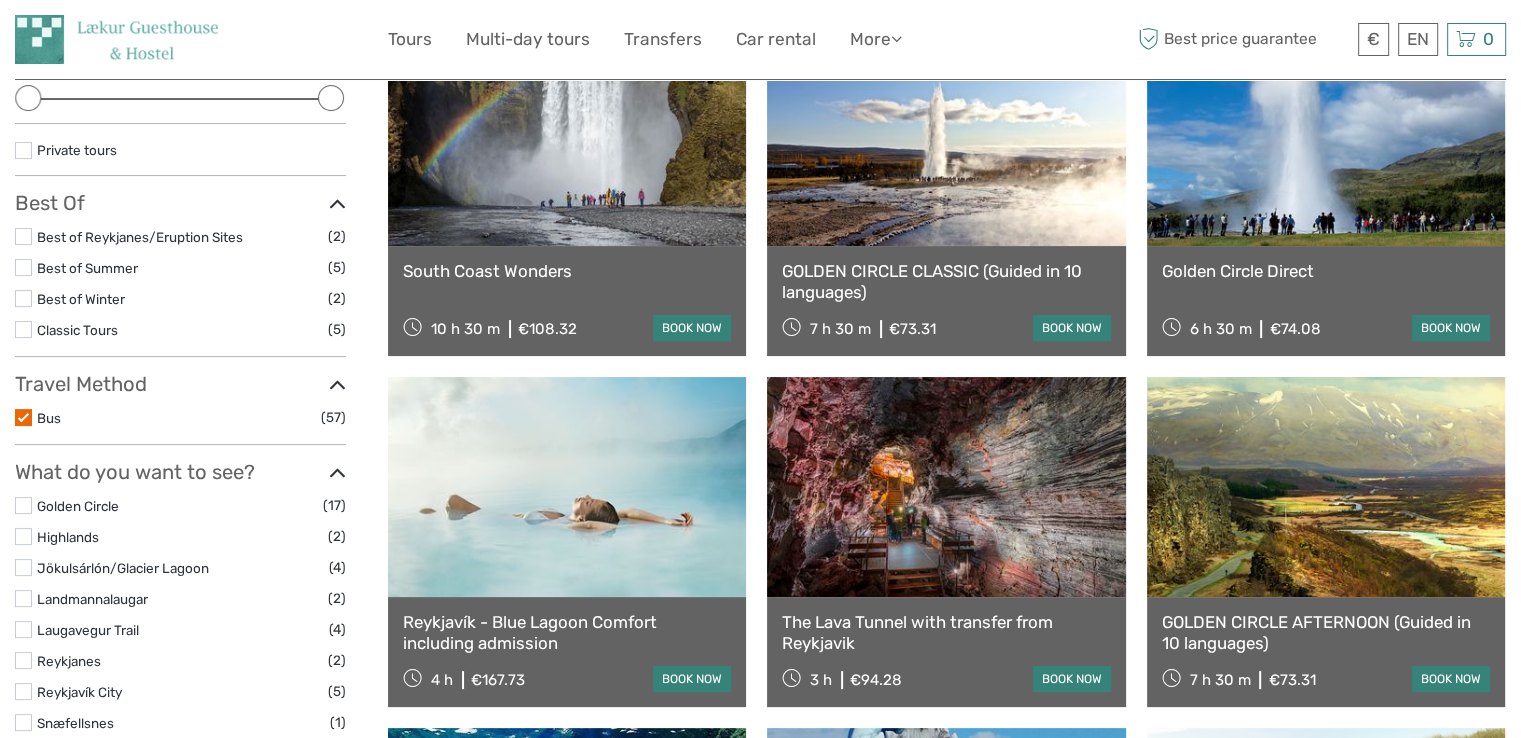 scroll, scrollTop: 0, scrollLeft: 0, axis: both 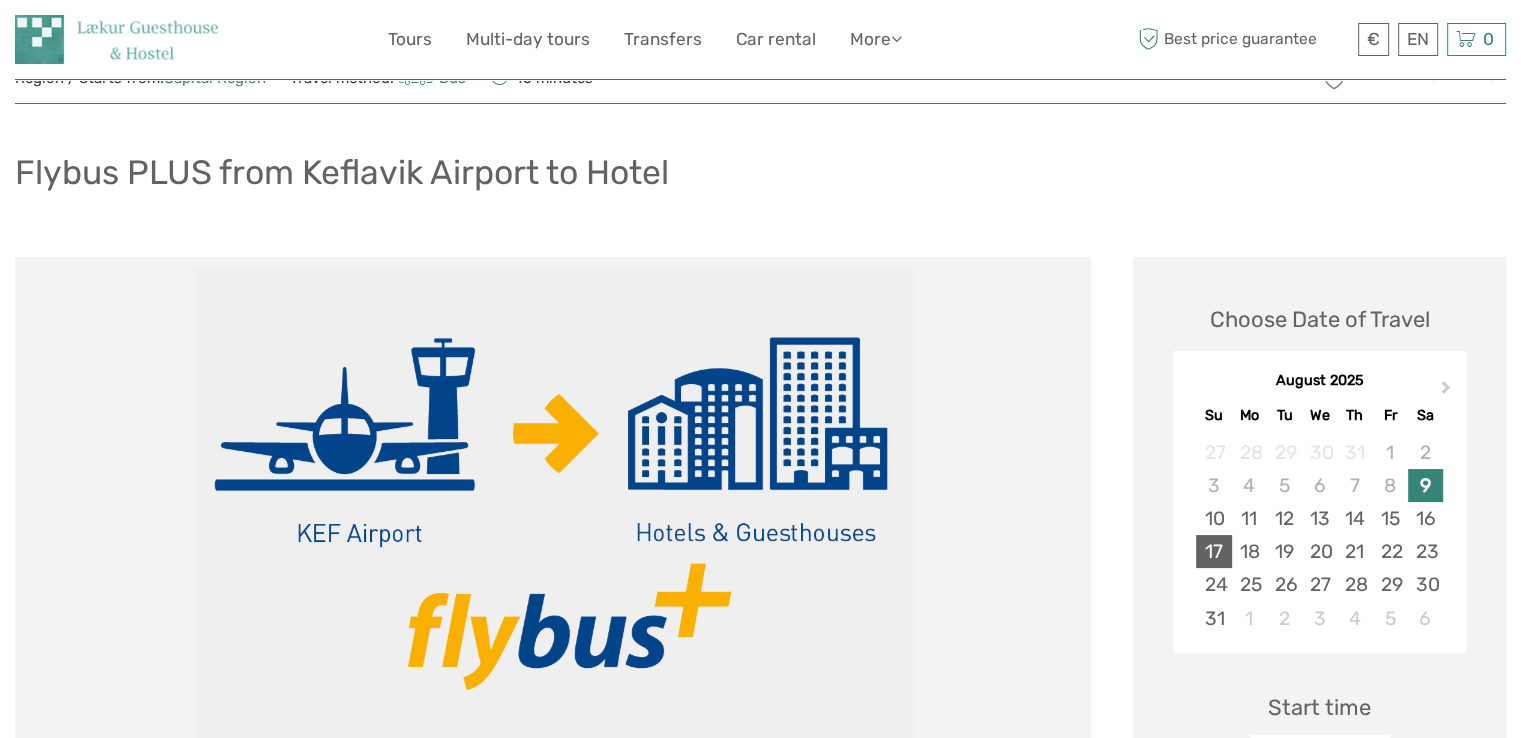 click on "17" at bounding box center [1213, 551] 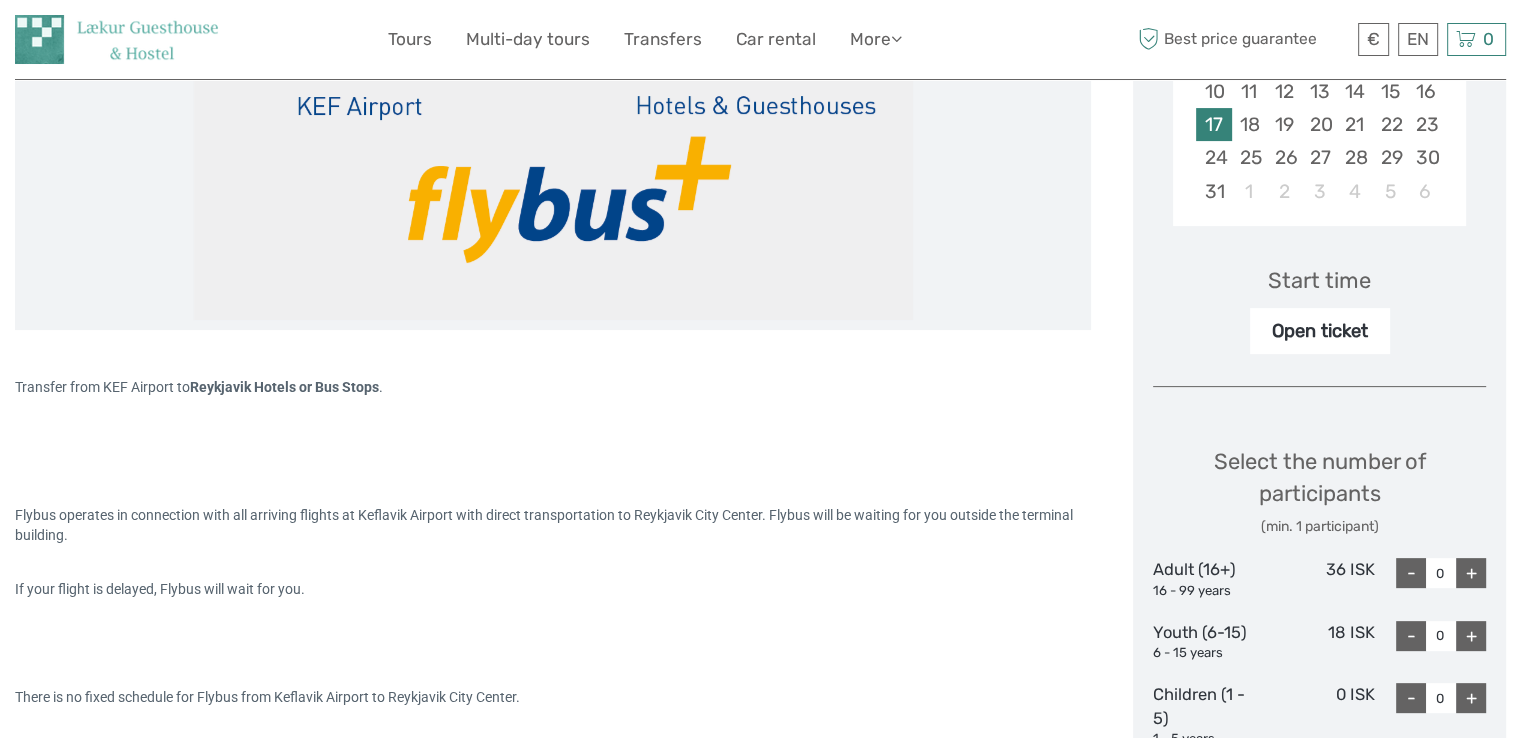 scroll, scrollTop: 571, scrollLeft: 0, axis: vertical 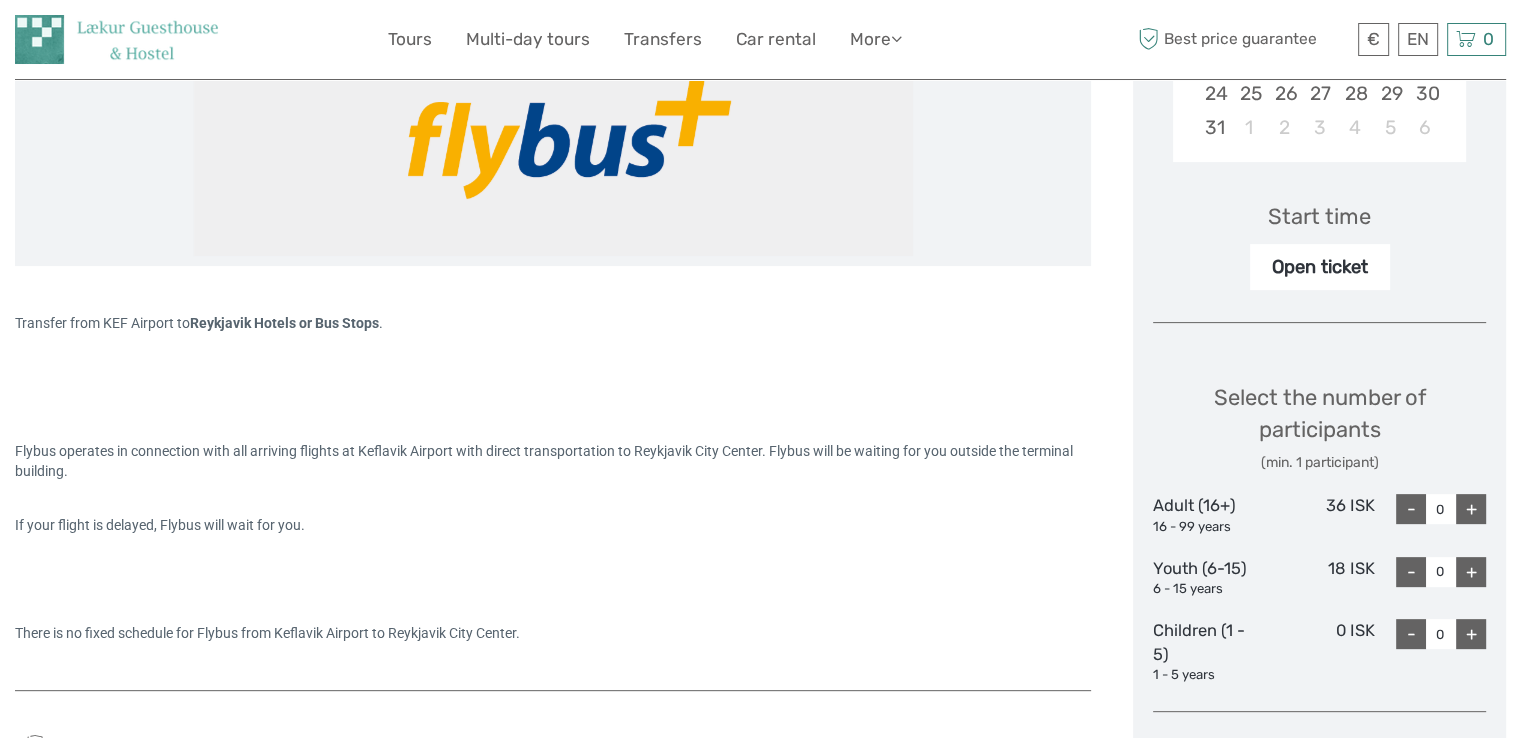 click on "+" at bounding box center [1471, 509] 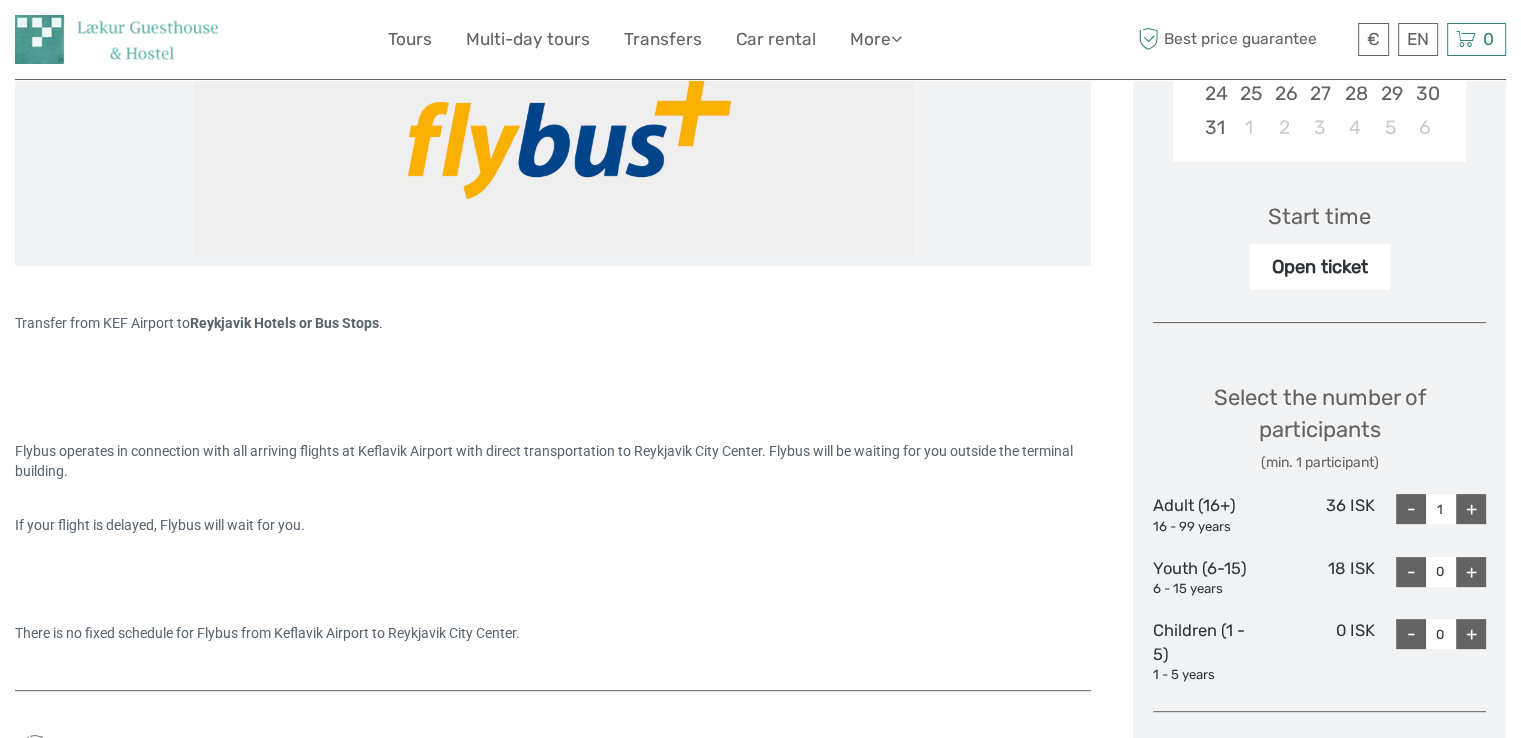 click on "+" at bounding box center (1471, 509) 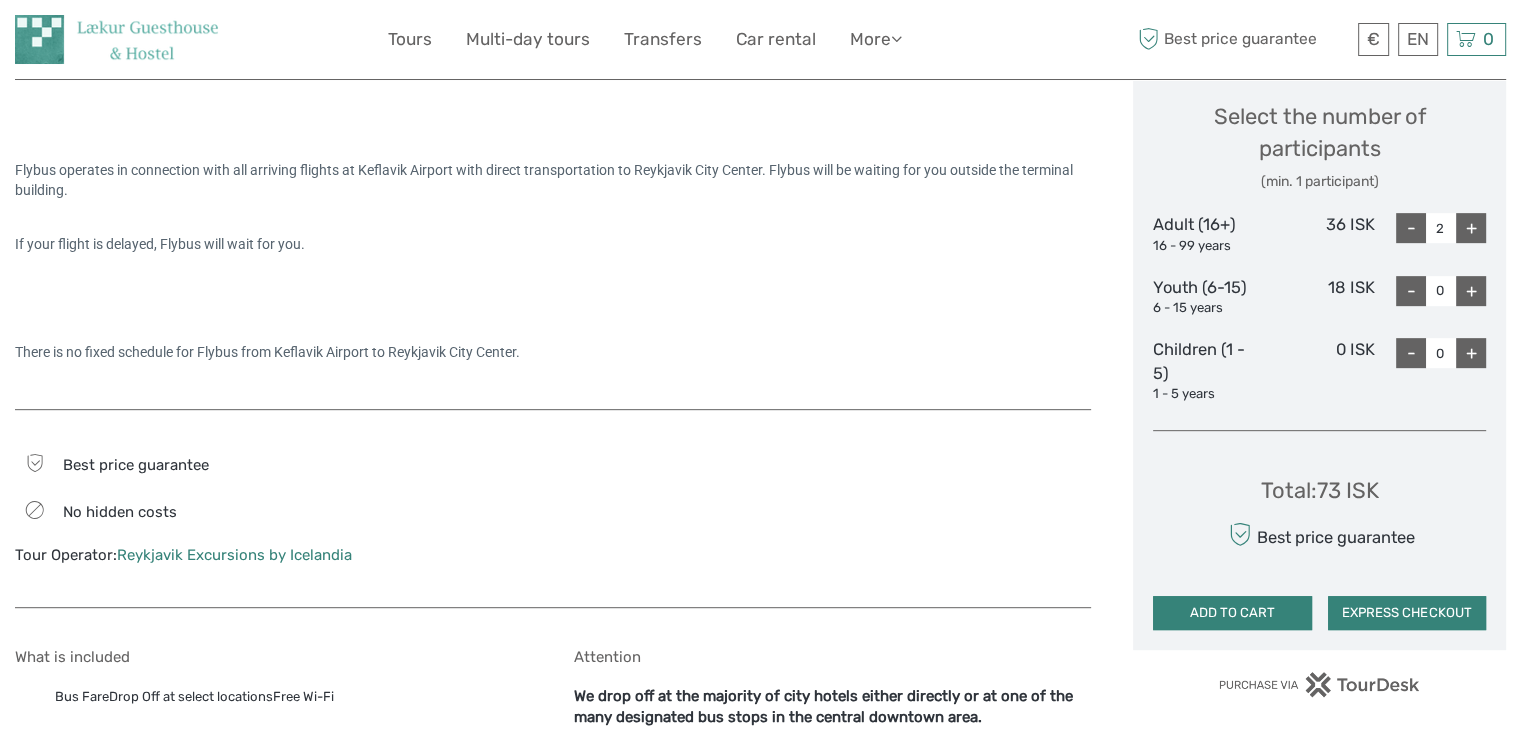 scroll, scrollTop: 854, scrollLeft: 0, axis: vertical 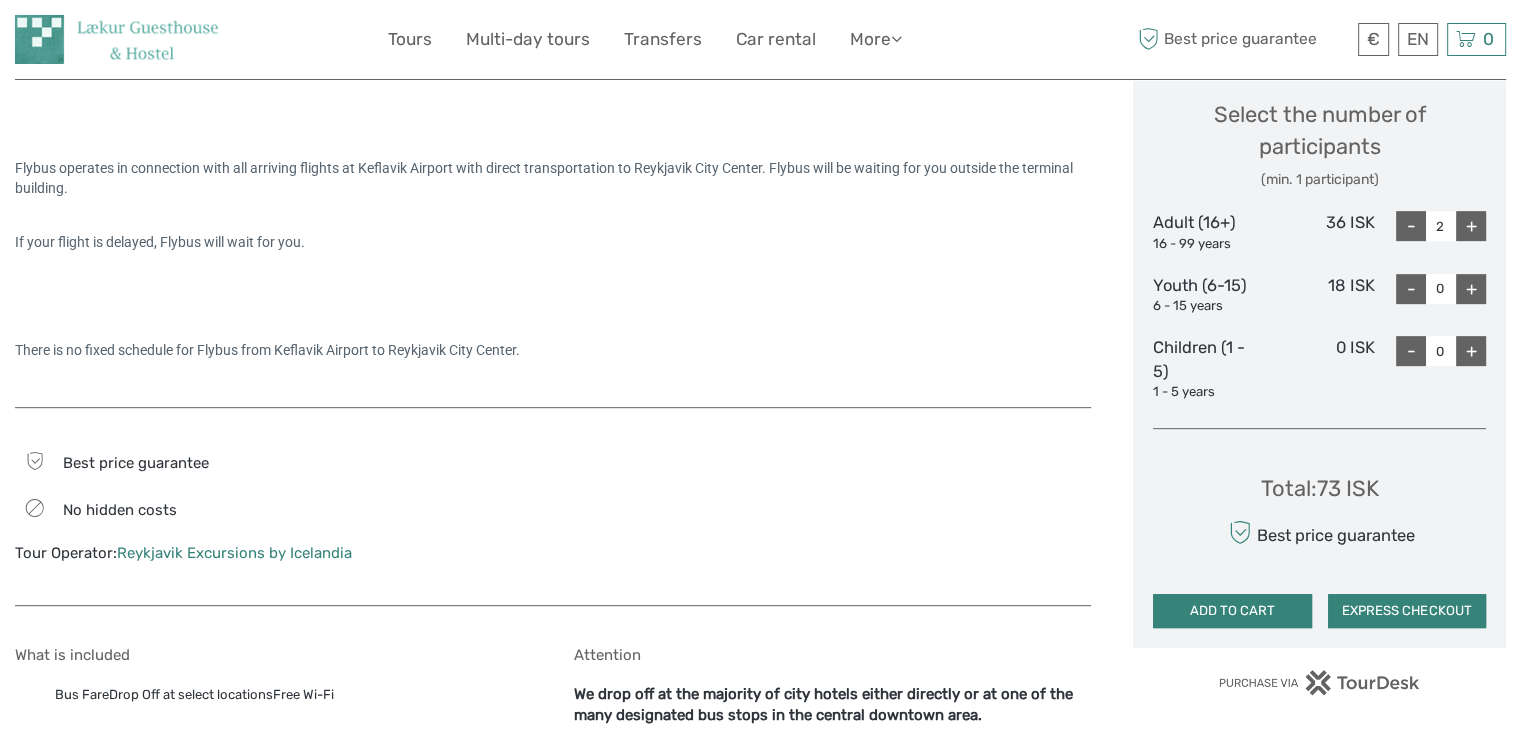 click on "EXPRESS CHECKOUT" at bounding box center [1407, 611] 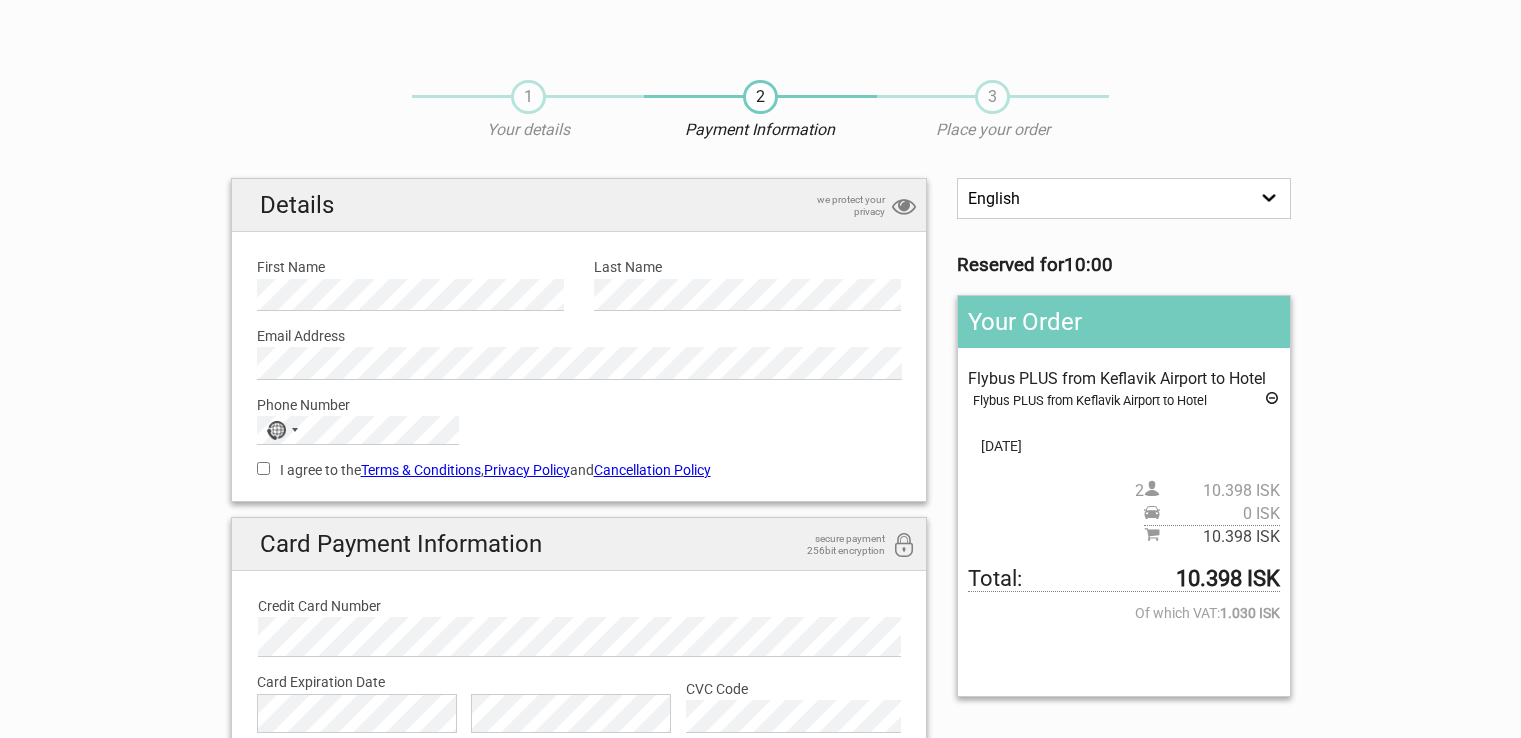 scroll, scrollTop: 0, scrollLeft: 0, axis: both 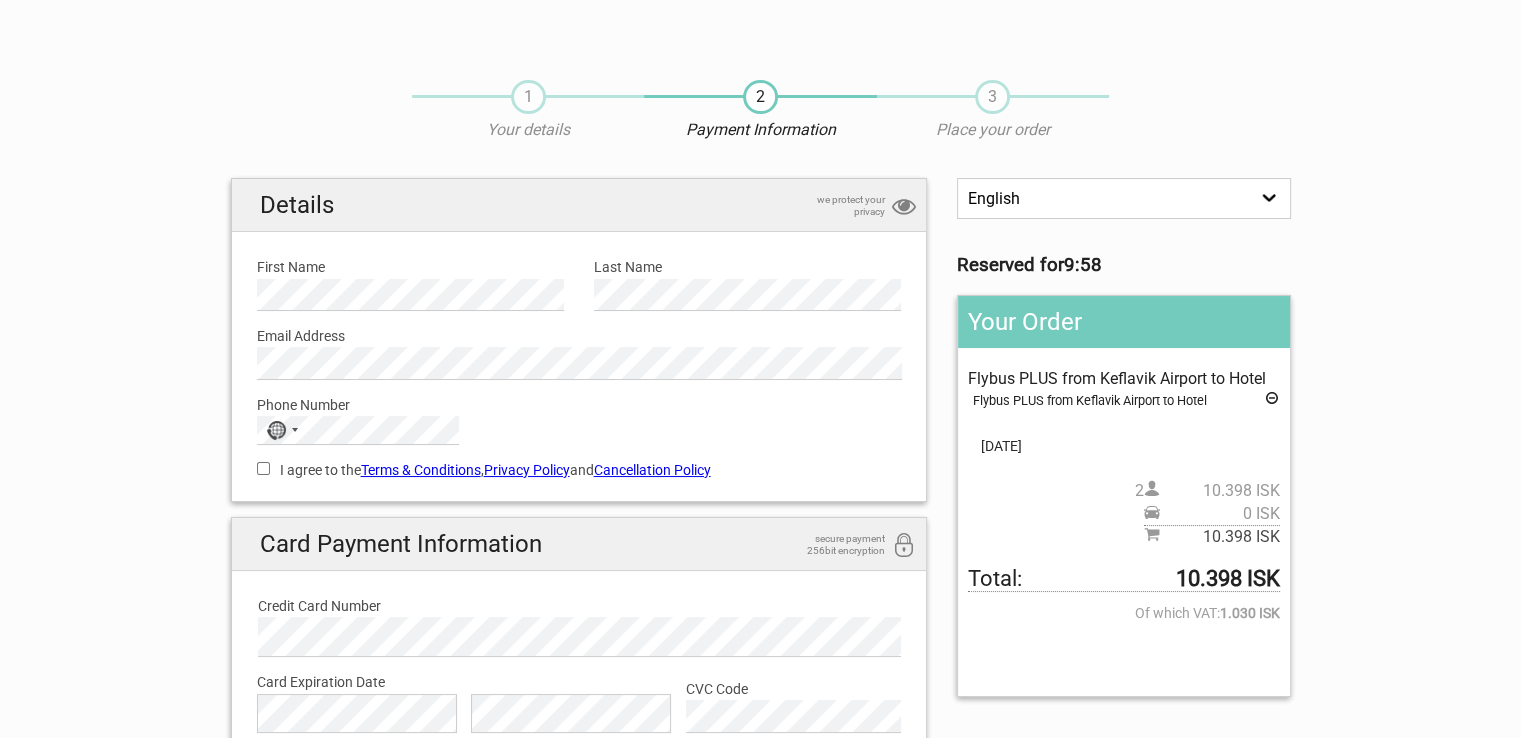 click on "I agree to the  Terms & Conditions ,  Privacy Policy  and  Cancellation Policy" at bounding box center (263, 468) 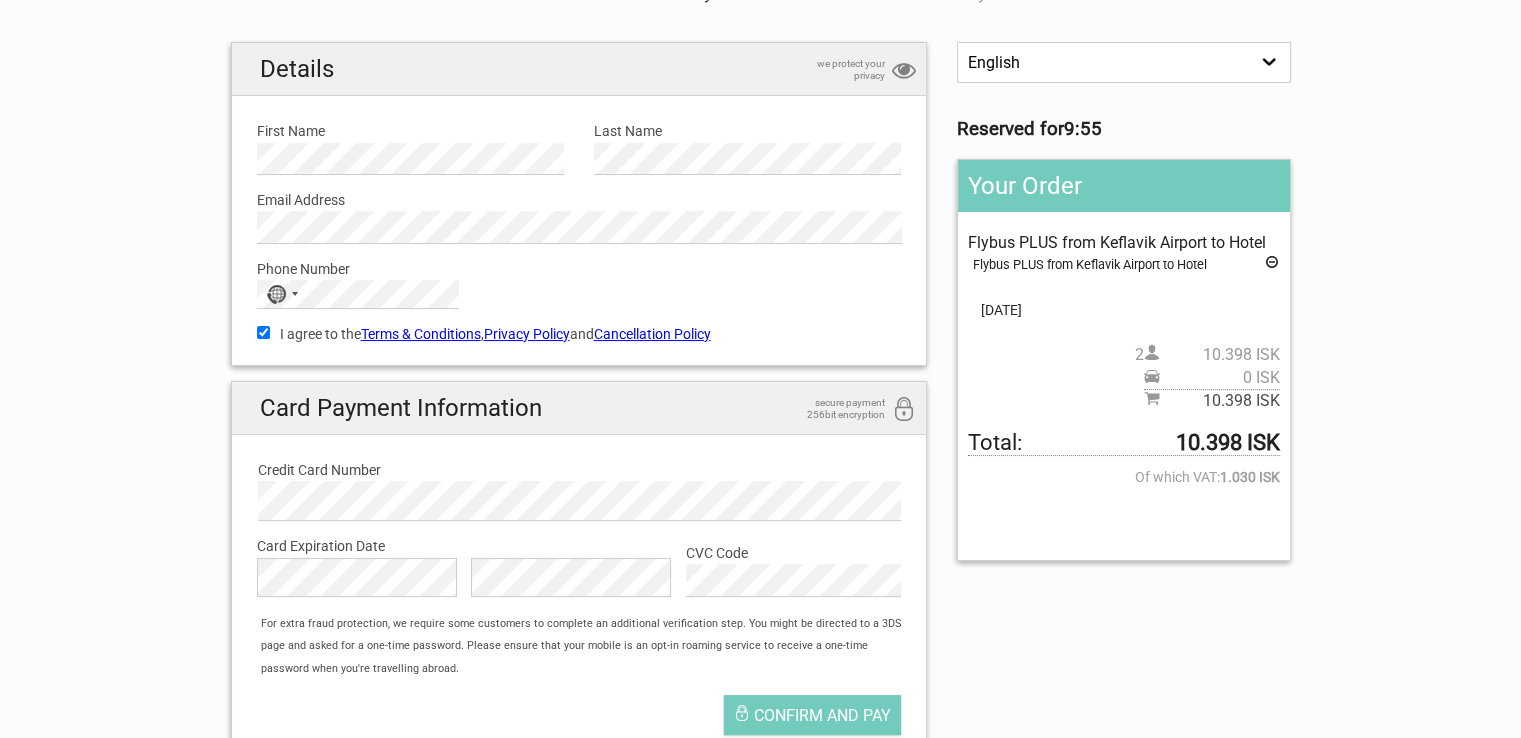scroll, scrollTop: 143, scrollLeft: 0, axis: vertical 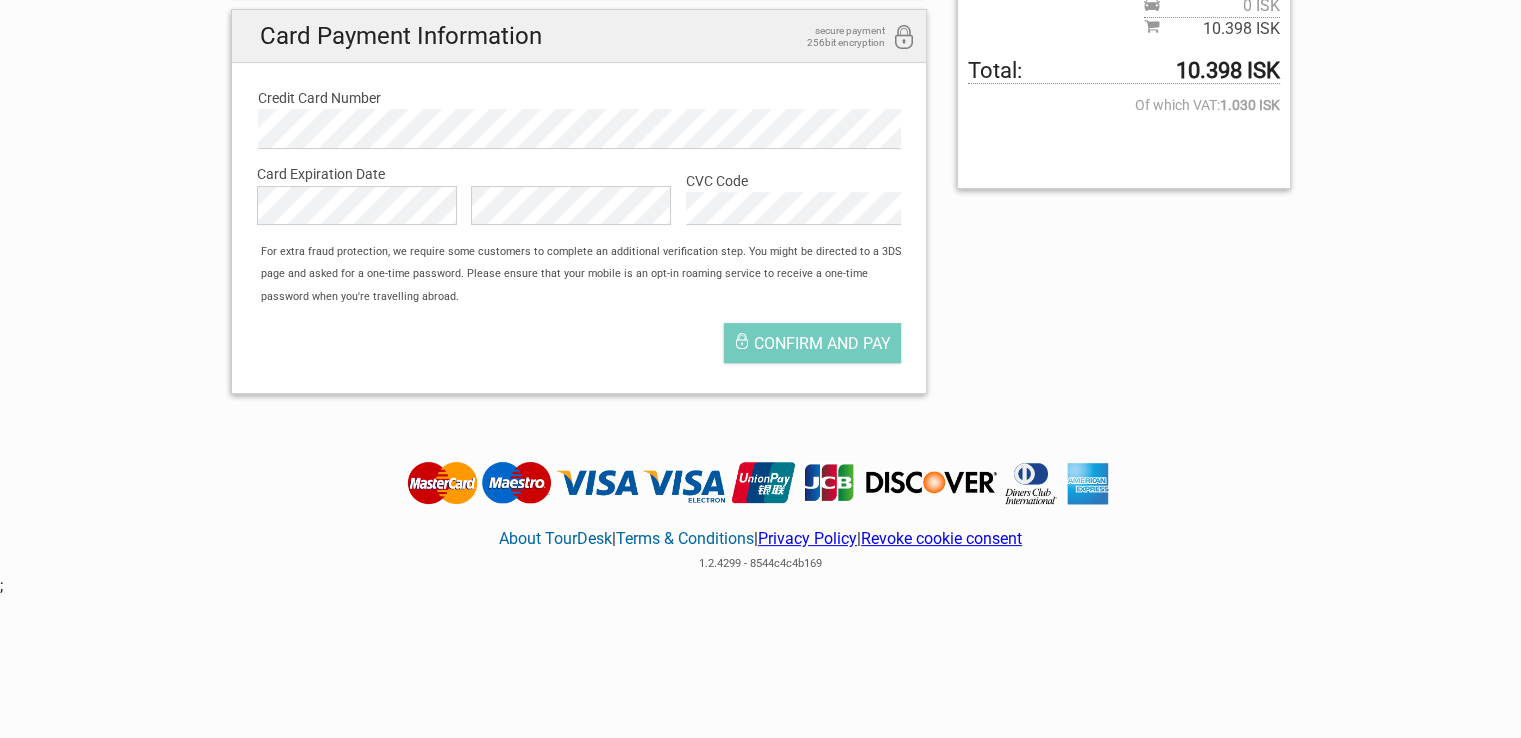drag, startPoint x: 405, startPoint y: 295, endPoint x: 257, endPoint y: 252, distance: 154.12009 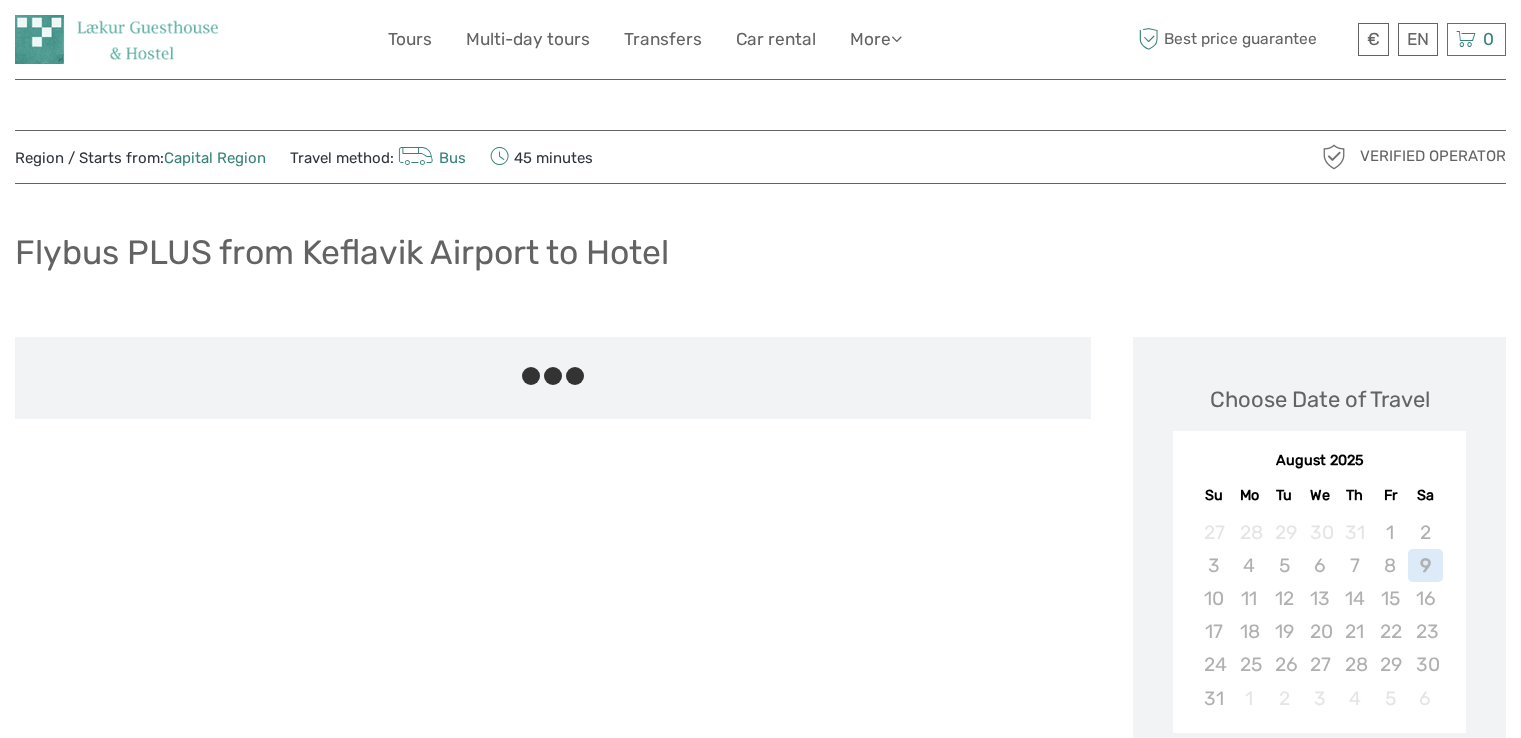 scroll, scrollTop: 854, scrollLeft: 0, axis: vertical 